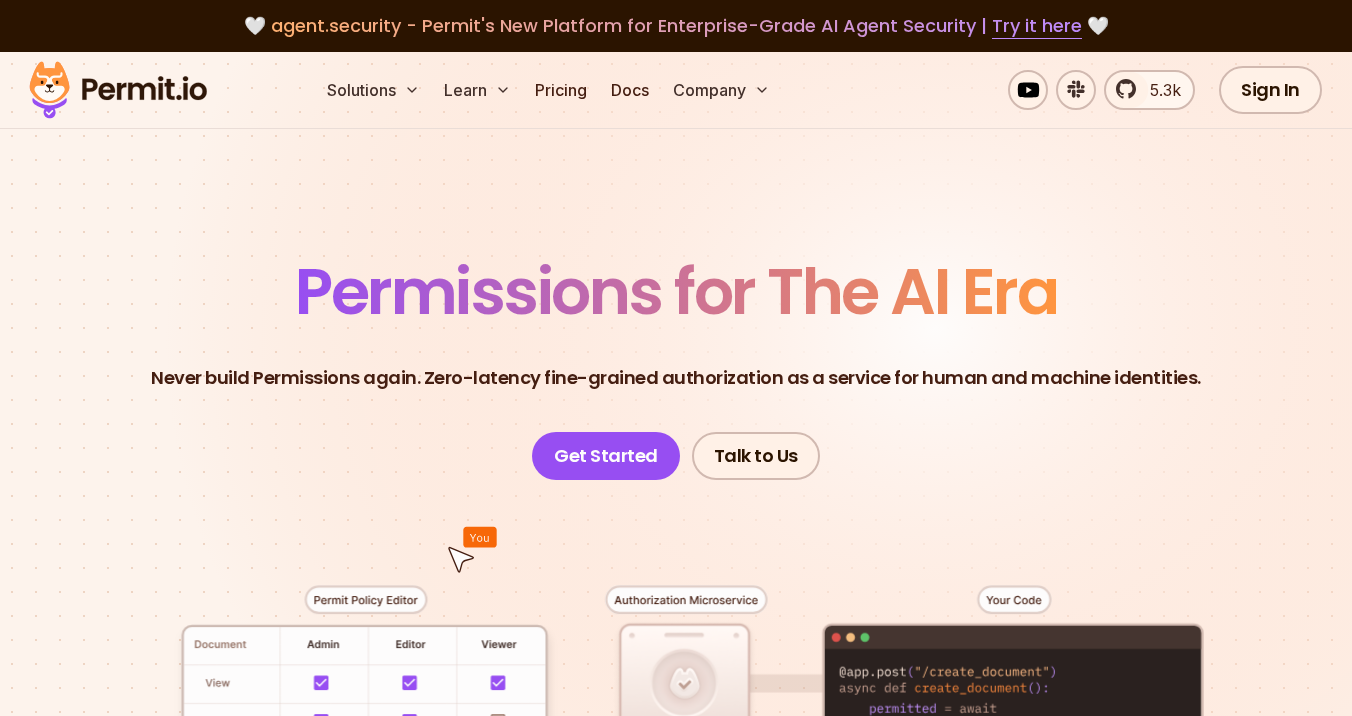 scroll, scrollTop: 0, scrollLeft: 0, axis: both 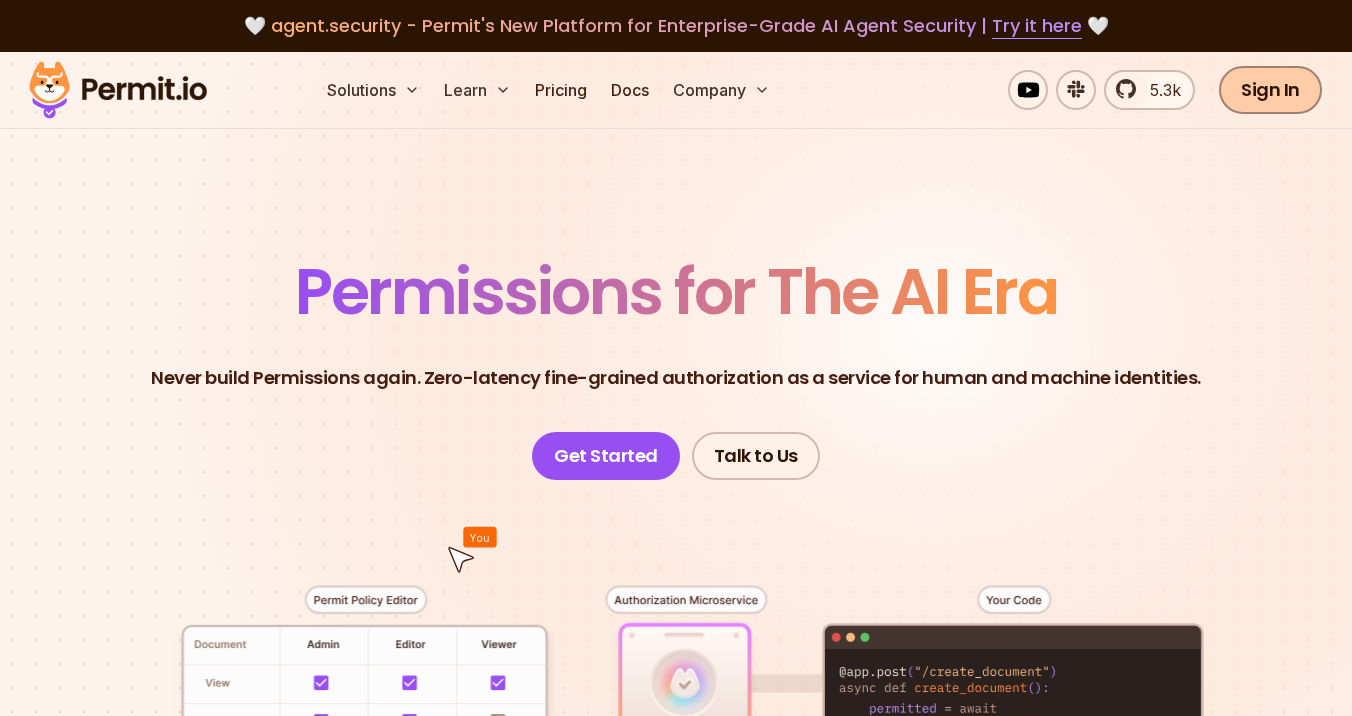 click on "Sign In" at bounding box center [1270, 90] 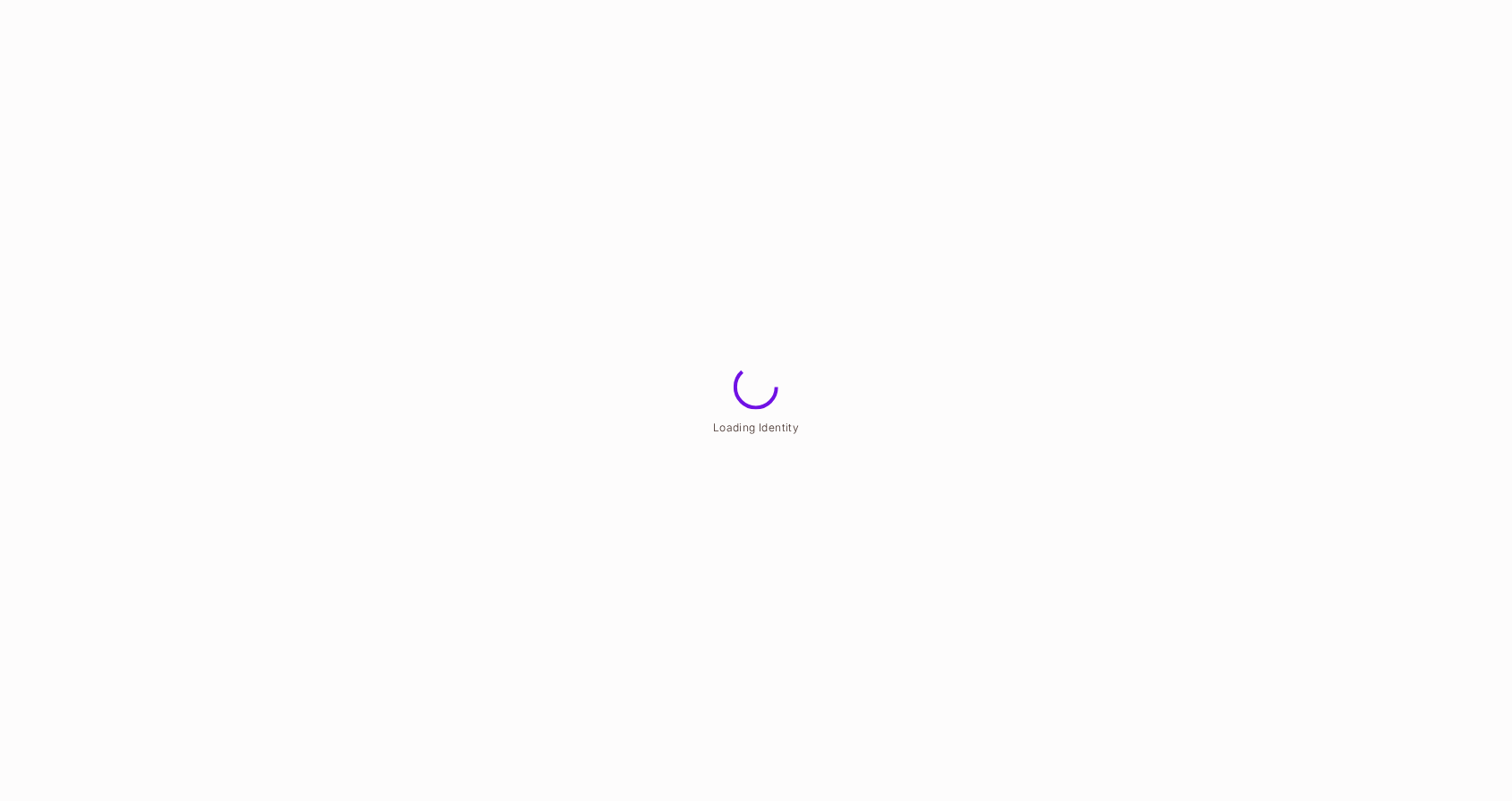 scroll, scrollTop: 0, scrollLeft: 0, axis: both 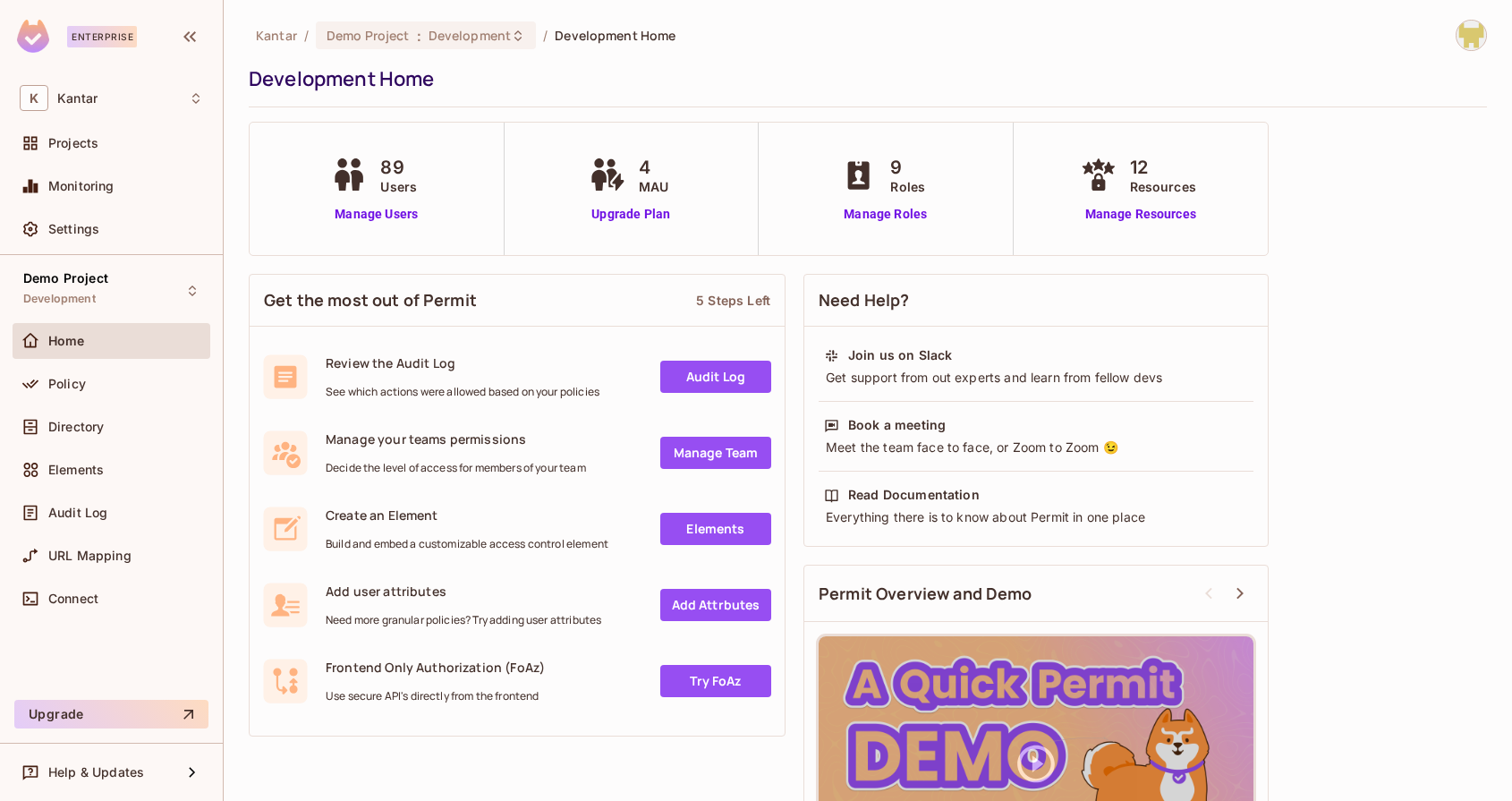 click at bounding box center [1471, 35] 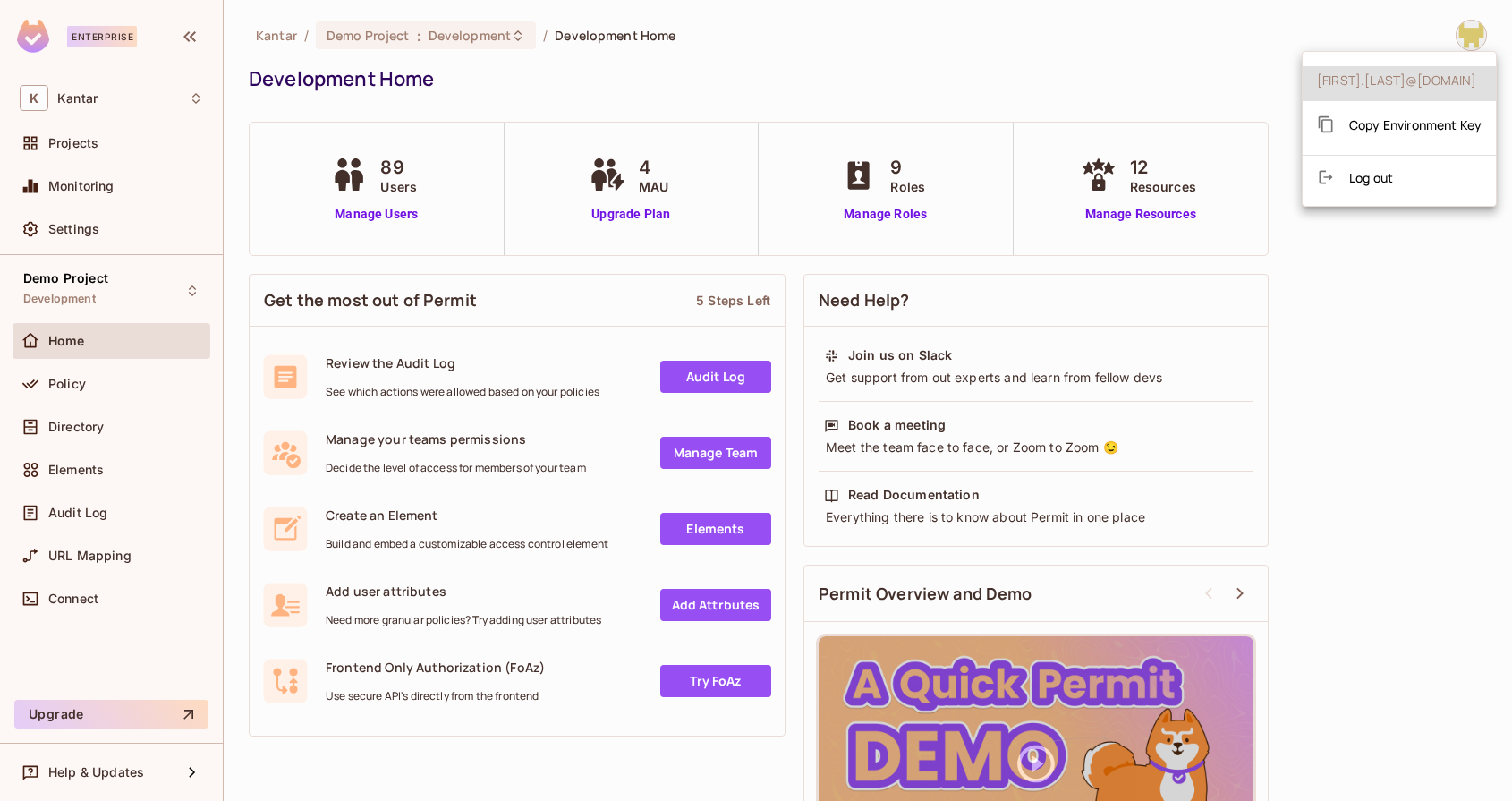 click at bounding box center (756, 400) 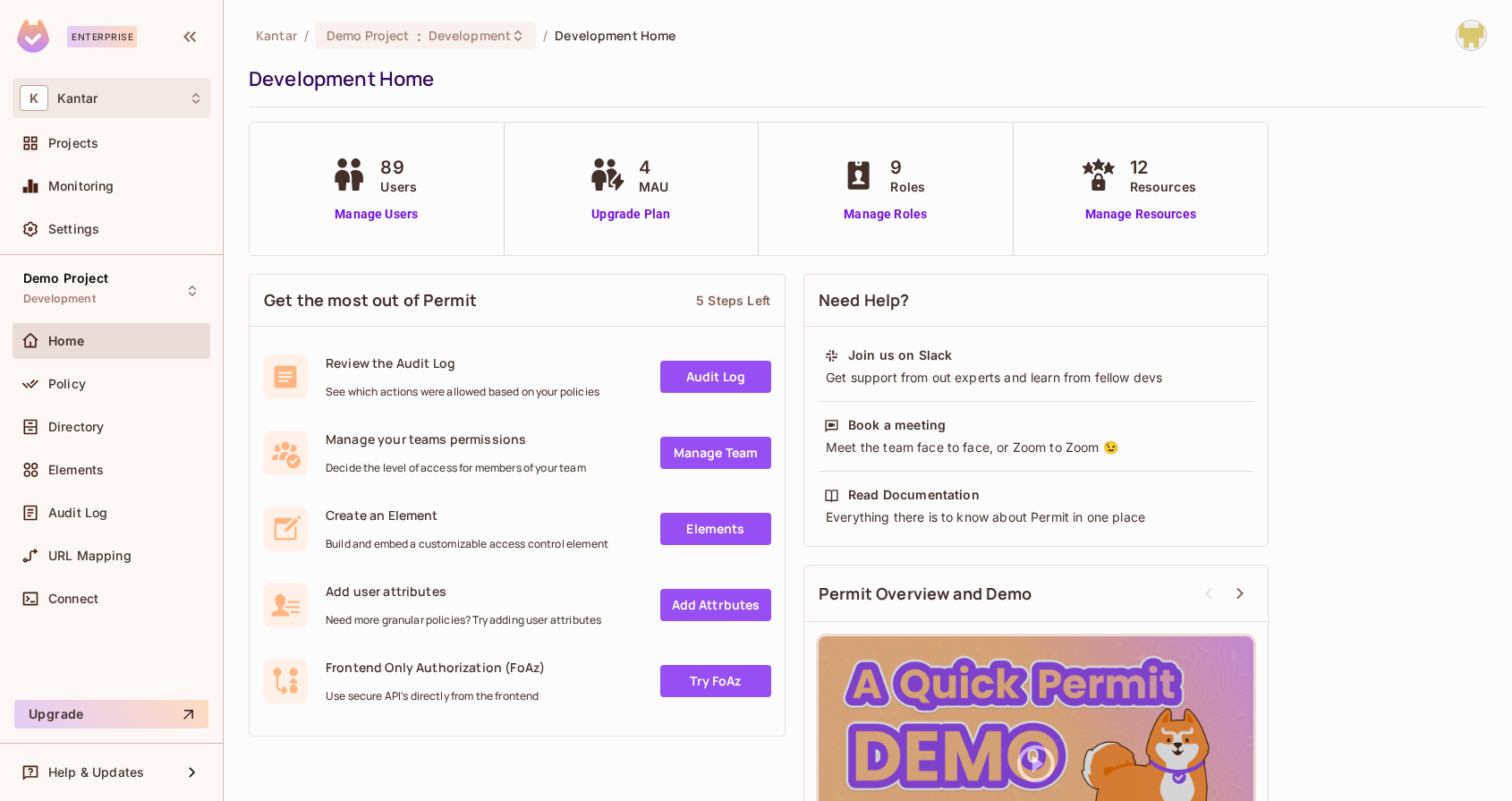 click on "K Kantar" at bounding box center [111, 98] 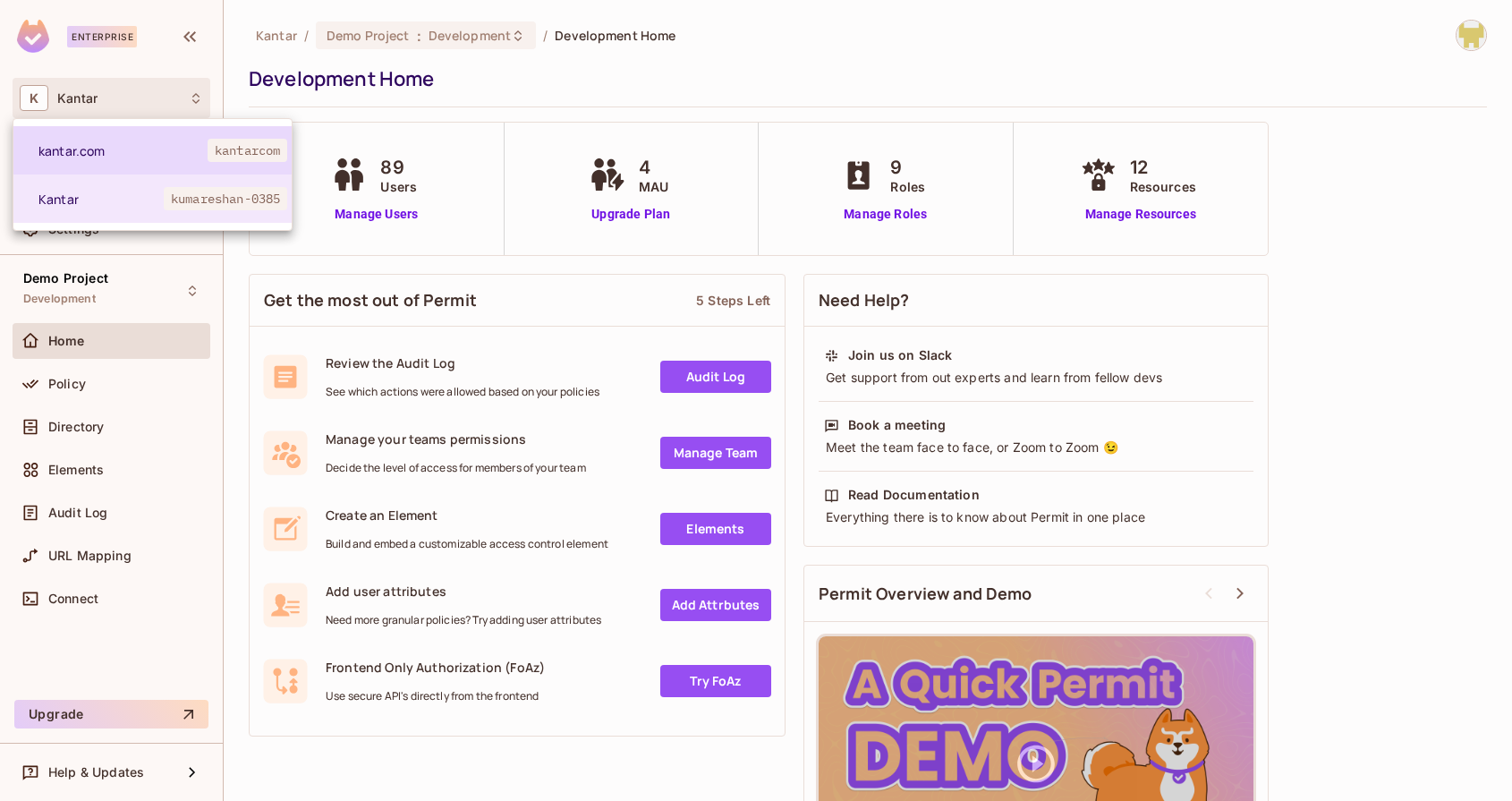 click on "kantar.com" at bounding box center (123, 150) 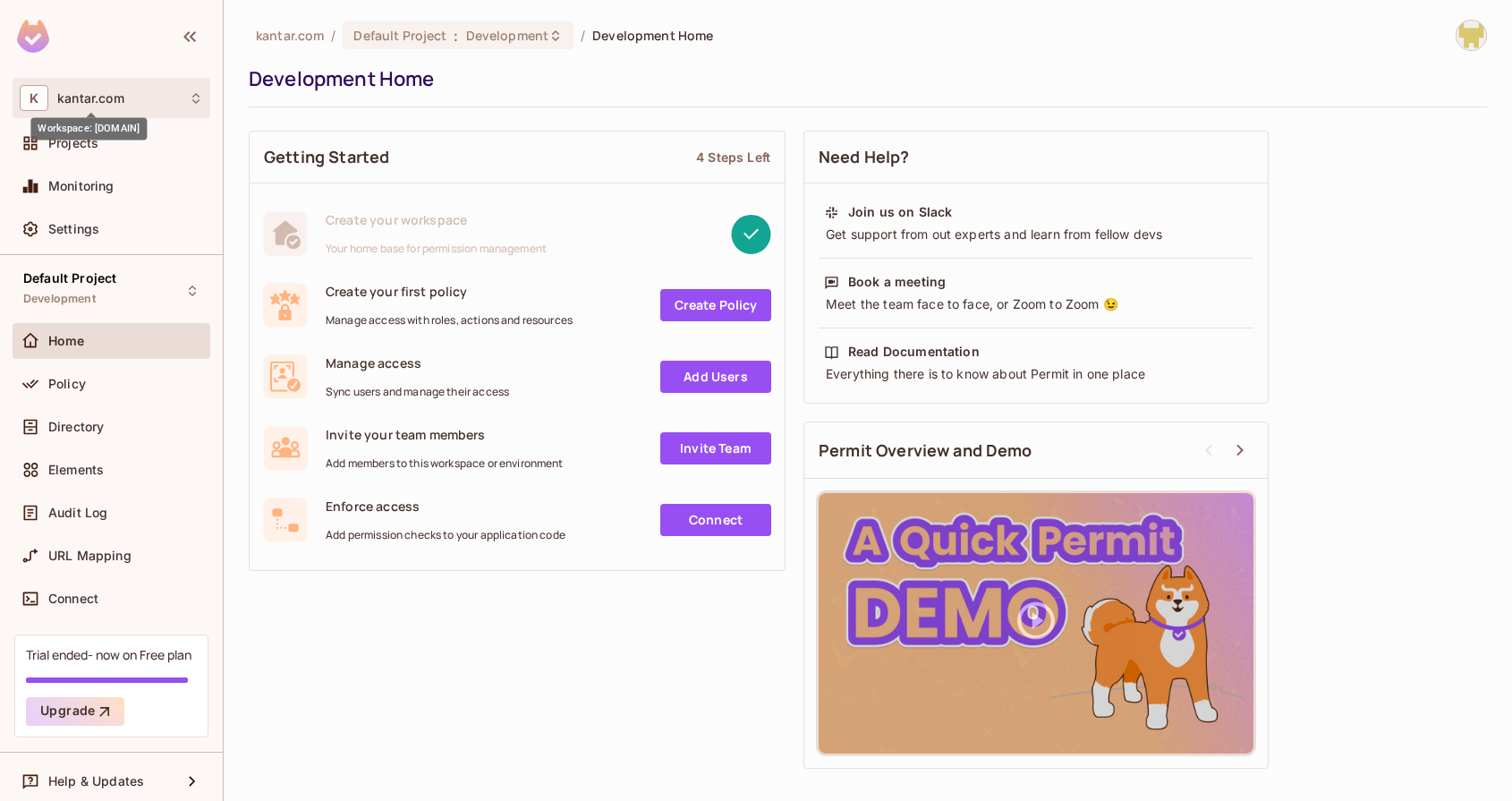 click on "kantar.com" at bounding box center [90, 98] 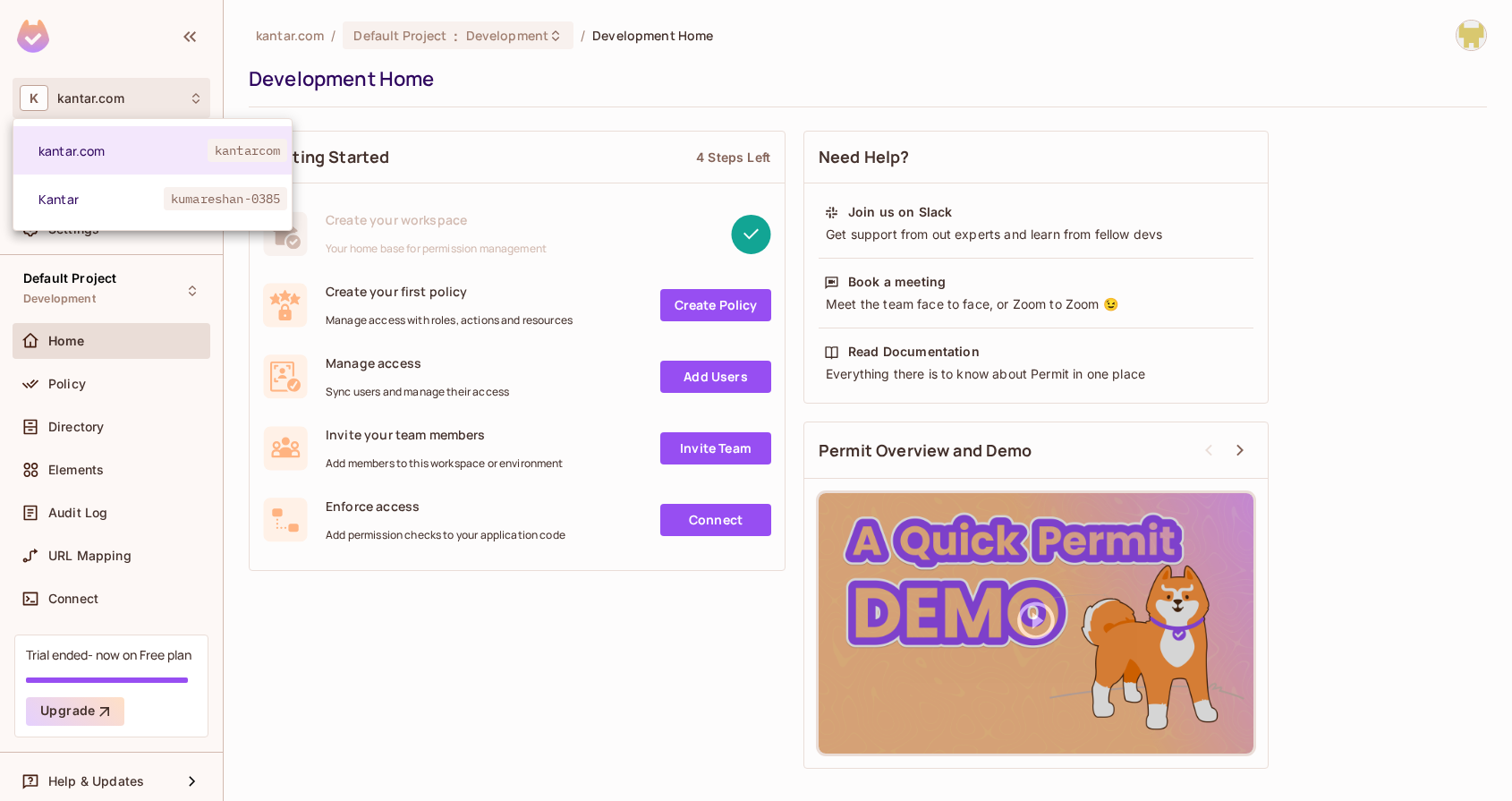 click at bounding box center [756, 400] 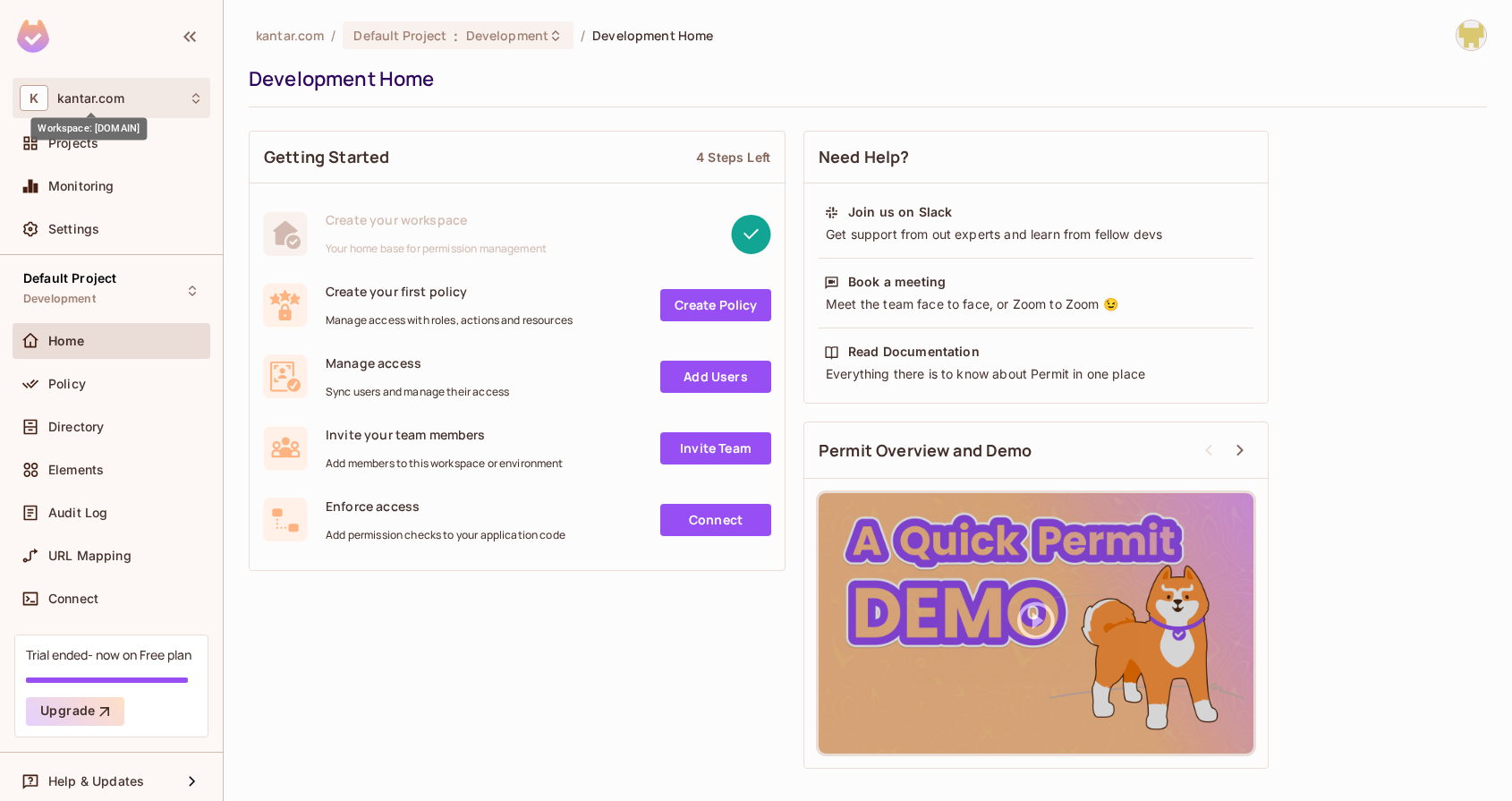 click on "kantar.com" at bounding box center (90, 98) 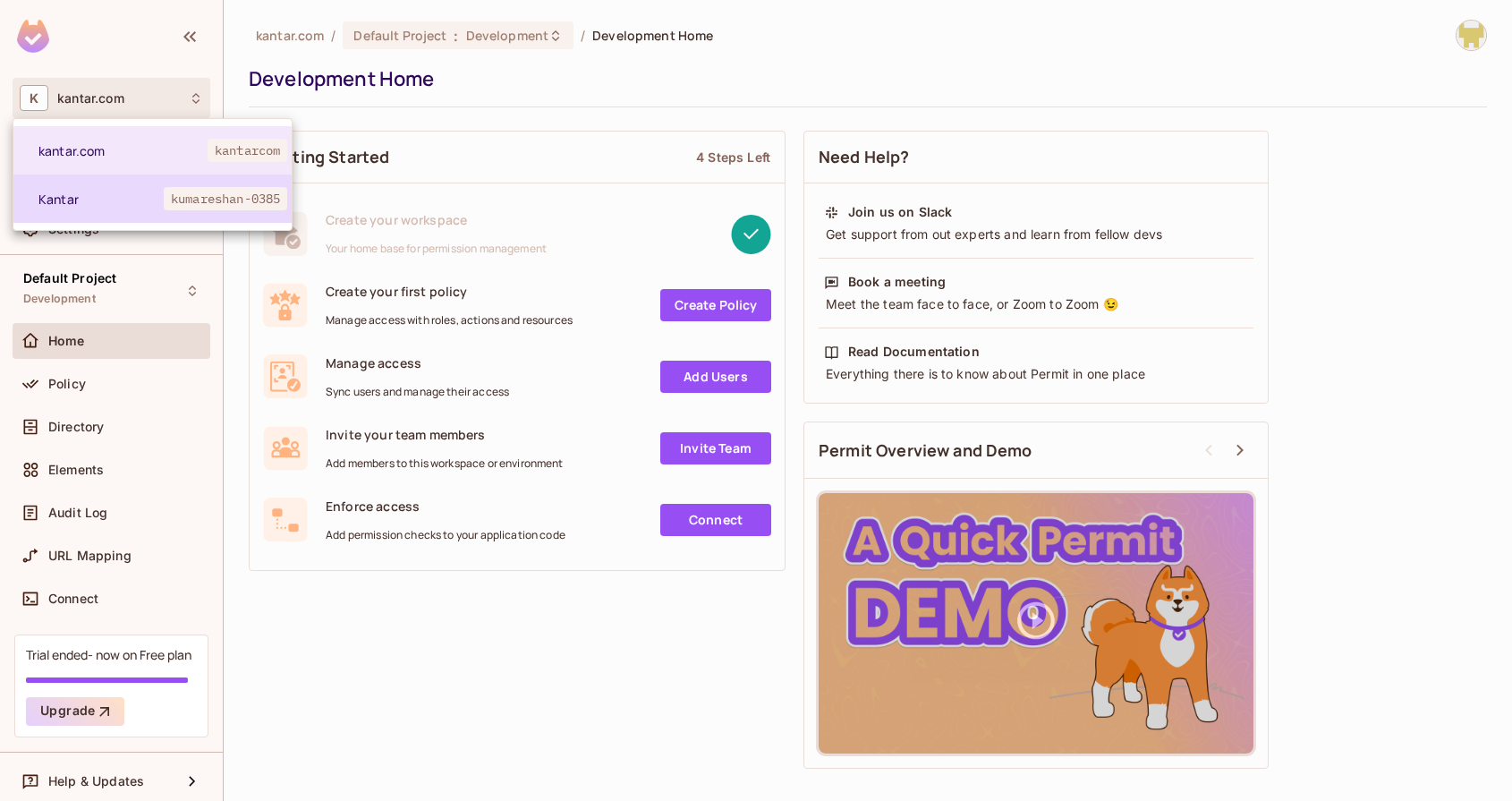 click on "Kantar kumareshan-0385" at bounding box center [152, 199] 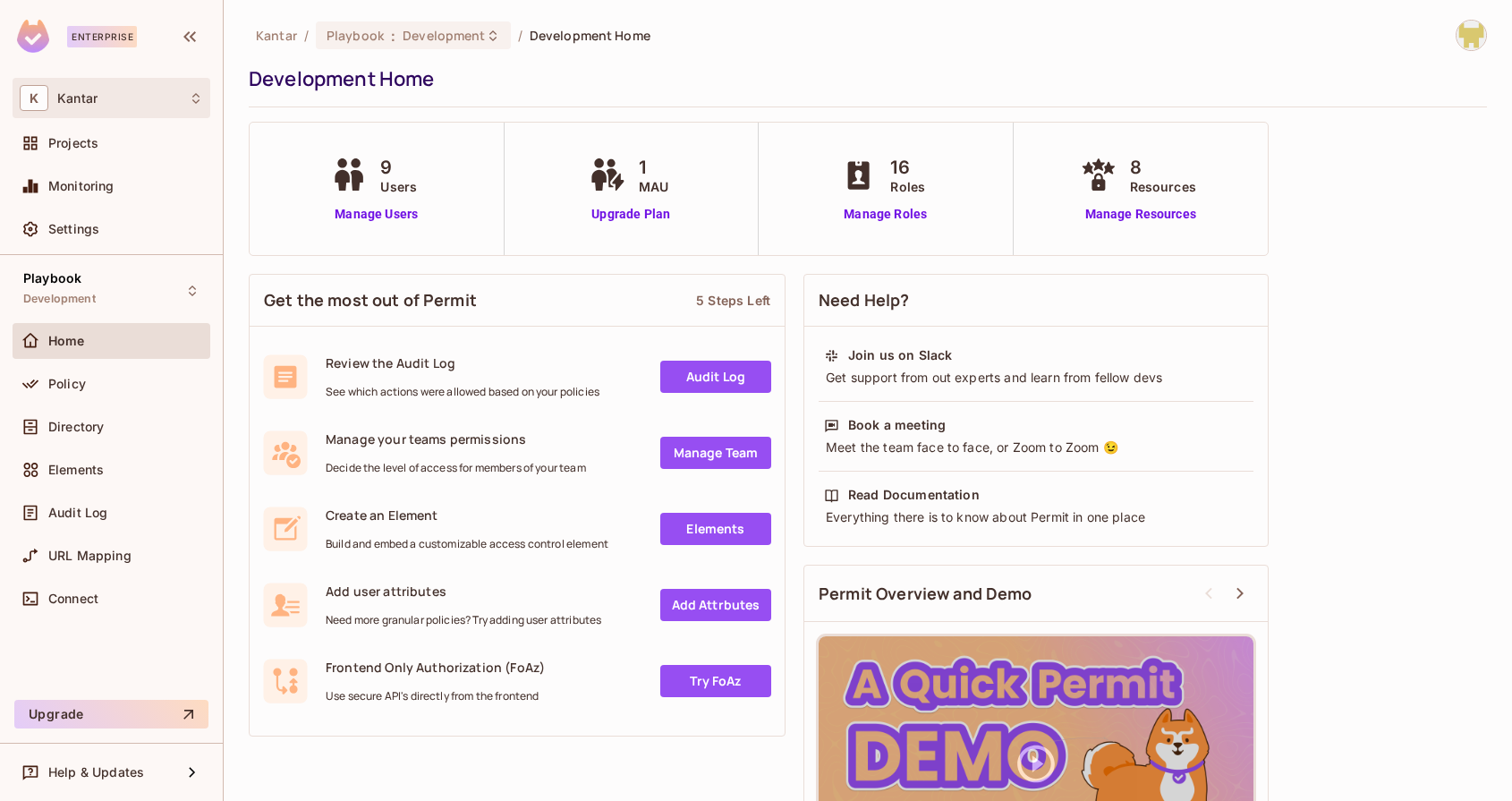 click on "K Kantar" at bounding box center [111, 98] 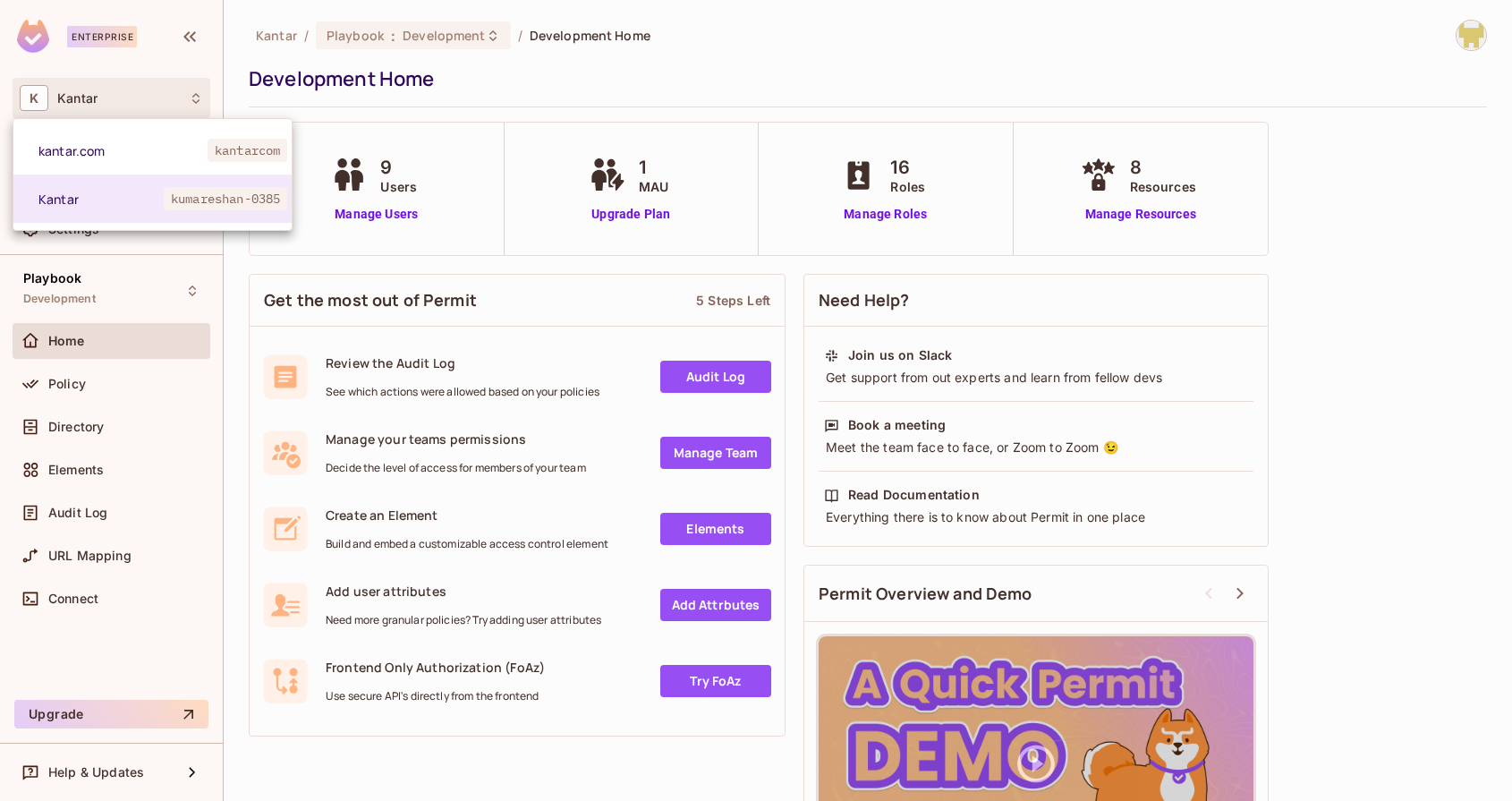 click at bounding box center (756, 400) 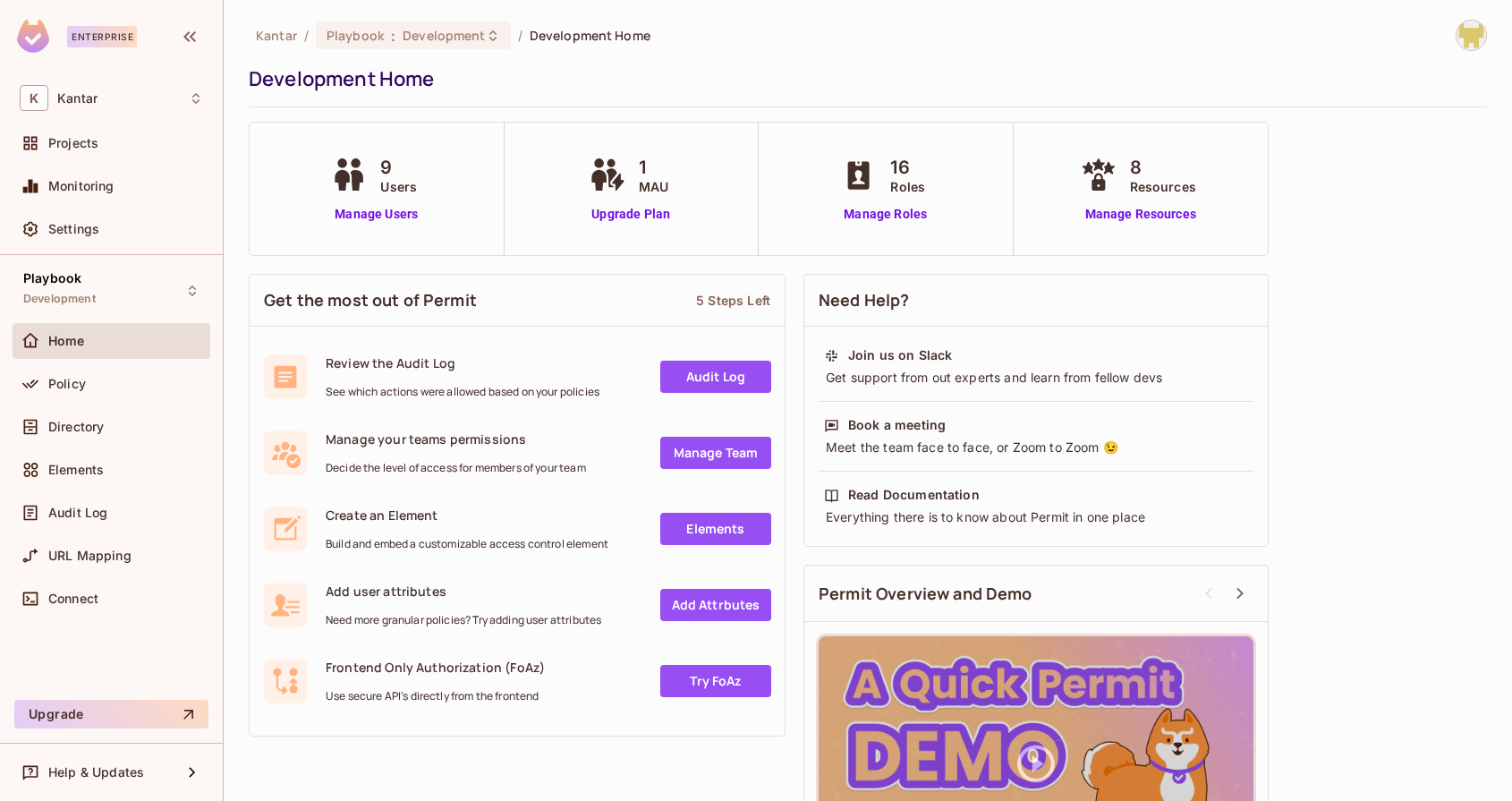 click on "Kantar / Playbook : Development / Development Home Development Home 9 Users Manage Users 1 MAU Upgrade Plan 16 Roles Manage Roles 8 Resources Manage Resources Get the most out of Permit 5 Steps Left Review the Audit Log See which actions were allowed based on your policies Audit Log Manage your teams permissions Decide the level of access for members of your team Manage Team Create an Element Build and embed a customizable access control element Elements Add user attributes Need more granular policies? Try adding user attributes Add Attrbutes Frontend Only Authorization (FoAz) Use secure API's directly from the frontend Try FoAz Need Help? Join us on Slack Get support from out experts and learn from fellow devs Book a meeting Meet the team face to face, or Zoom to Zoom 😉 Read Documentation Everything there is to know about Permit in one place Permit Overview and Demo" at bounding box center (868, 400) 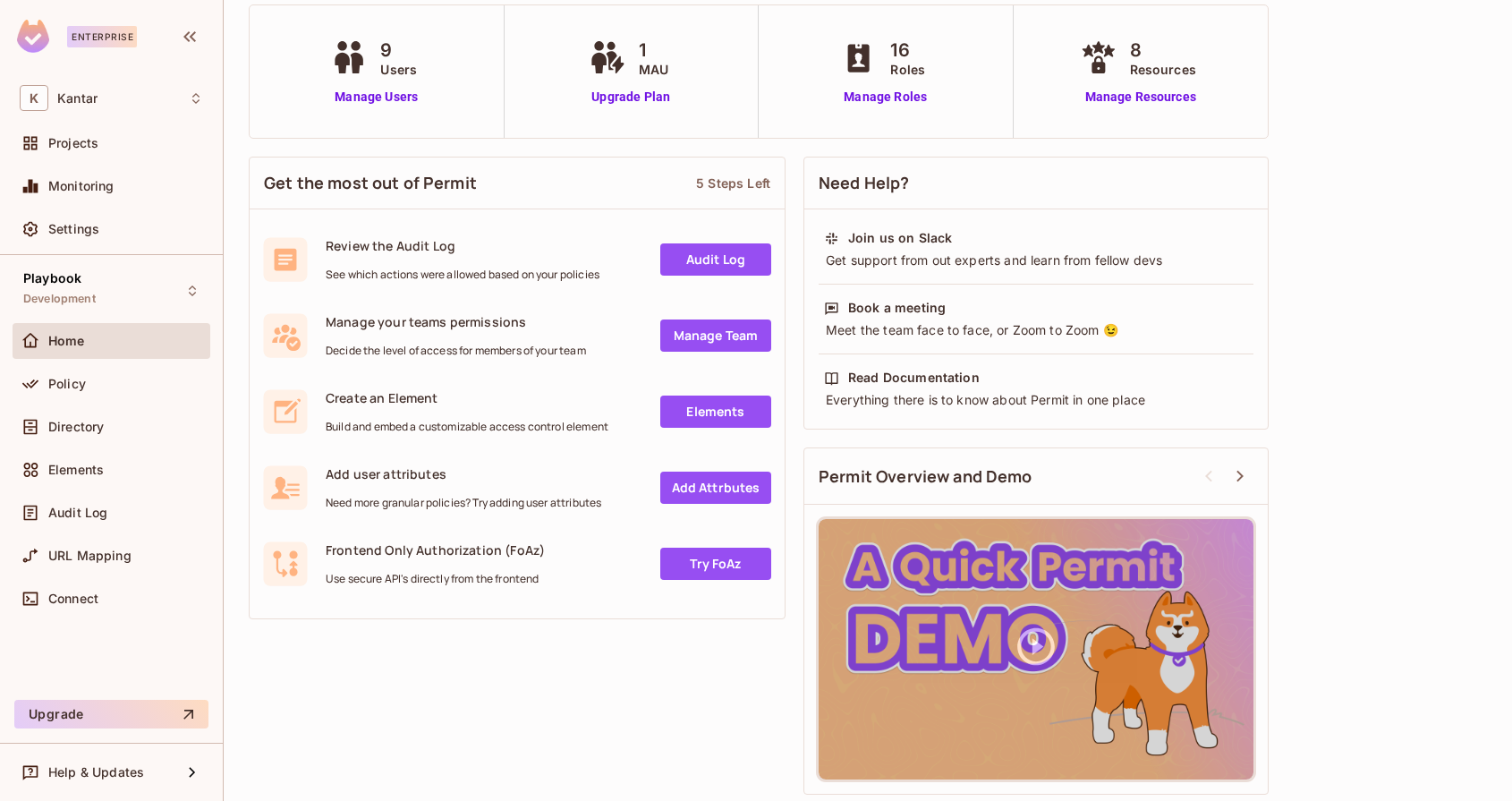scroll, scrollTop: 0, scrollLeft: 0, axis: both 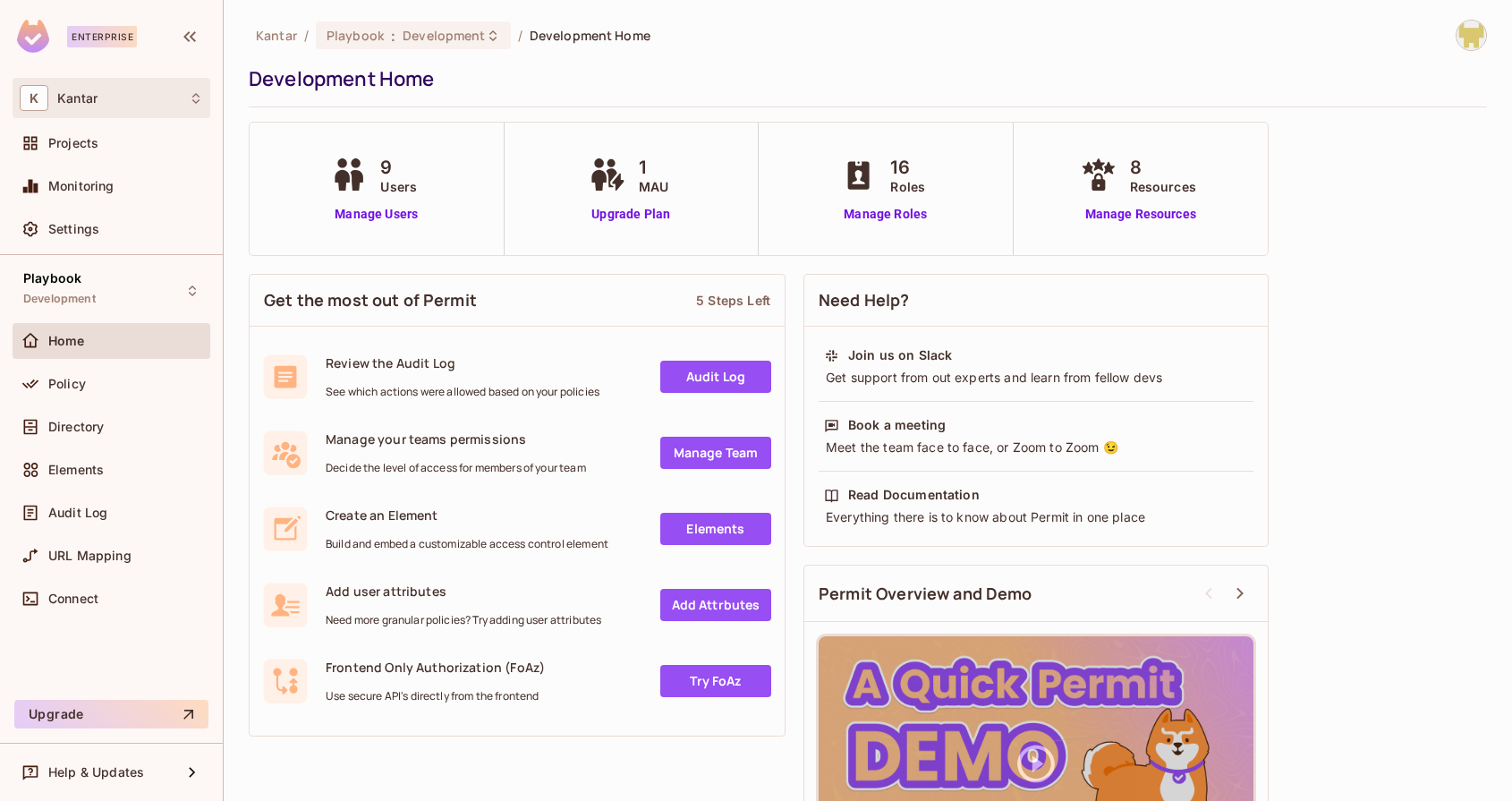 click on "K Kantar" at bounding box center [111, 98] 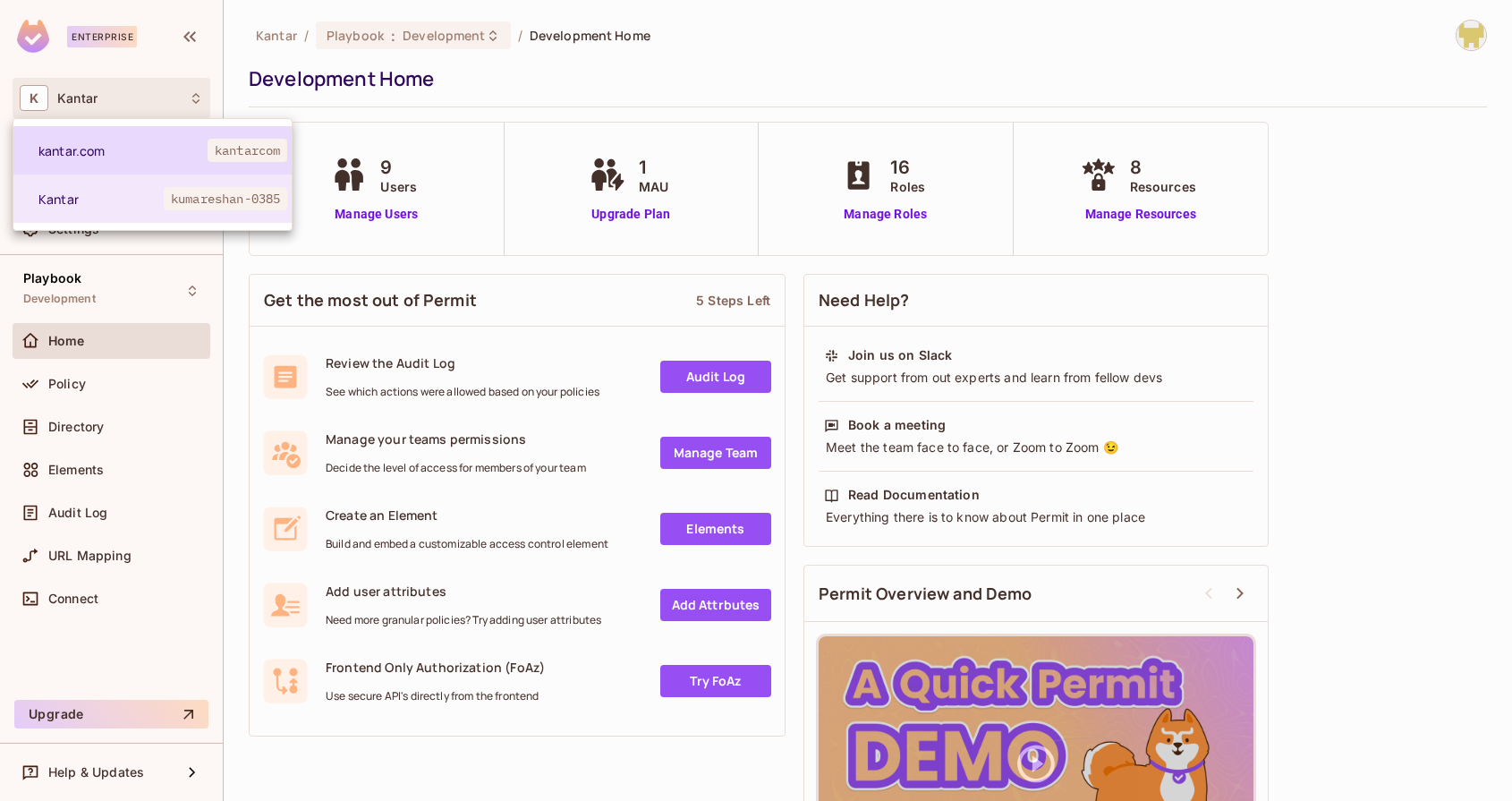 click on "kantar.com" at bounding box center (123, 150) 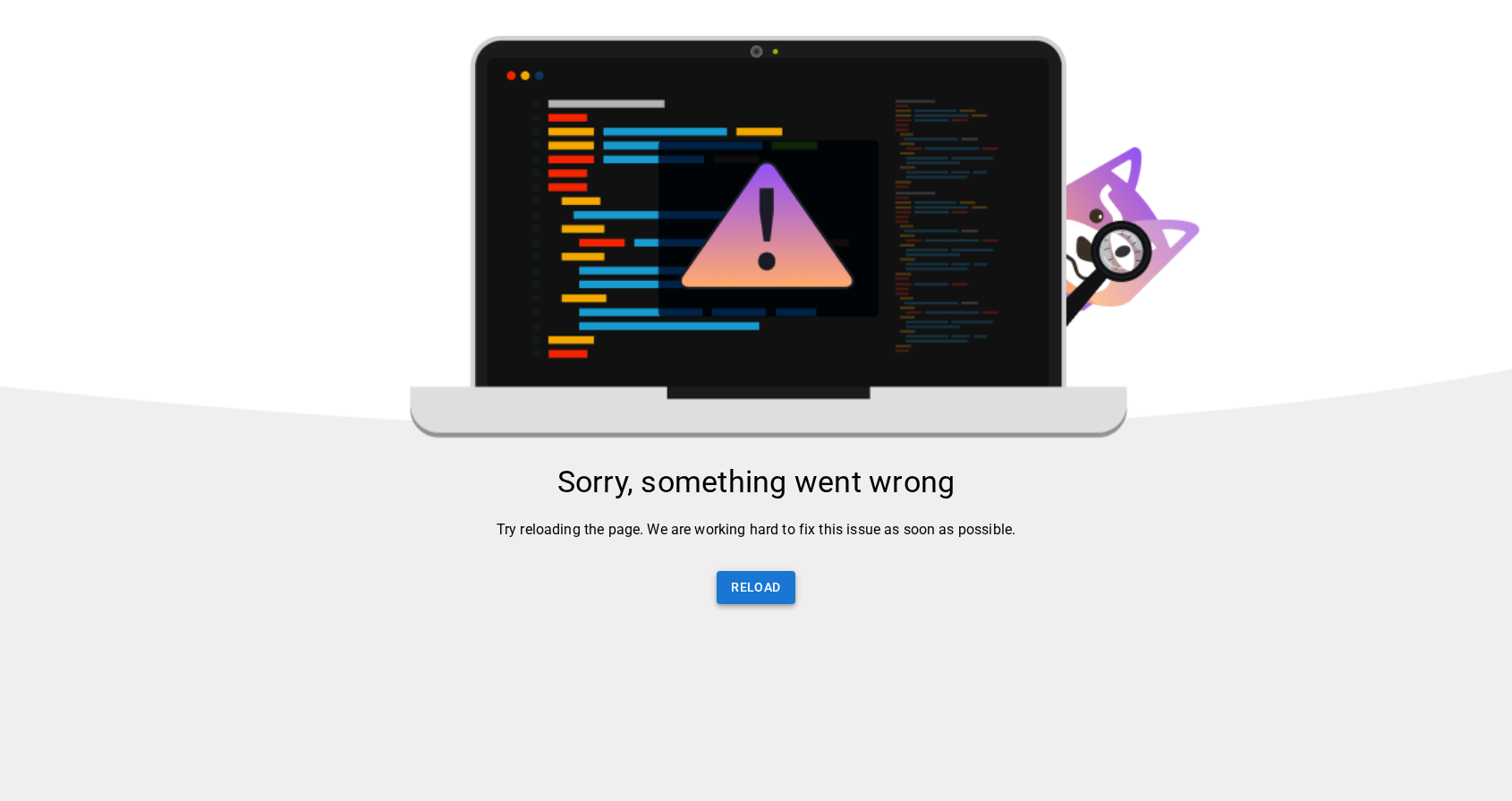 click on "Reload" at bounding box center [755, 587] 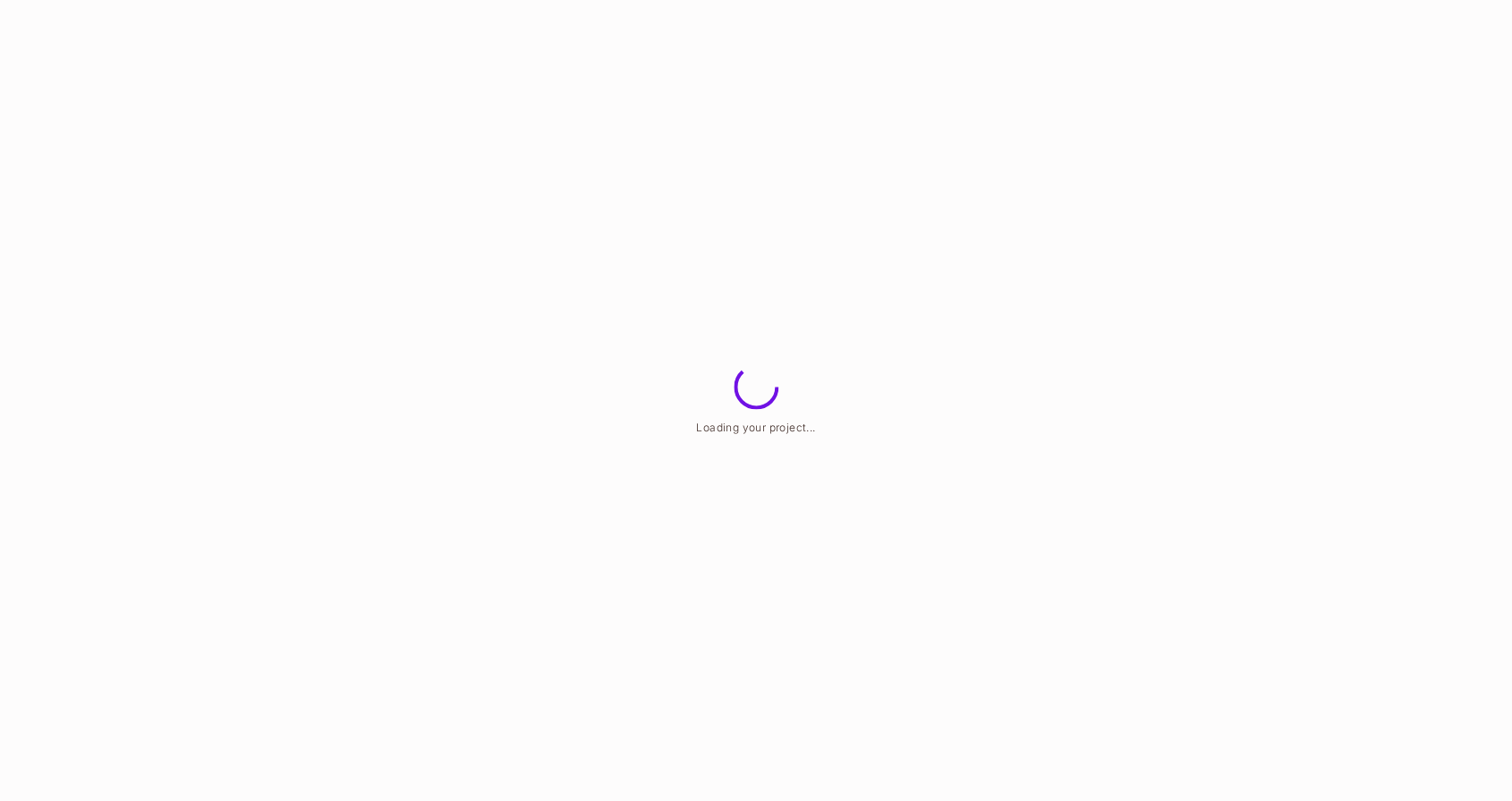 scroll, scrollTop: 0, scrollLeft: 0, axis: both 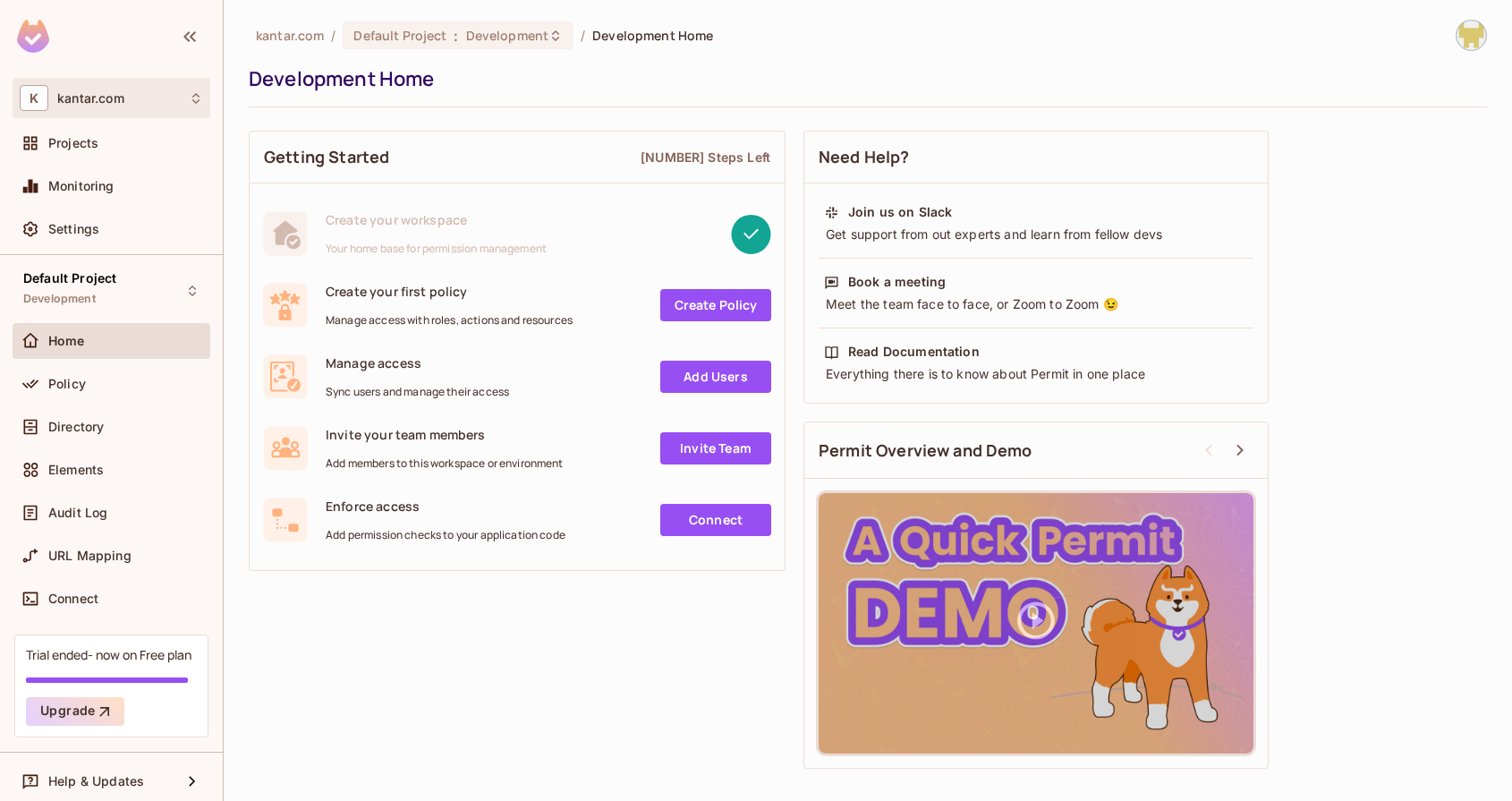 click on "K kantar.com" at bounding box center (111, 98) 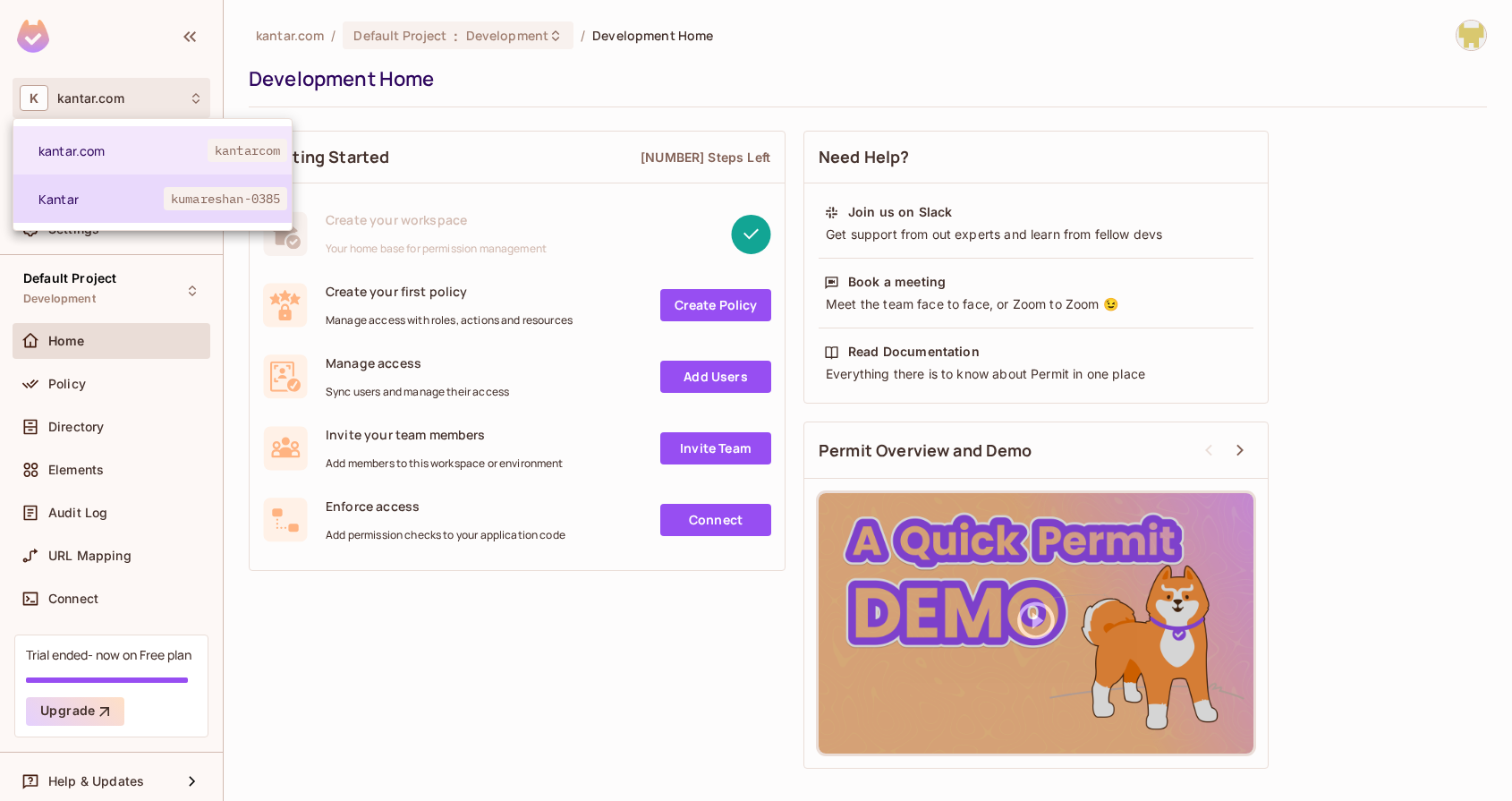 click on "Kantar" at bounding box center (101, 199) 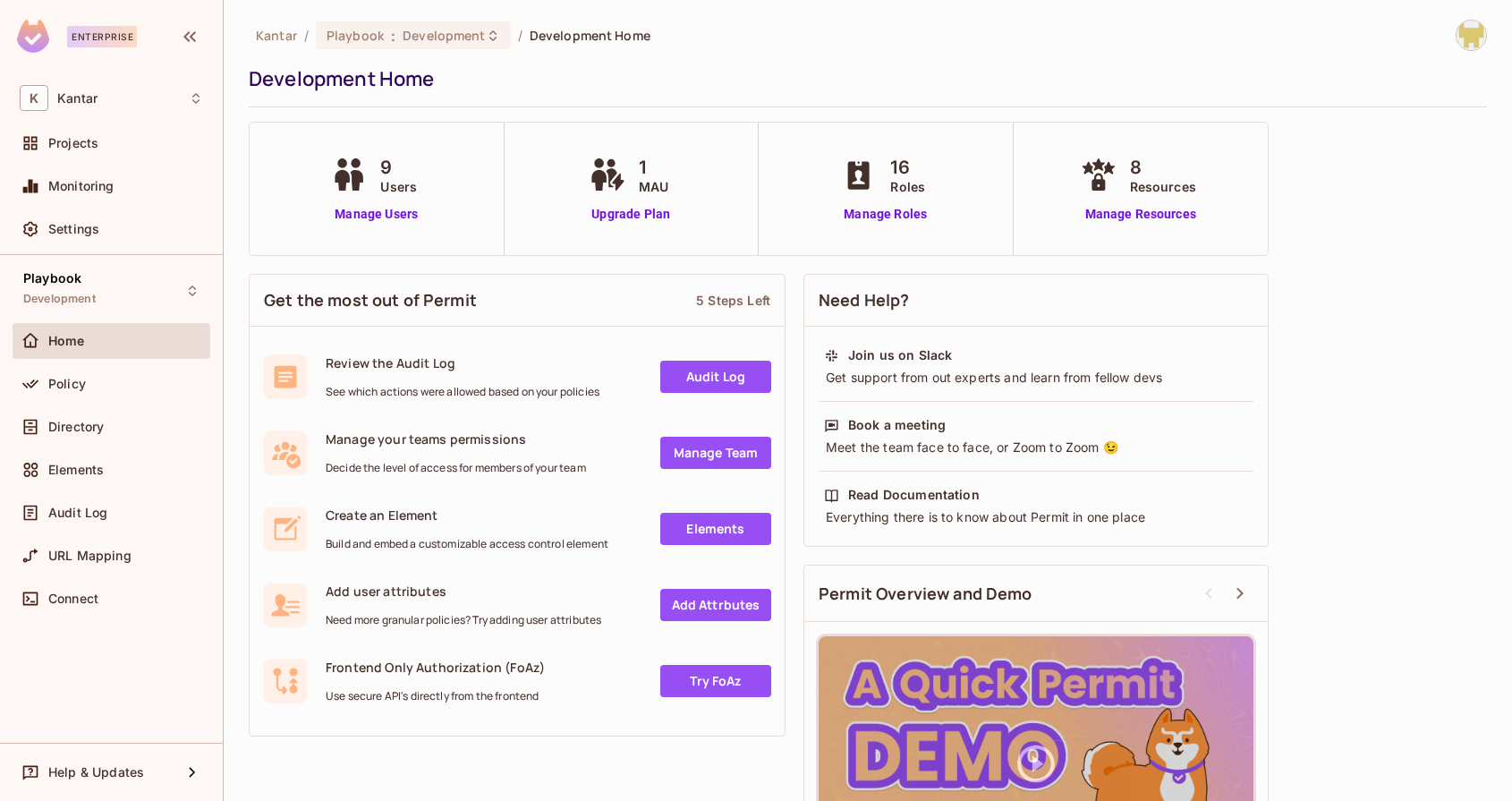 click on "Enterprise" at bounding box center (102, 37) 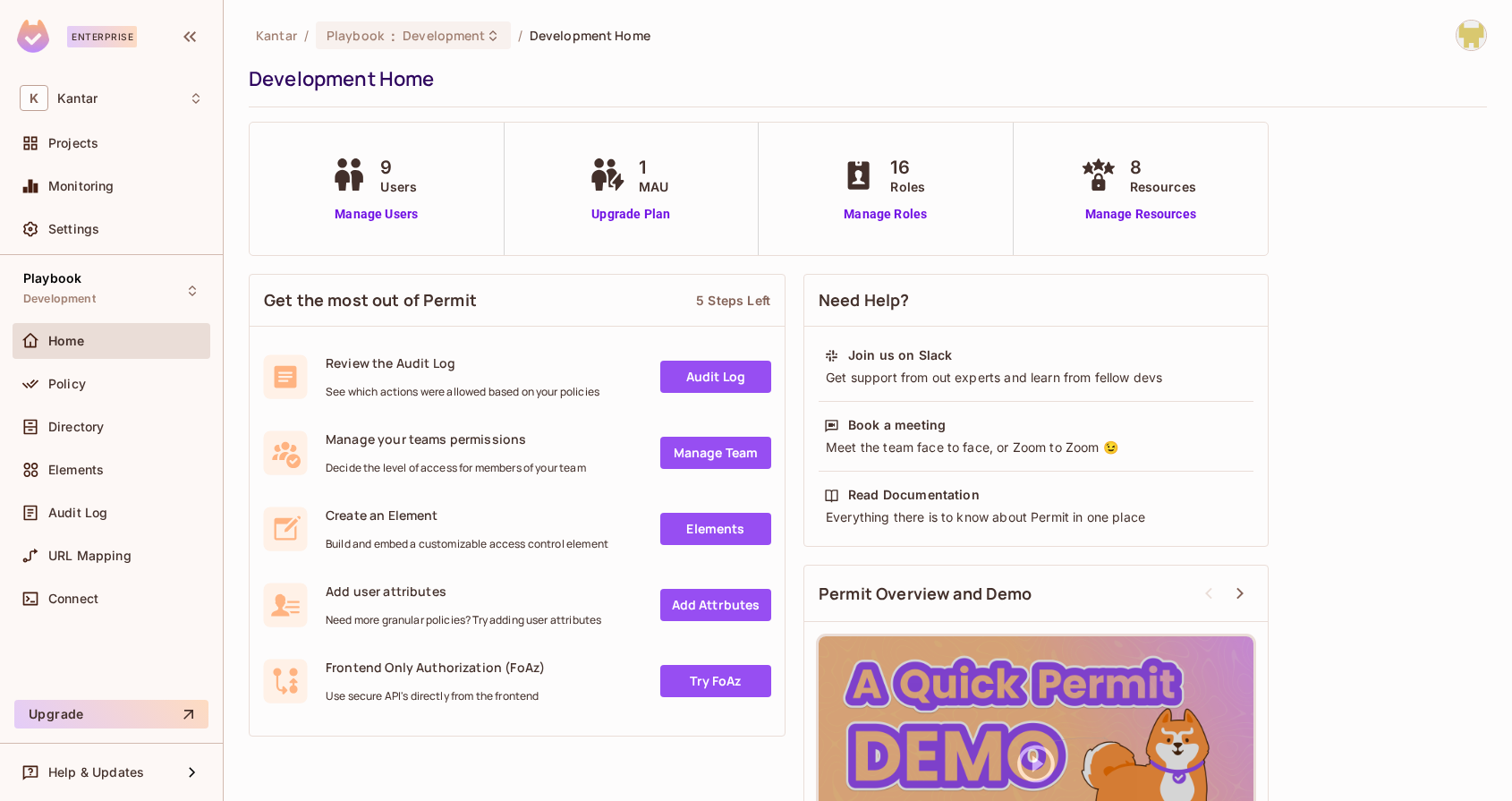 click on "Enterprise" at bounding box center (102, 37) 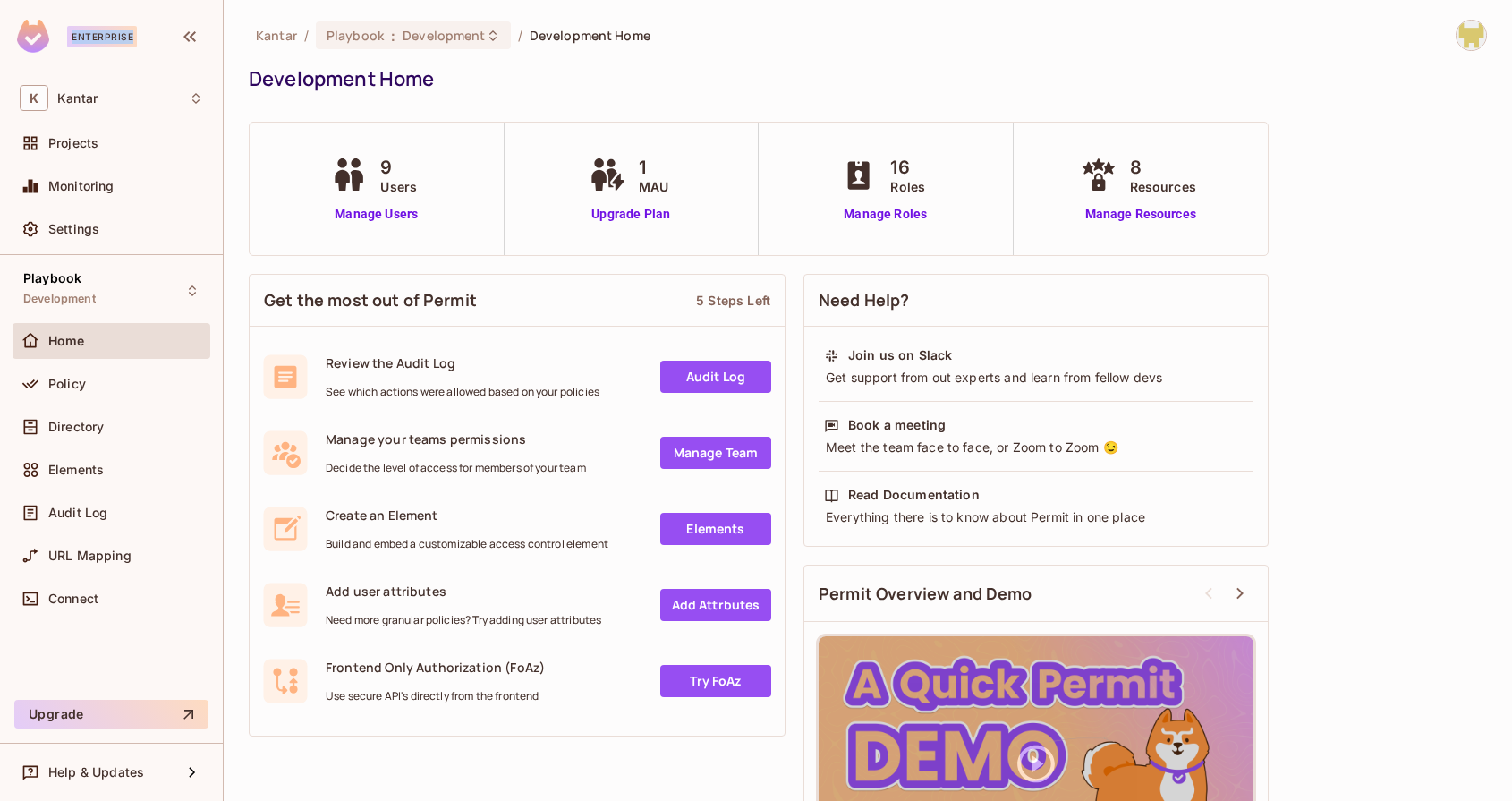 click on "Enterprise" at bounding box center [102, 37] 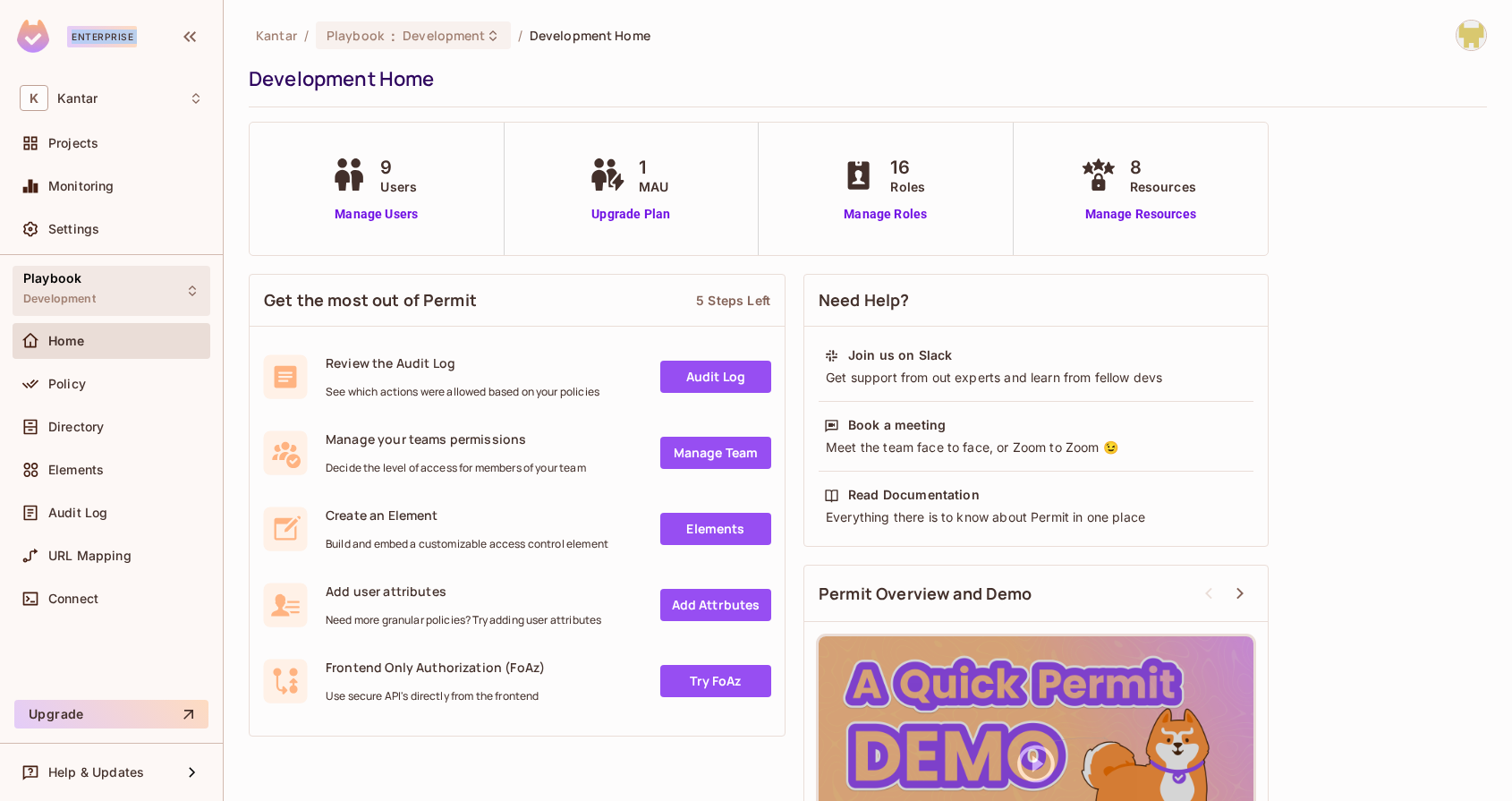 click on "Playbook Development" at bounding box center (59, 290) 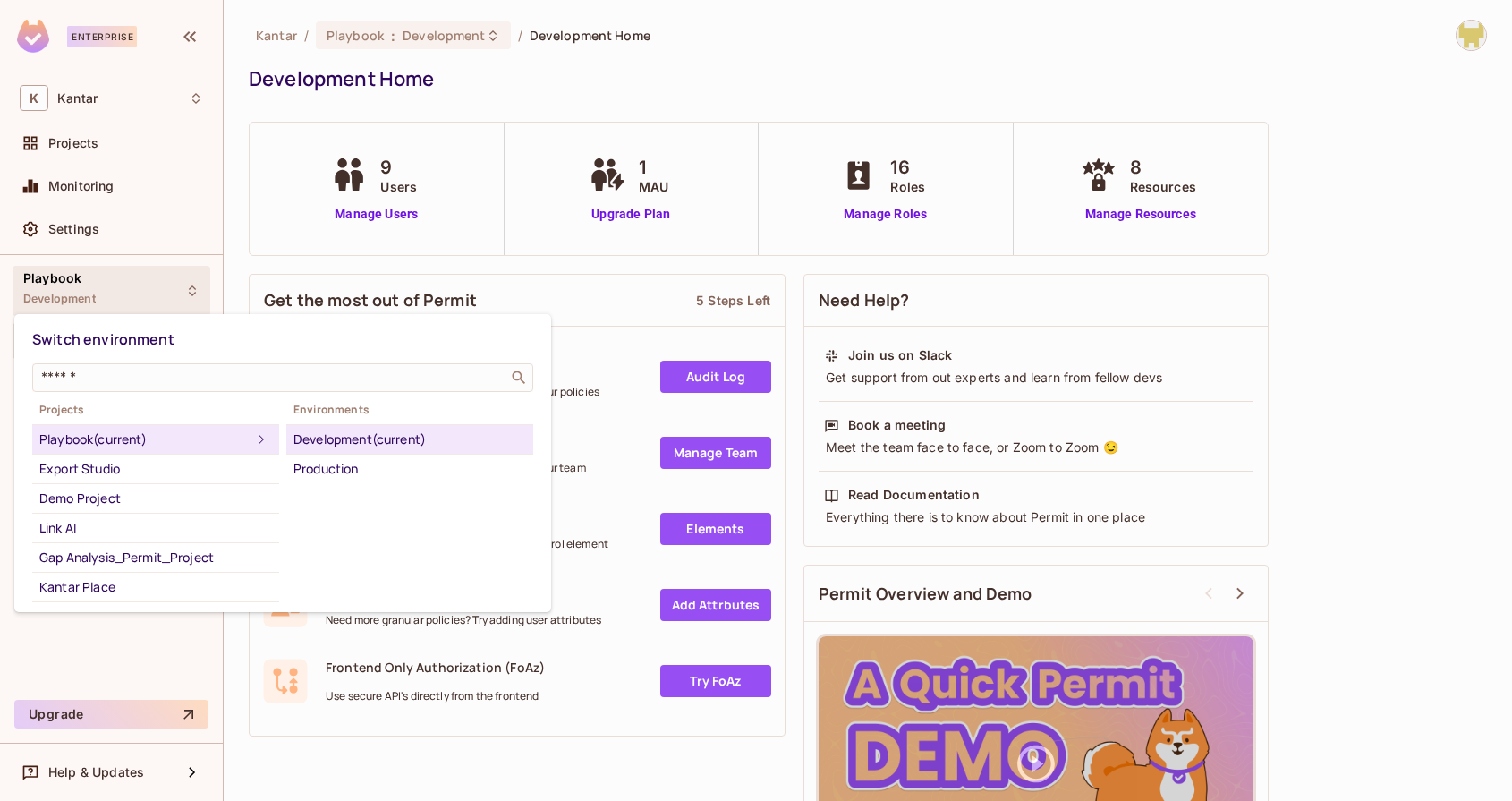 click on "Projects Playbook  (current) Export Studio Demo Project Link AI Gap Analysis_Permit_Project Kantar Place brand_health Lift_plus Default Project Environments Development  (current) Production" at bounding box center (283, 501) 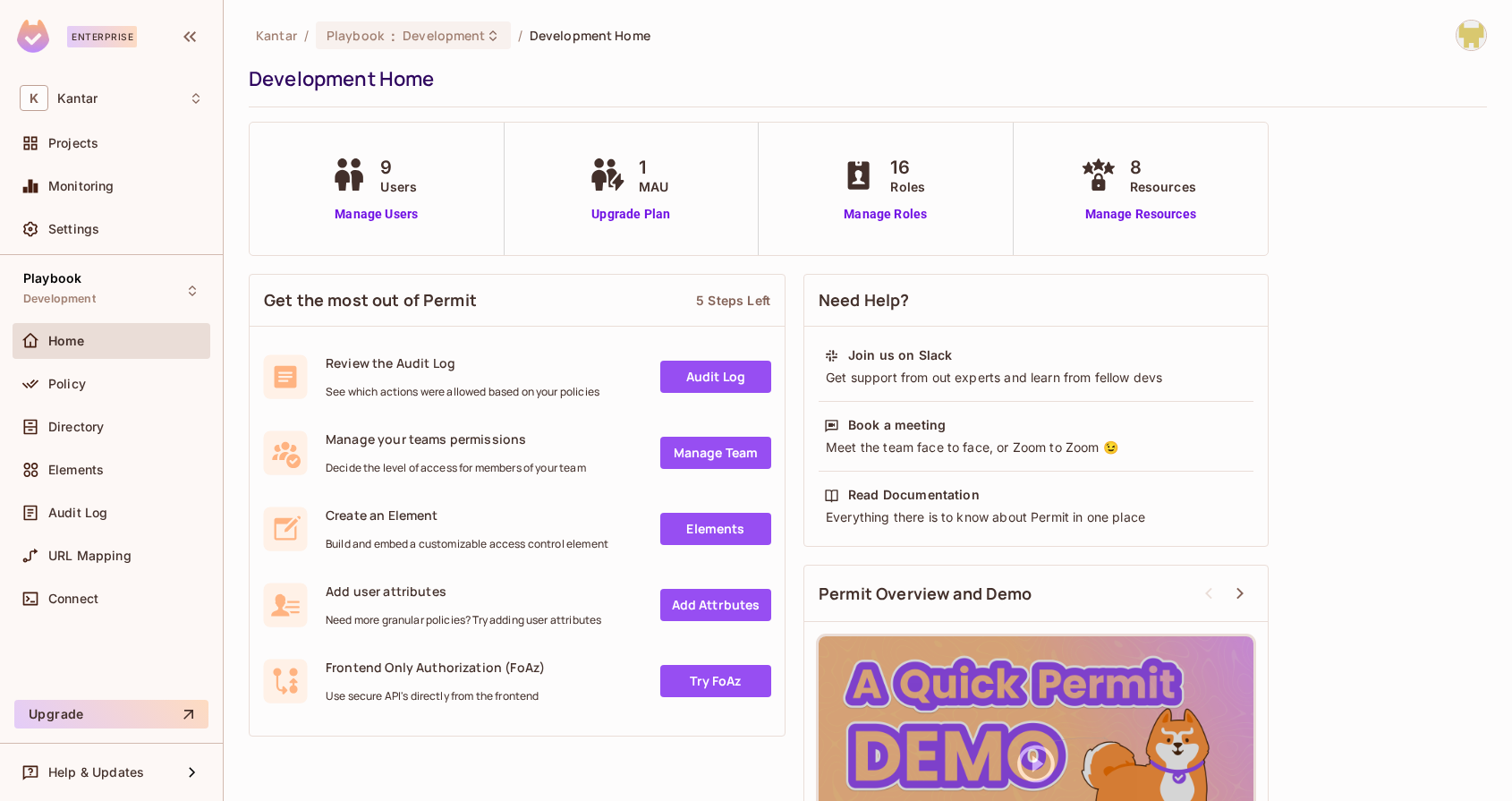 click on "K" at bounding box center (34, 98) 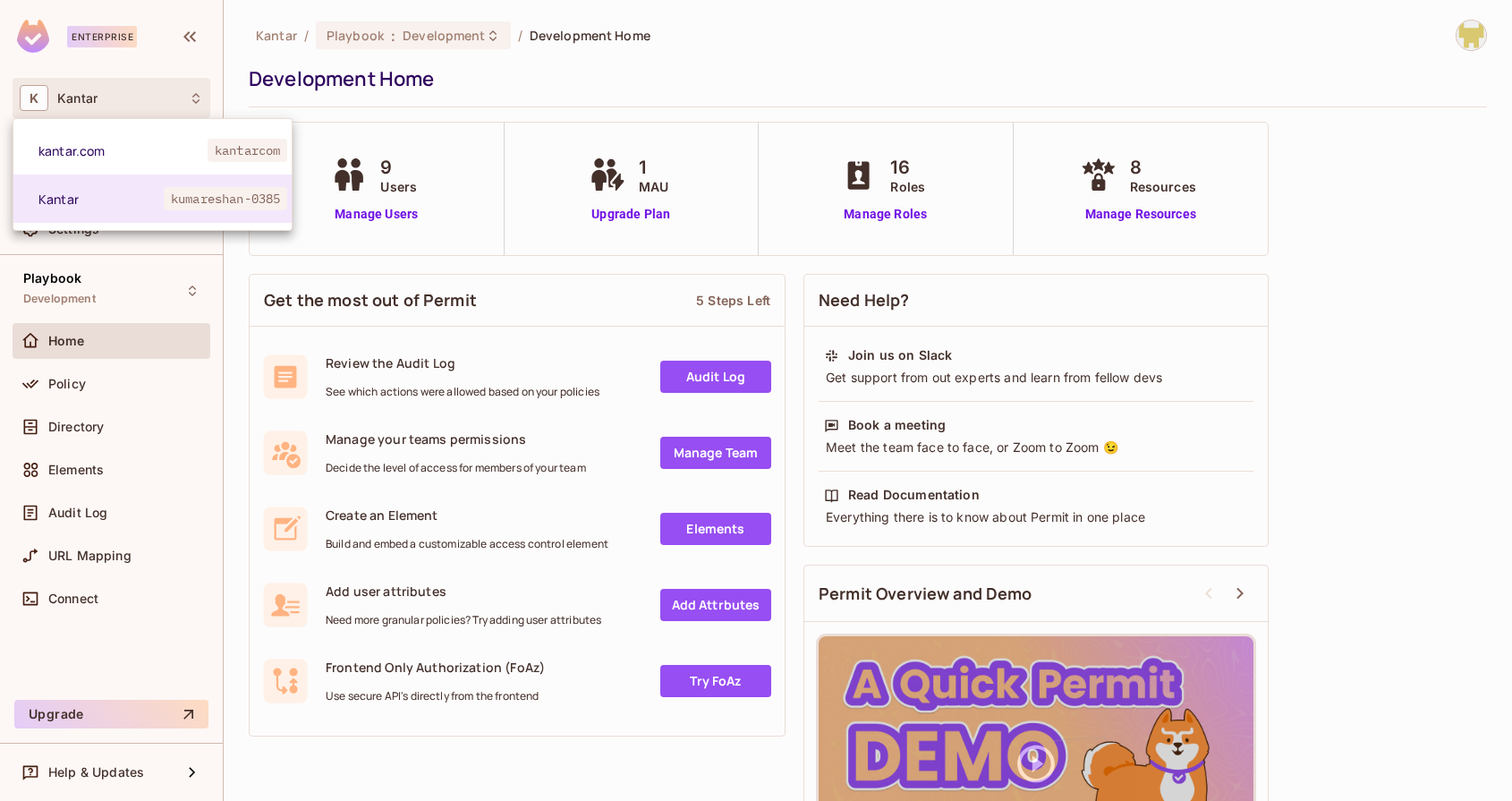 click at bounding box center (756, 400) 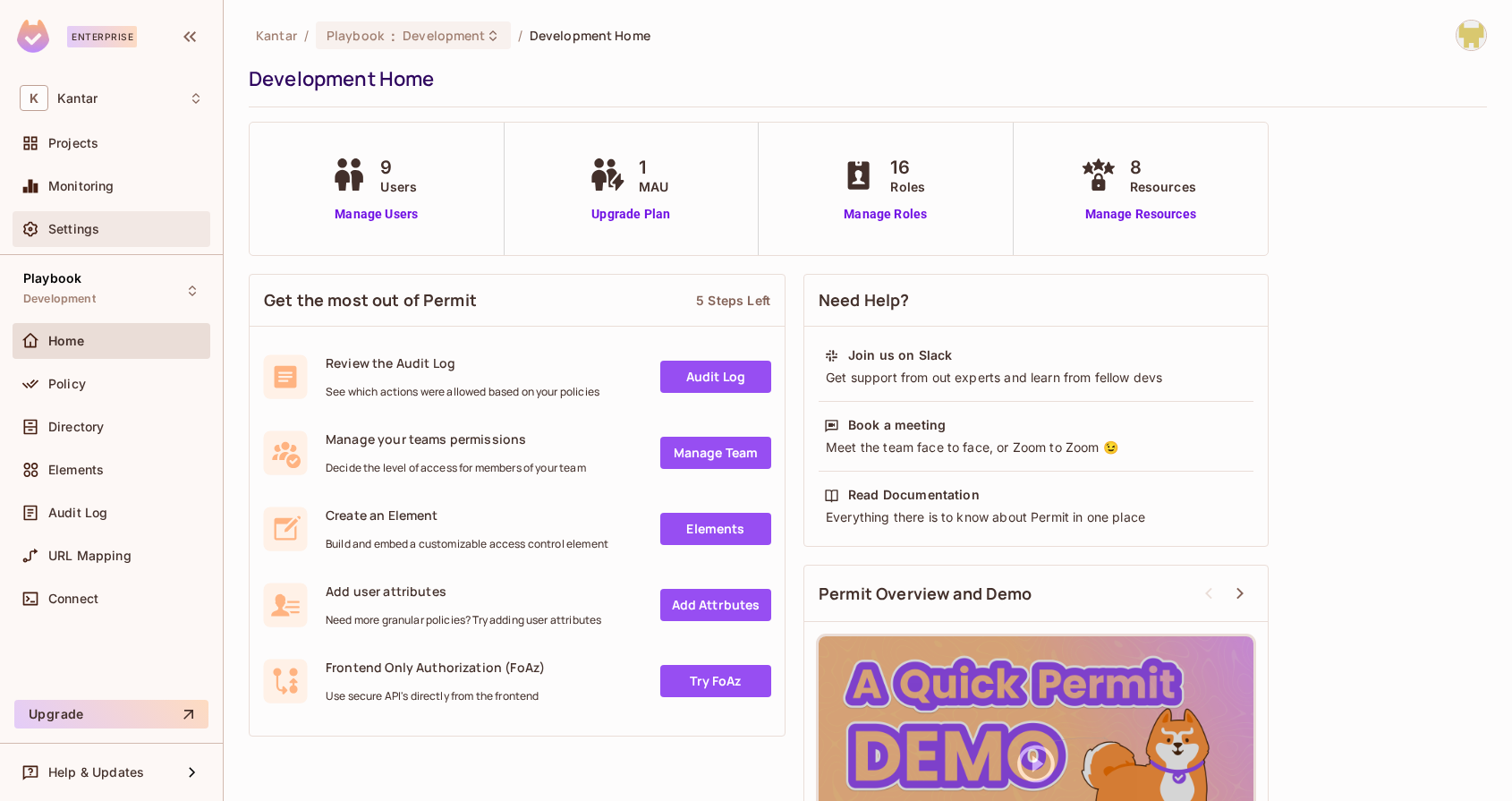 click on "Settings" at bounding box center [111, 229] 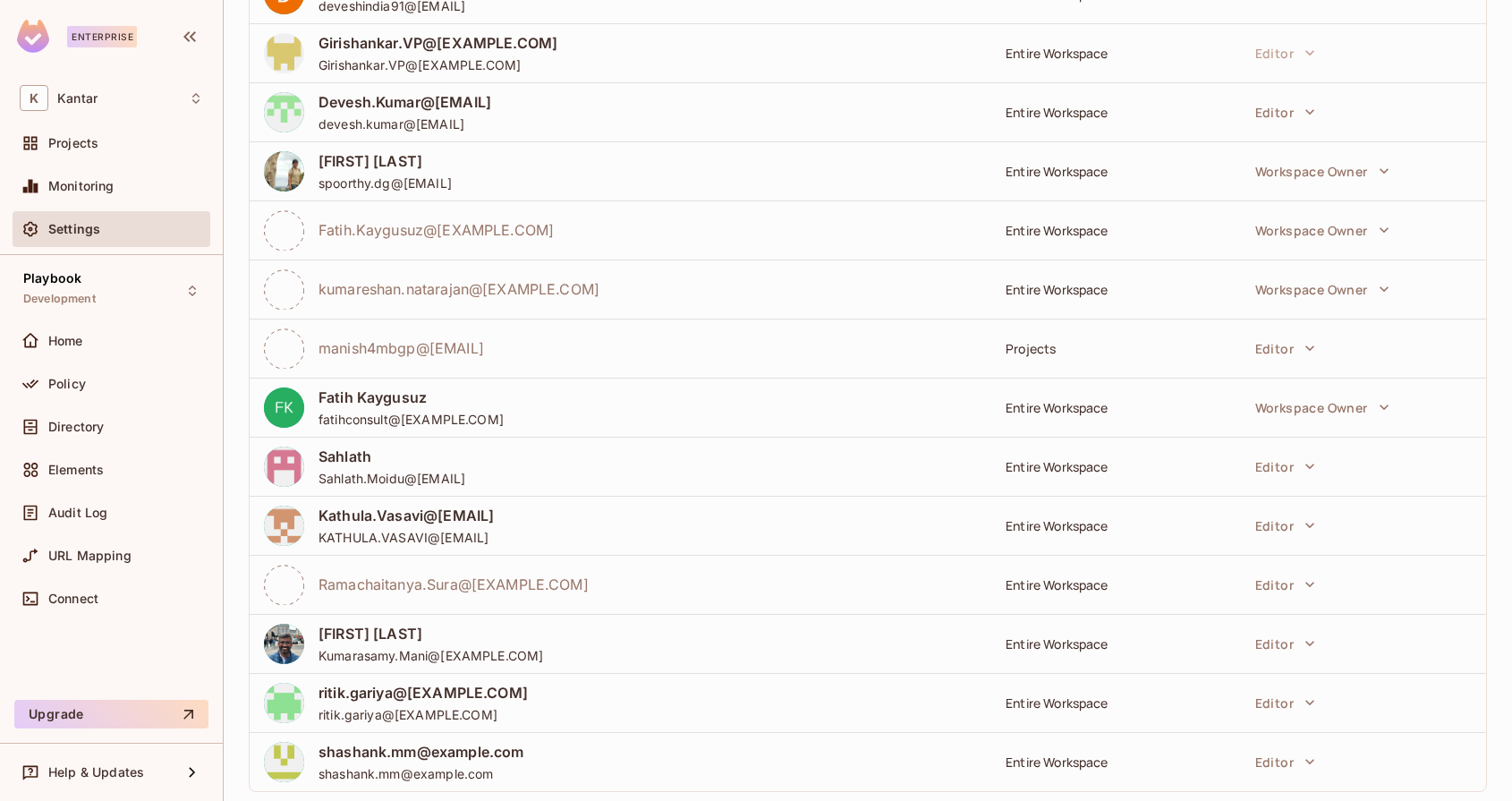 scroll, scrollTop: 1049, scrollLeft: 0, axis: vertical 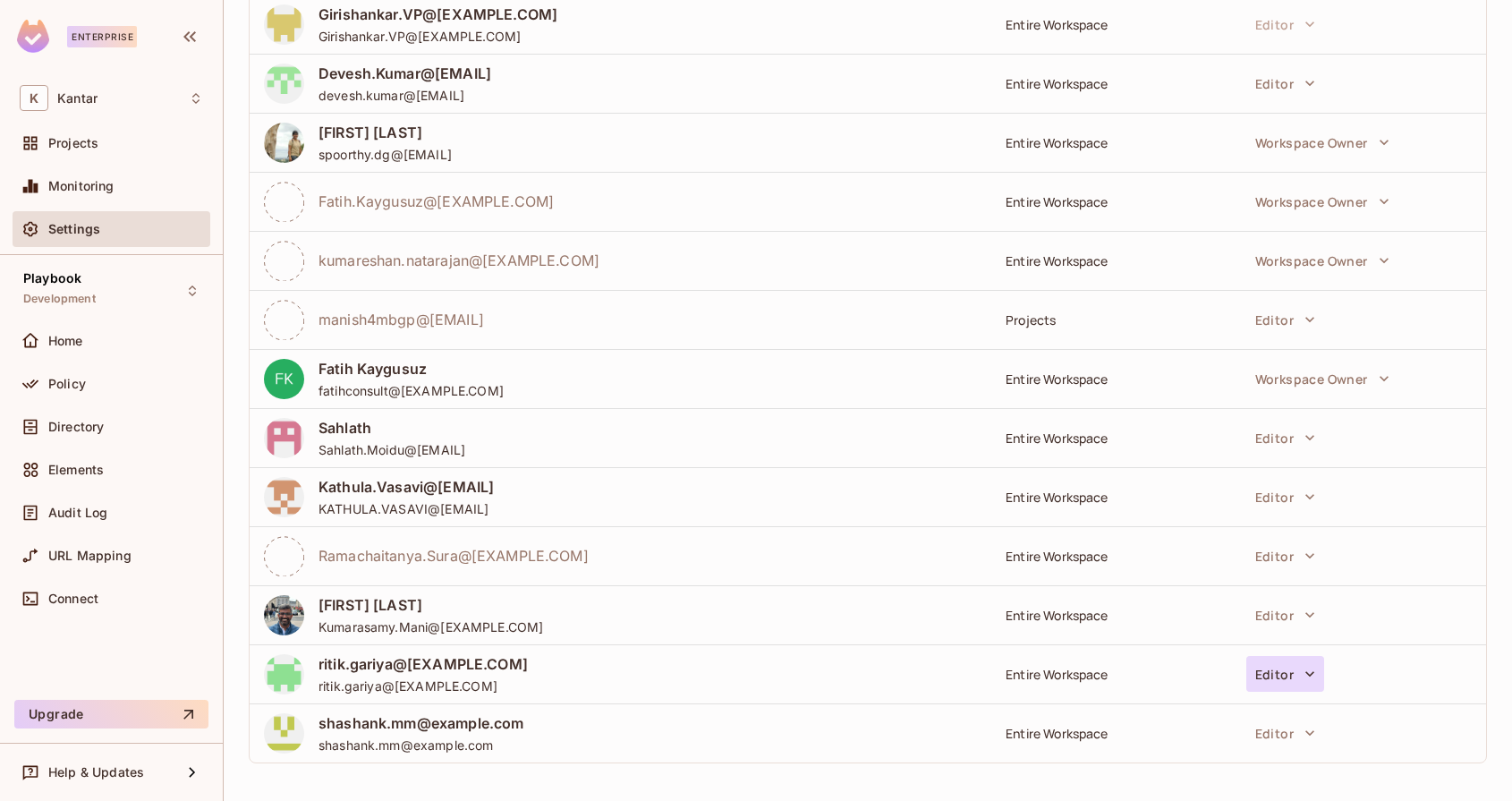 click on "Editor" at bounding box center (1285, 674) 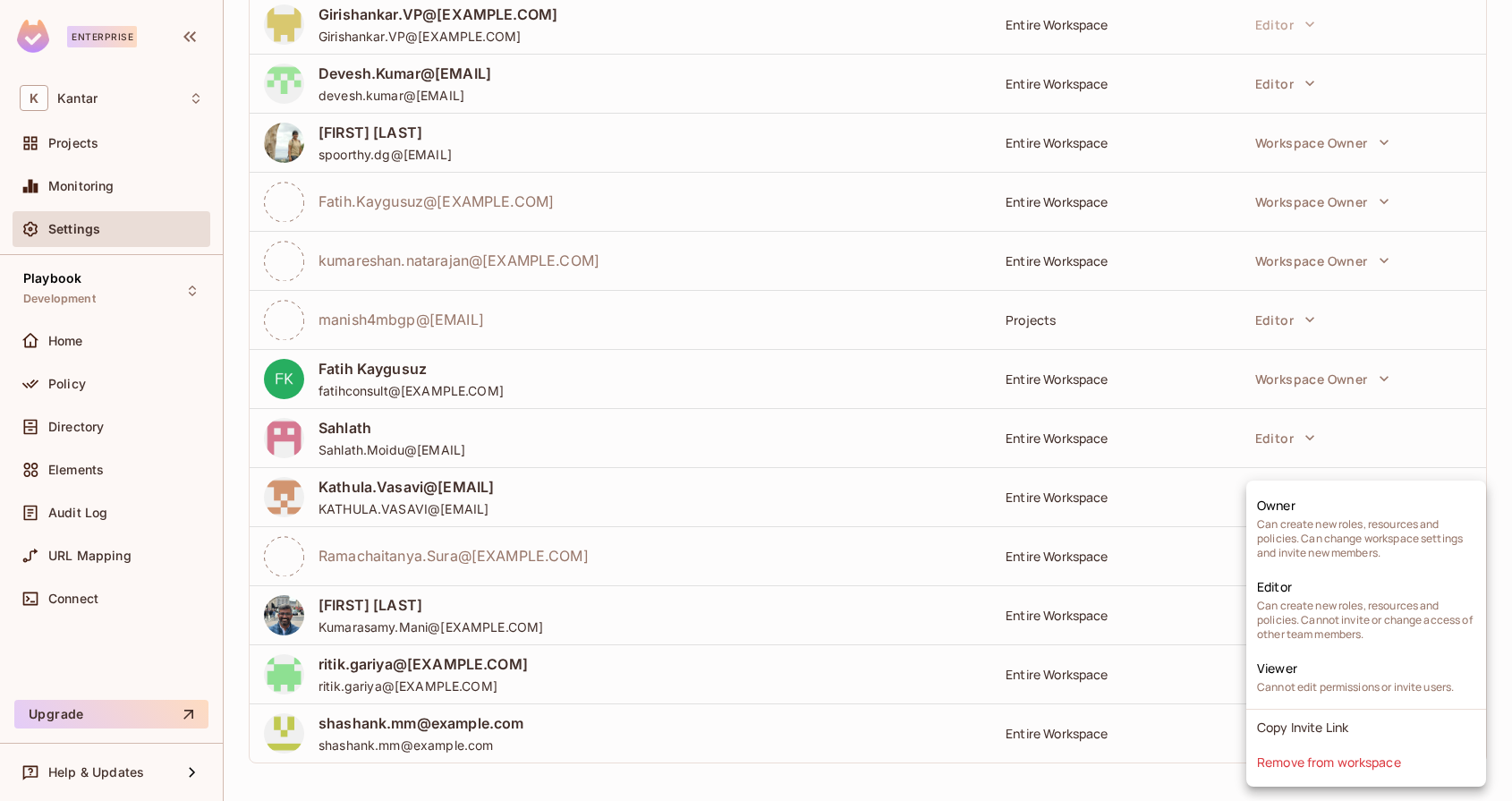 click at bounding box center [756, 400] 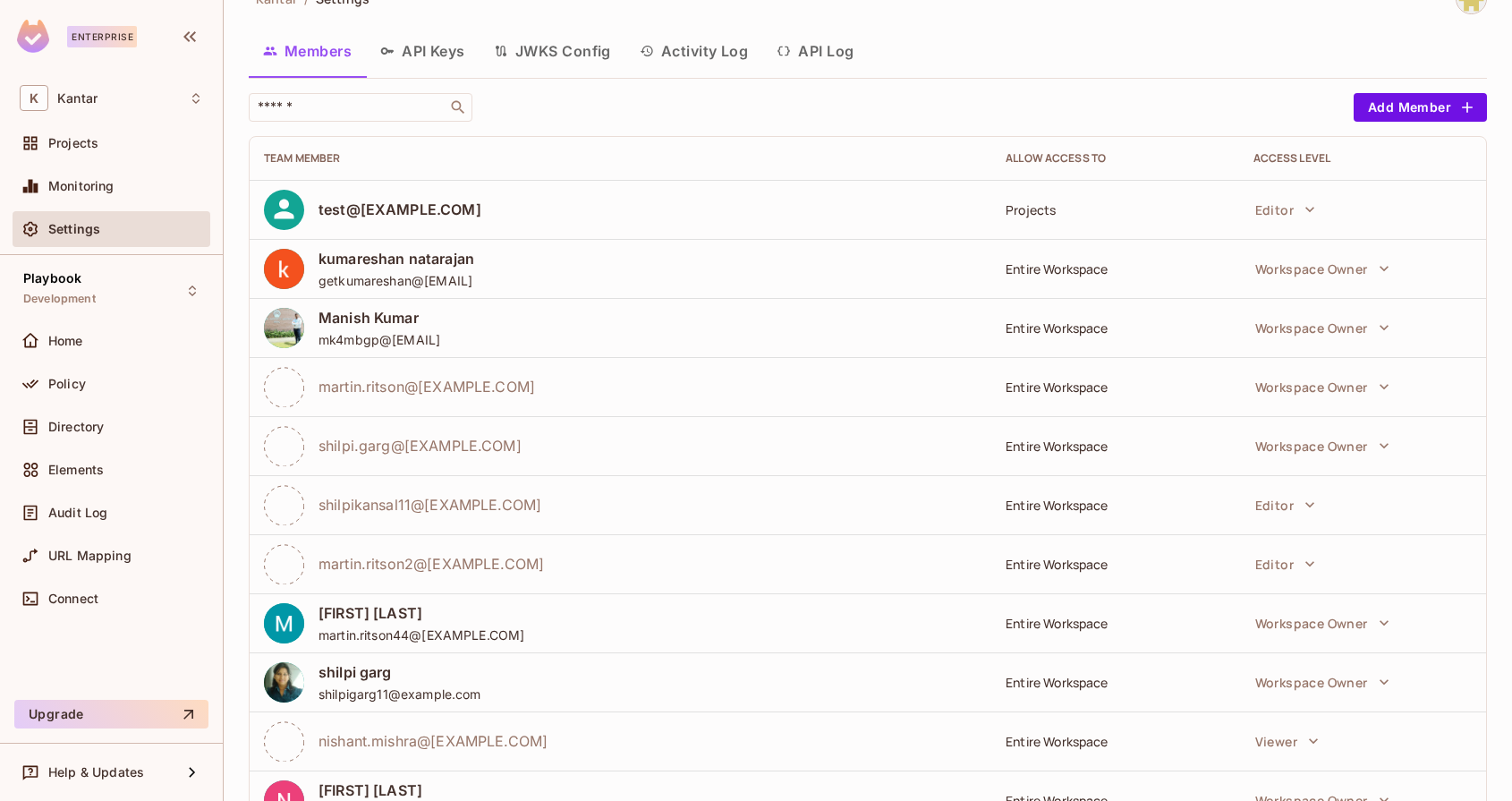 scroll, scrollTop: 20, scrollLeft: 0, axis: vertical 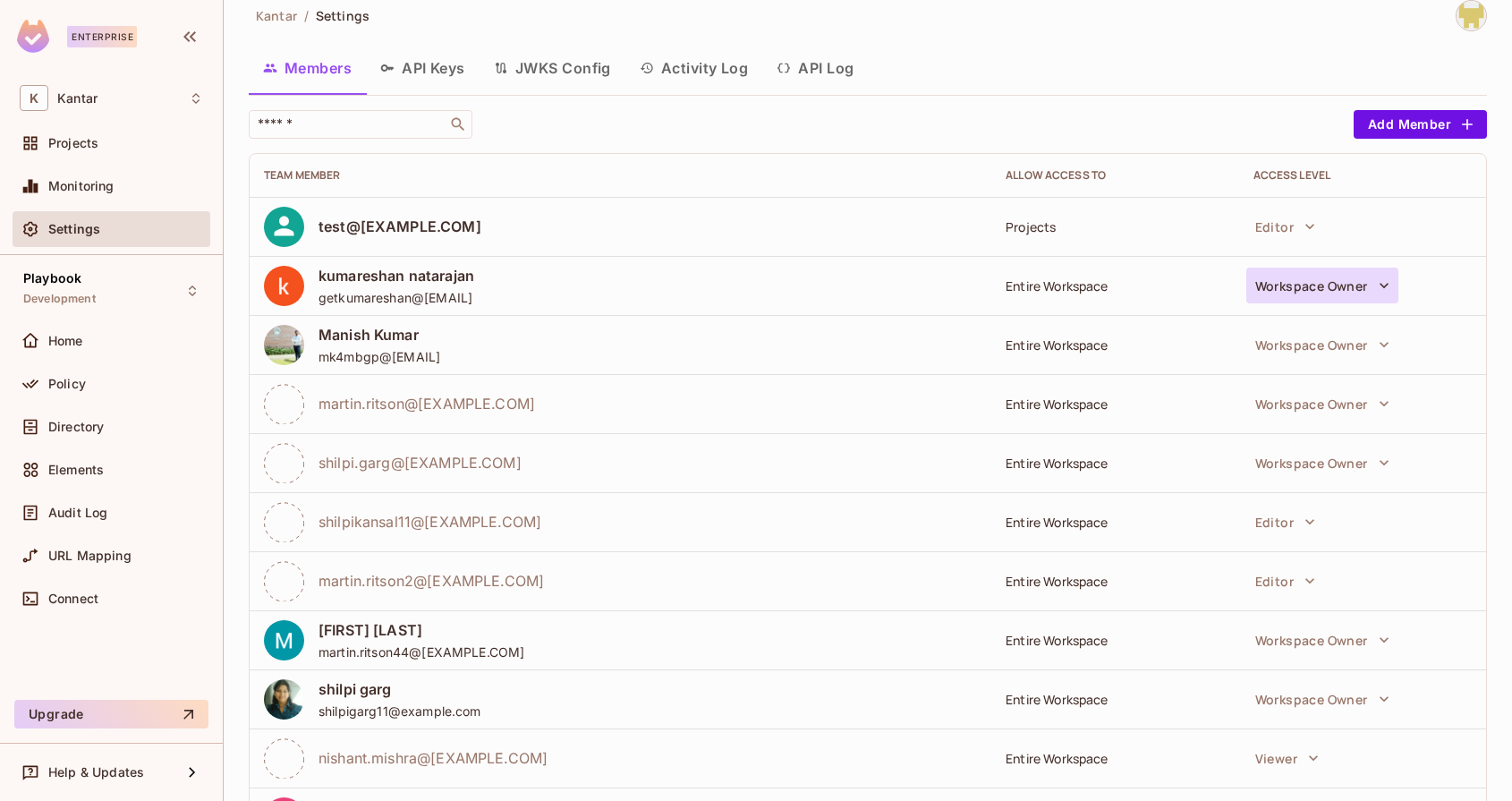click on "Workspace   Owner" at bounding box center [1322, 285] 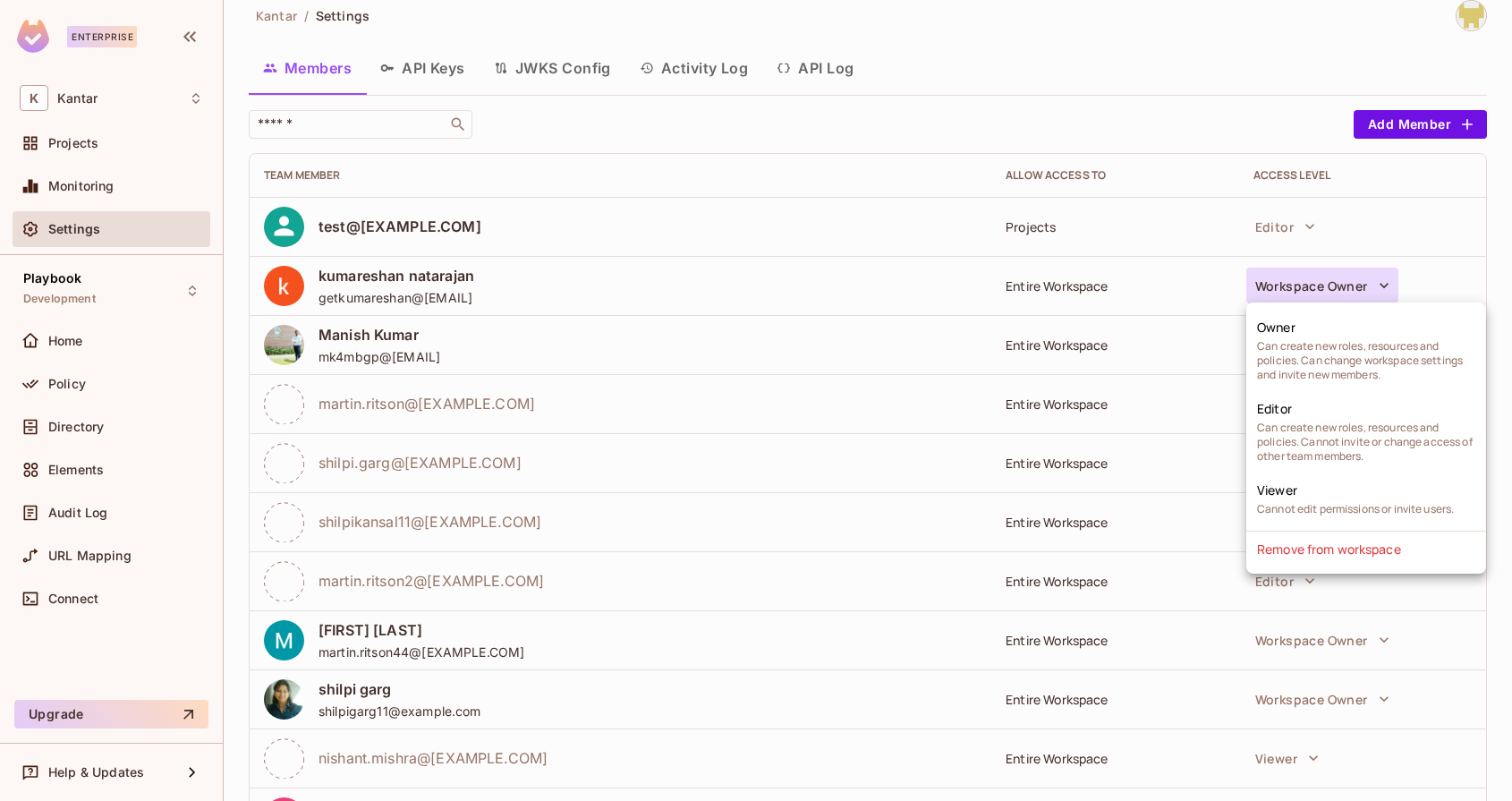 click at bounding box center (756, 400) 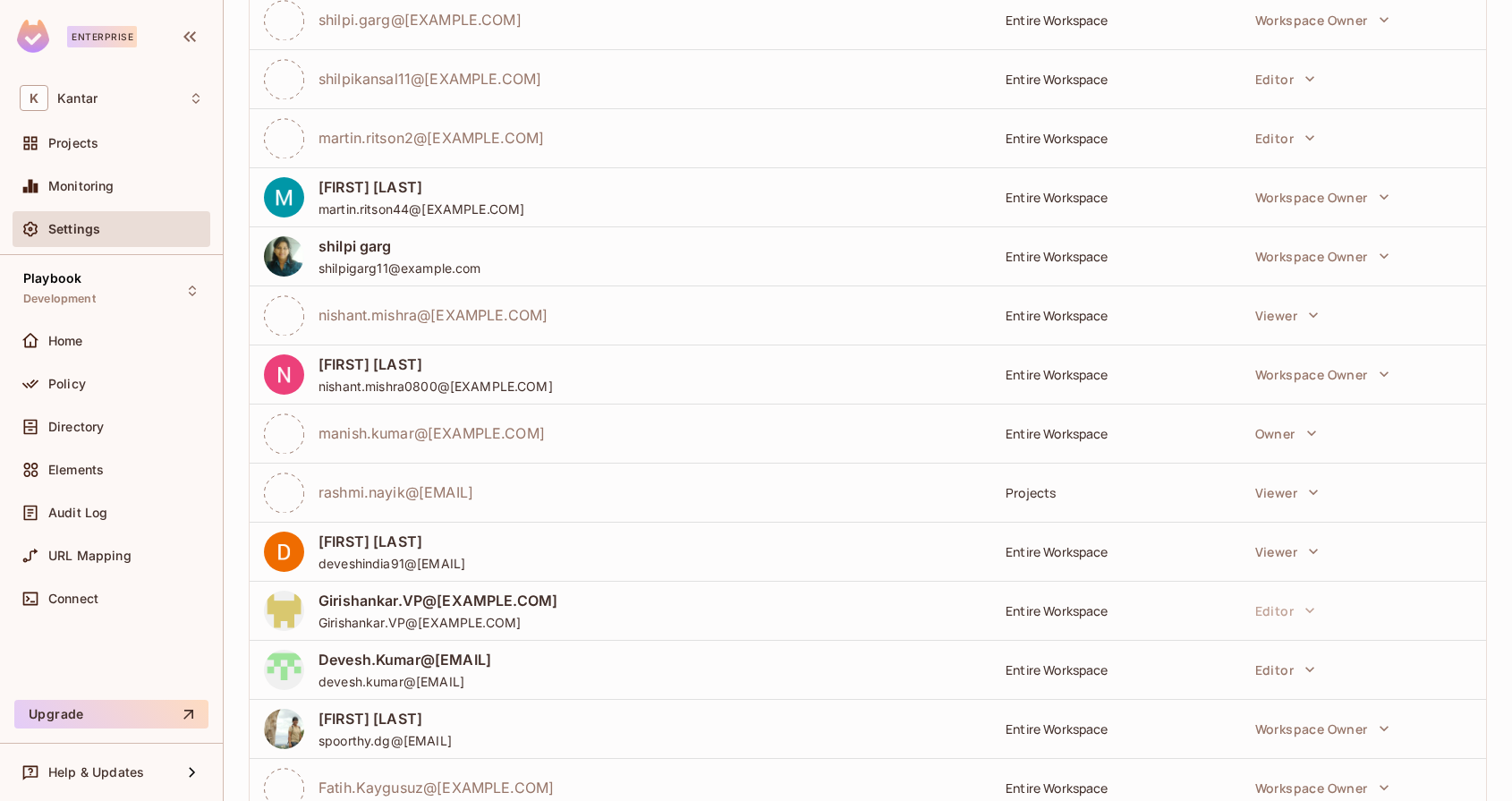 scroll, scrollTop: 466, scrollLeft: 0, axis: vertical 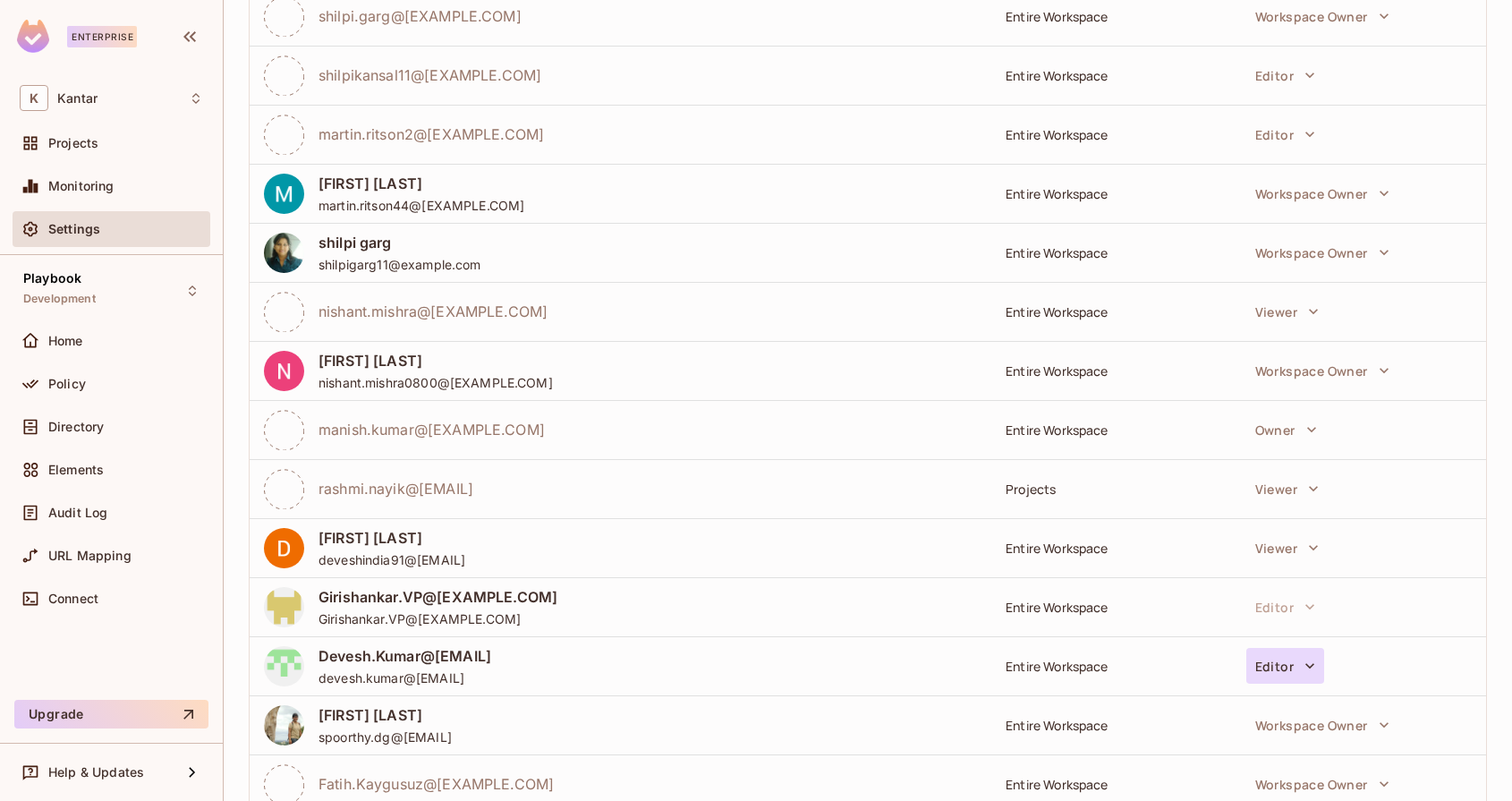 click on "Editor" at bounding box center (1285, 666) 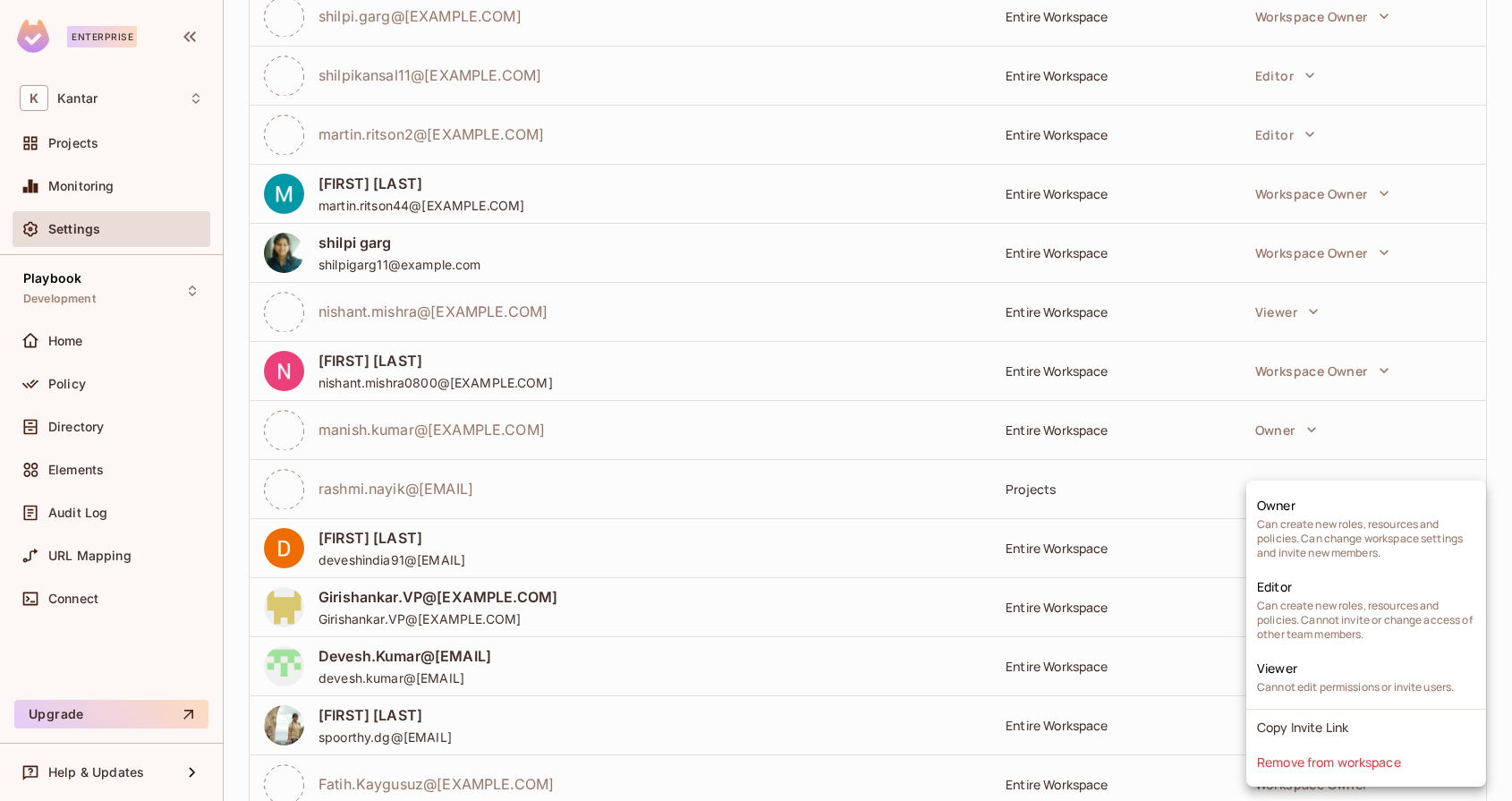 click at bounding box center [756, 400] 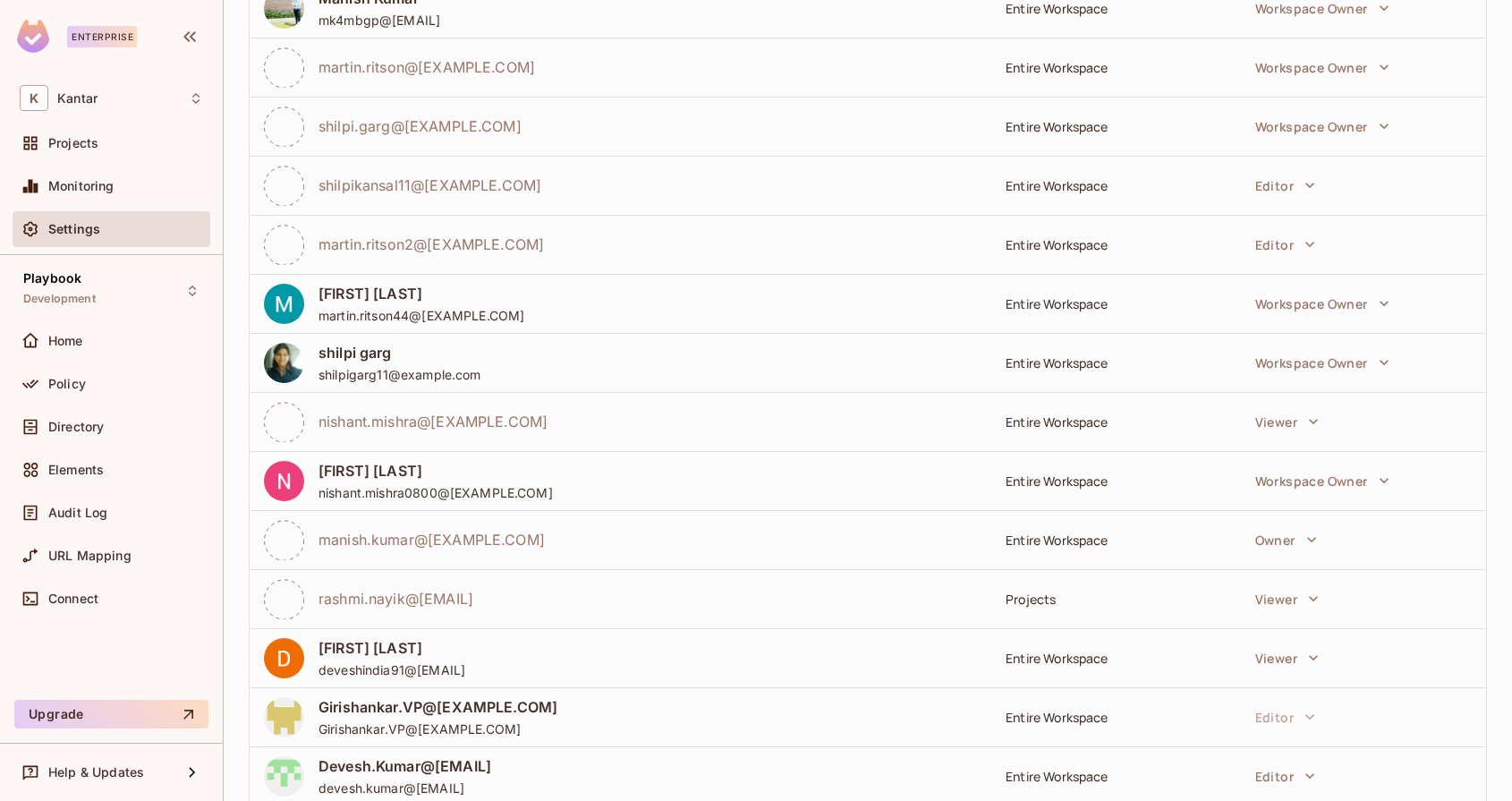 scroll, scrollTop: 0, scrollLeft: 0, axis: both 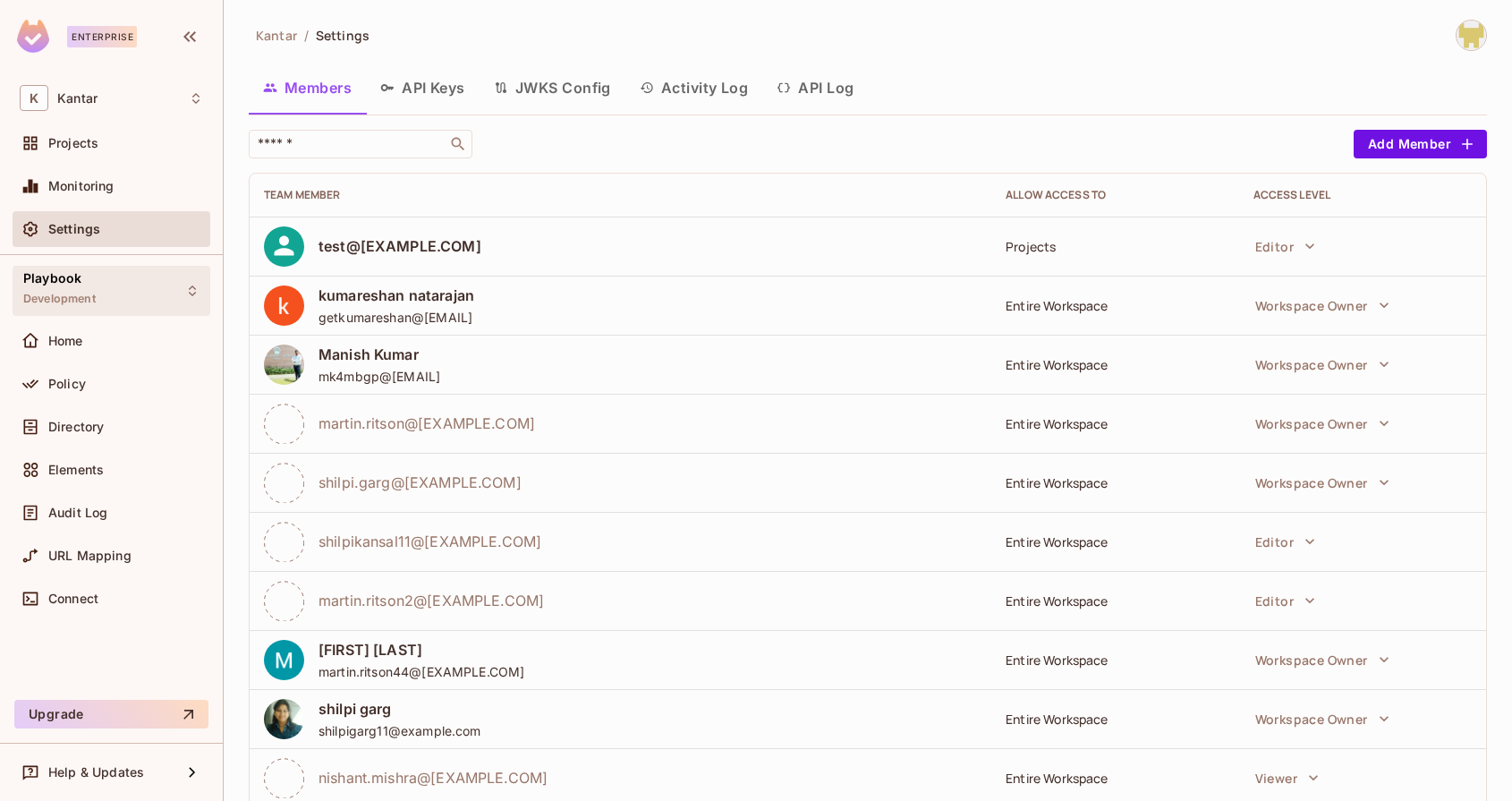 click on "Playbook Development" at bounding box center [111, 290] 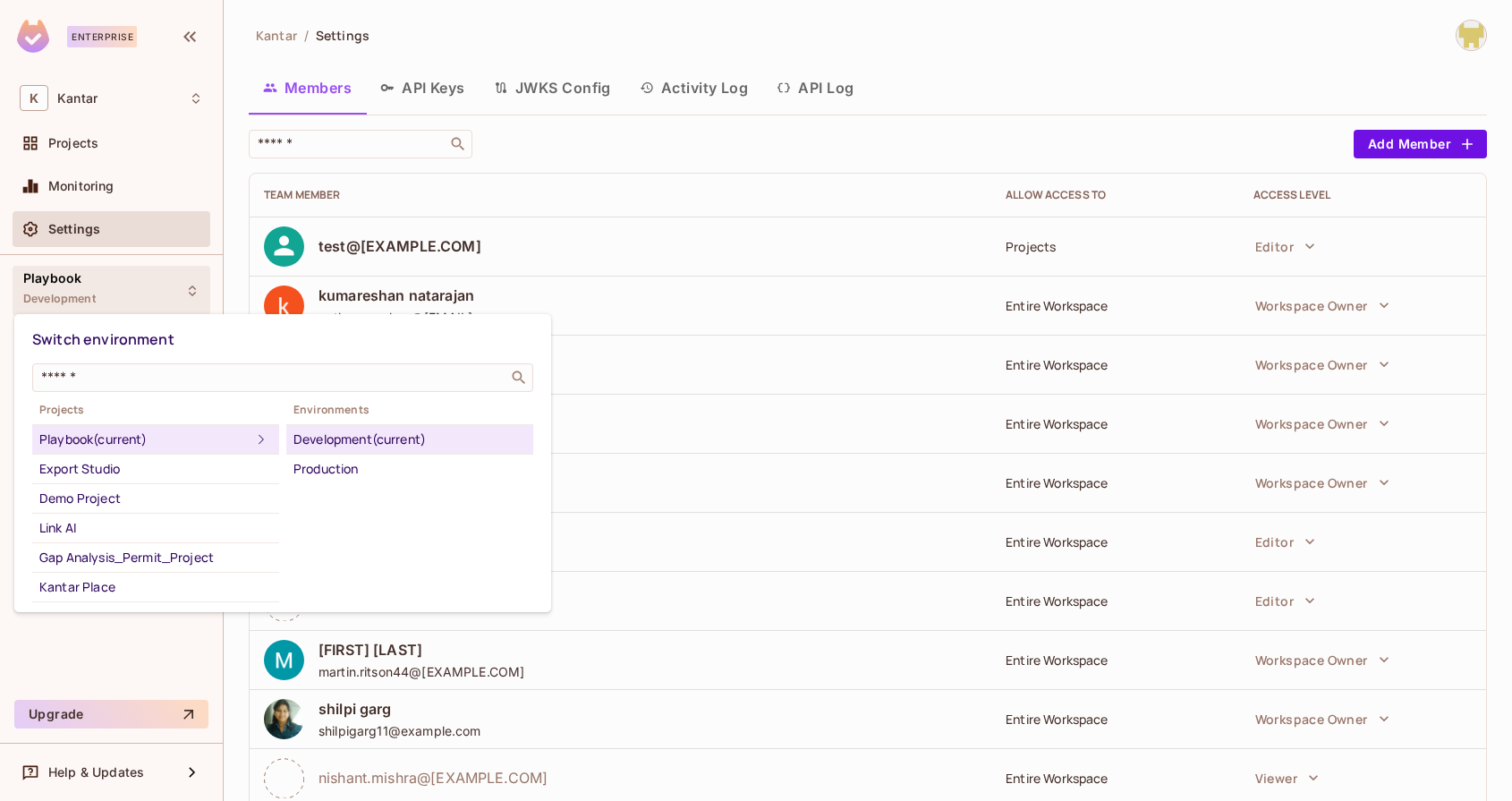 click at bounding box center (756, 400) 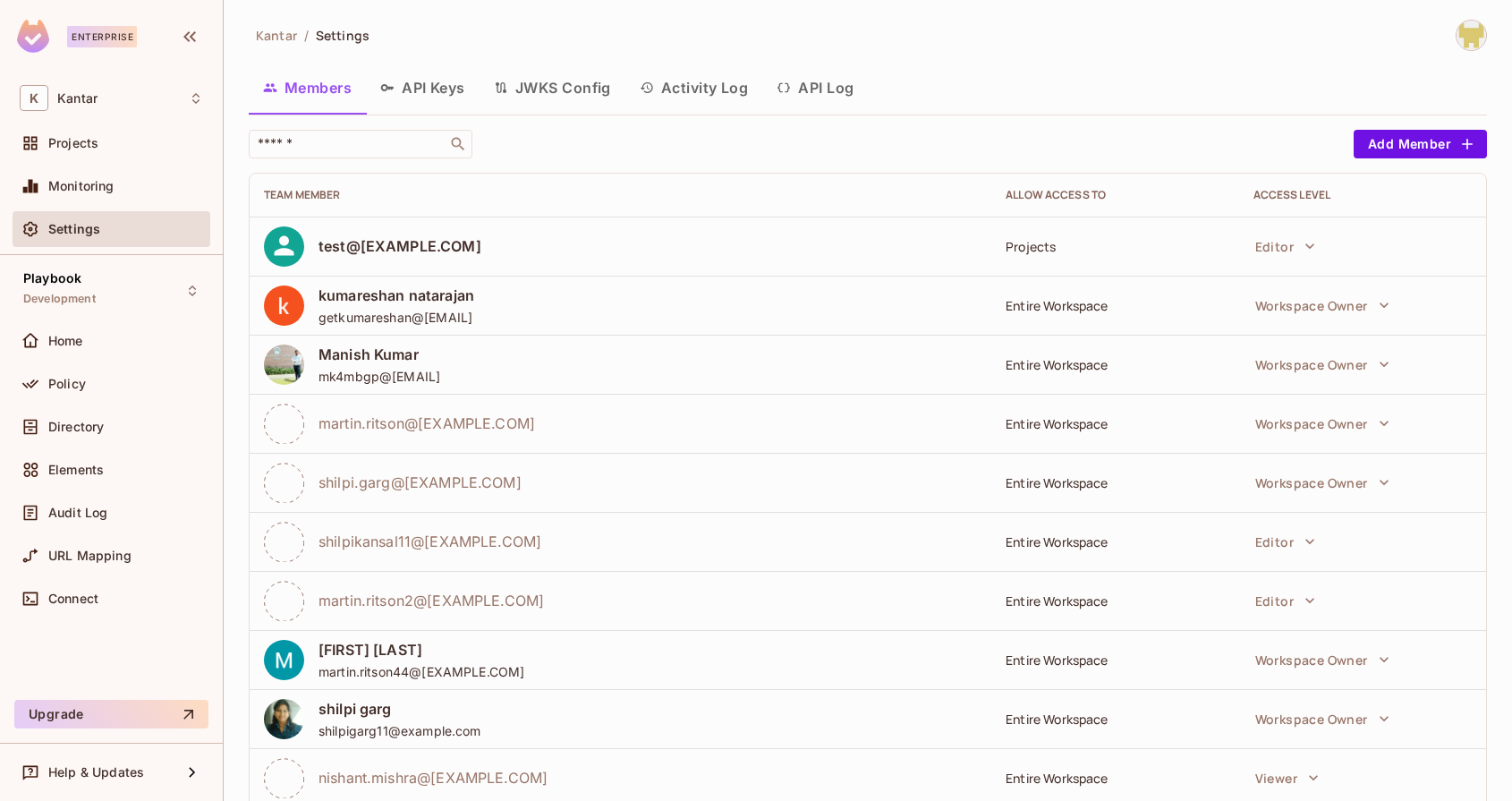 click on "Kantar / Settings Members API Keys JWKS Config Activity Log API Log ​ Add Member Team Member Allow Access to Access Level  test@[EXAMPLE.COM]   Projects   Editor kumareshan natarajan getkumareshan@[EXAMPLE.COM]   Entire Workspace Workspace   Owner Manish Kumar mk4mbgp@[EXAMPLE.COM]   Entire Workspace Workspace   Owner martin.ritson@[EXAMPLE.COM]   Entire Workspace Workspace   Owner shilpi.garg@[EXAMPLE.COM]   Entire Workspace Workspace   Owner shilpikansal11@[EXAMPLE.COM]   Entire Workspace   Editor martin.ritson2@[EXAMPLE.COM]   Entire Workspace   Editor Martin Ritson martin.ritson44@[EXAMPLE.COM]   Entire Workspace Workspace   Owner shilpi garg shilpigarg11@[EXAMPLE.COM]   Entire Workspace Workspace   Owner nishant.mishra@[EXAMPLE.COM]   Entire Workspace   Viewer Nishant Mishra nishant.mishra0800@[EXAMPLE.COM]   Entire Workspace Workspace   Owner manish.kumar@[EXAMPLE.COM]   Entire Workspace   Owner rashmi.nayik@[EXAMPLE.COM]   Projects   Viewer Devesh Kumar deveshindia91@[EXAMPLE.COM]   Entire Workspace   Viewer Girishankar.VP@[EXAMPLE.COM]     Editor" at bounding box center (868, 923) 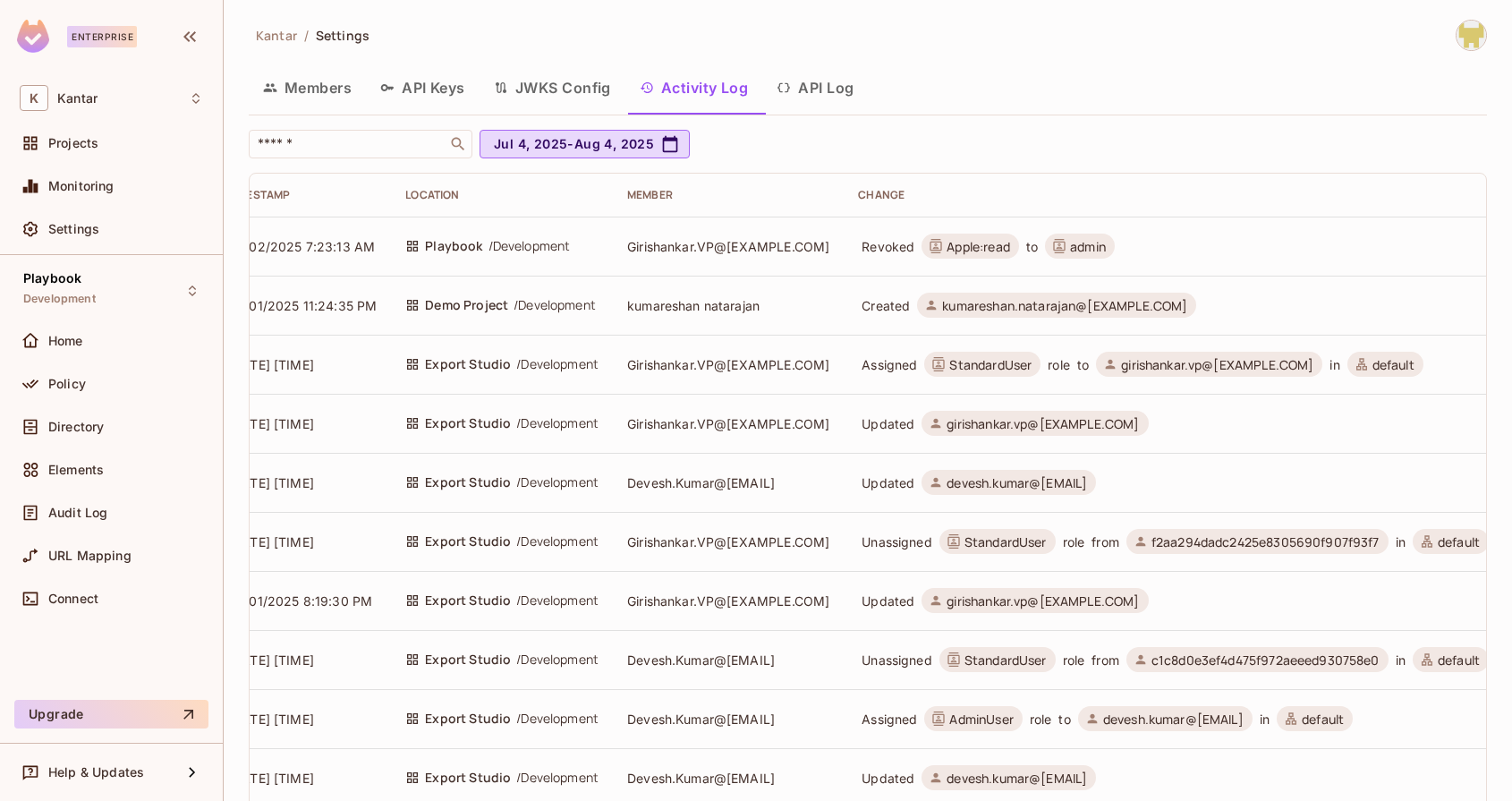 scroll, scrollTop: 0, scrollLeft: 0, axis: both 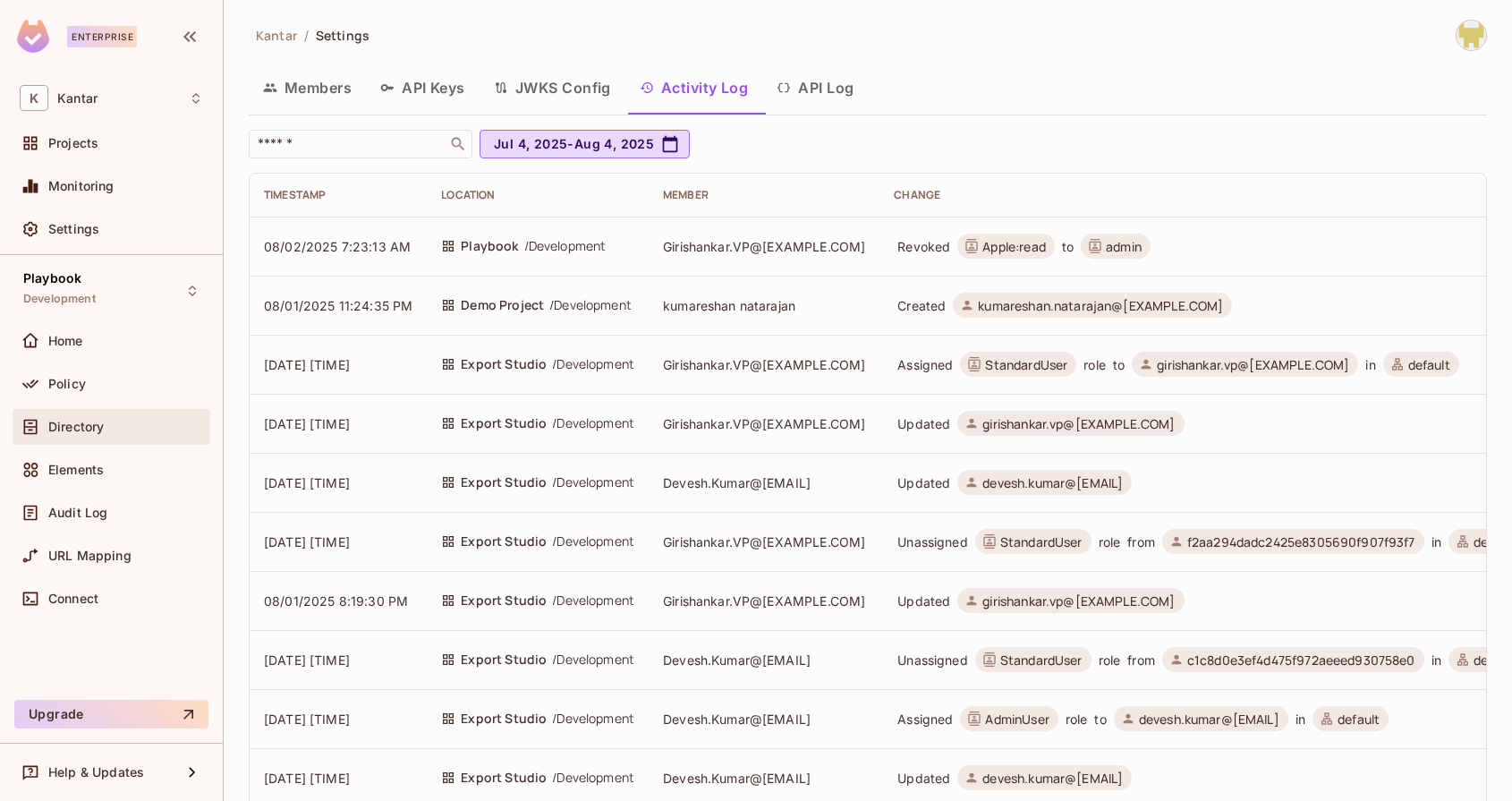 click on "Directory" at bounding box center (111, 427) 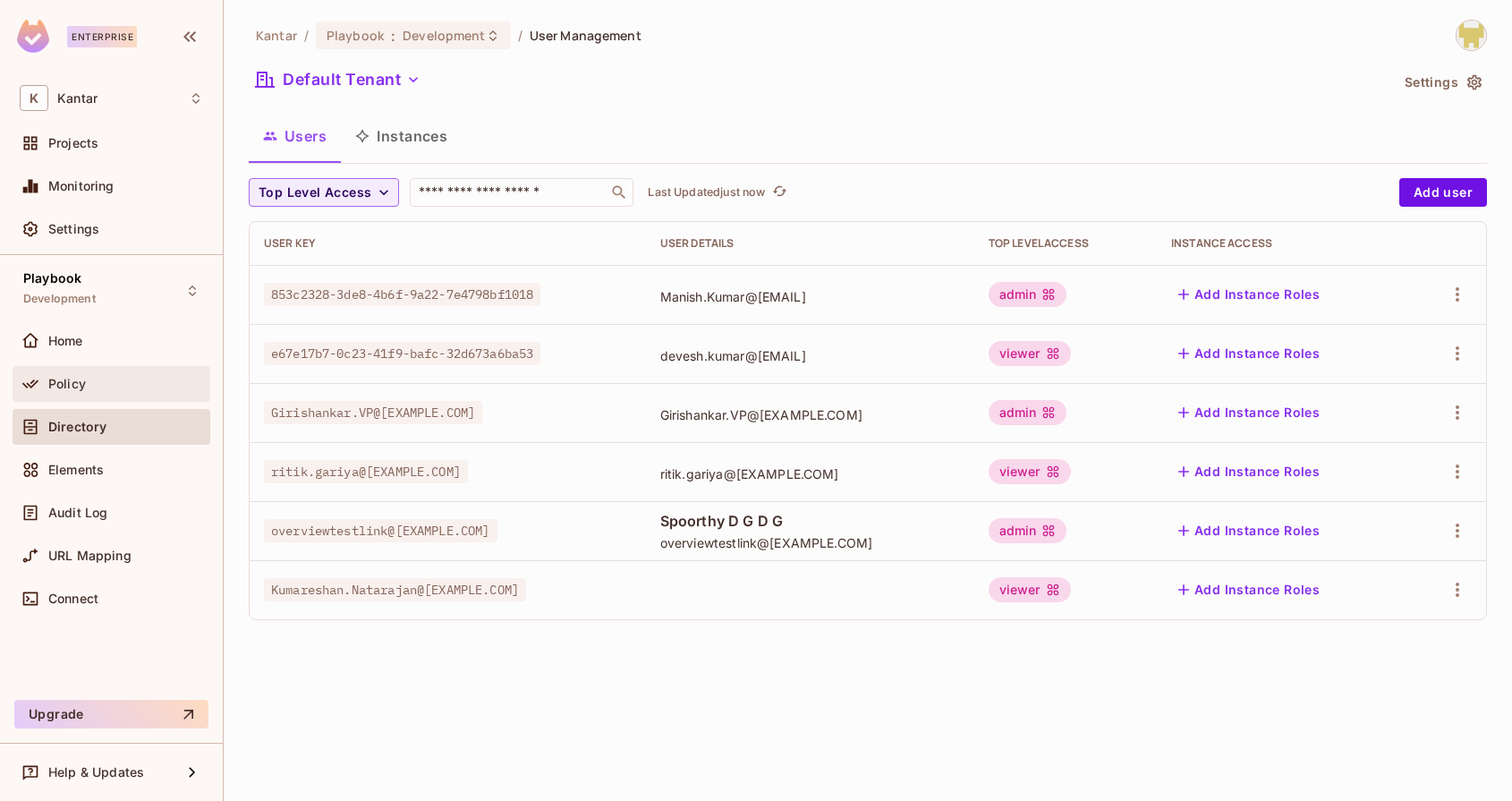 click on "Policy" at bounding box center (125, 384) 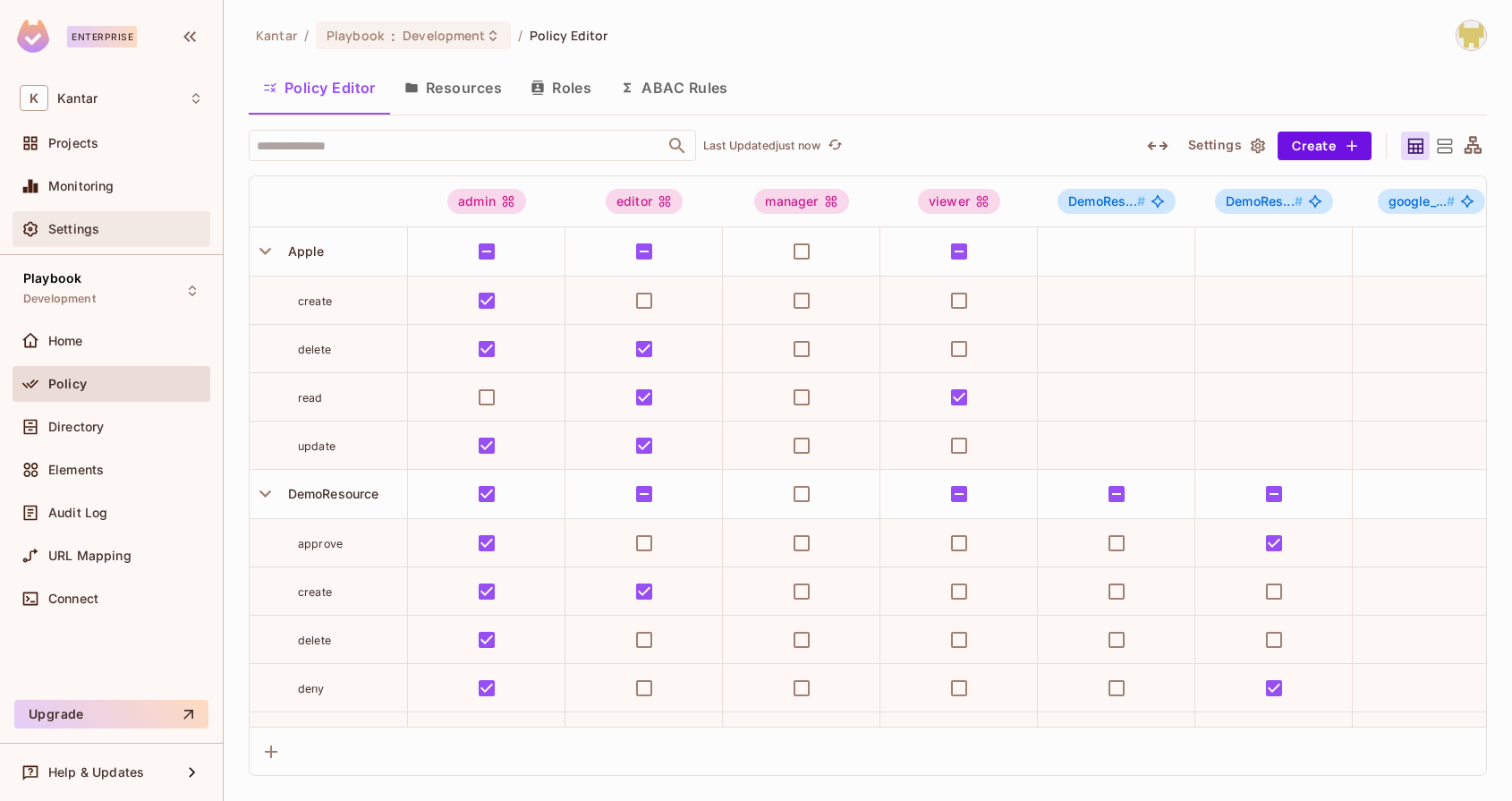 click on "Settings" at bounding box center [111, 229] 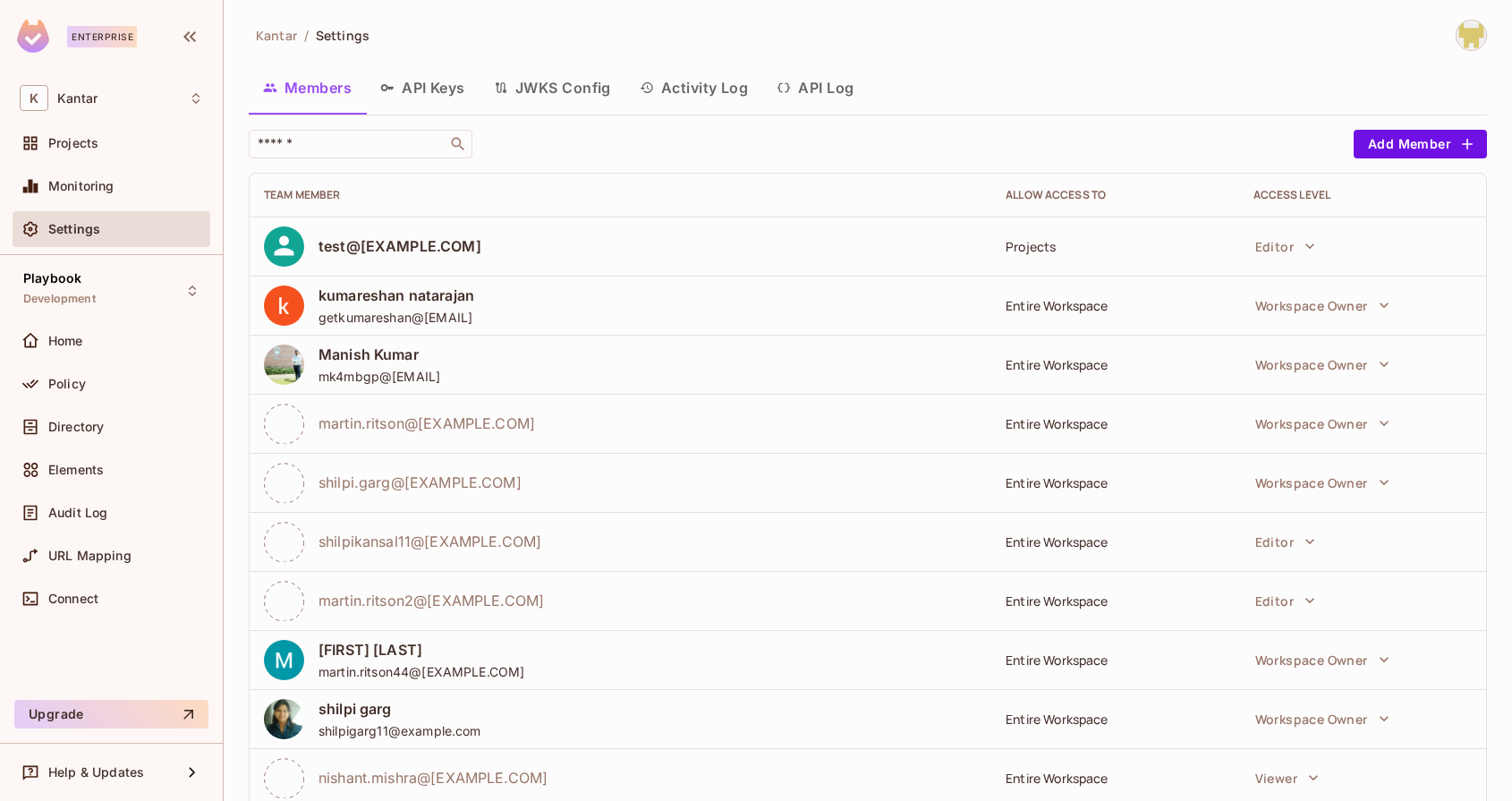 click on "API Log" at bounding box center (815, 88) 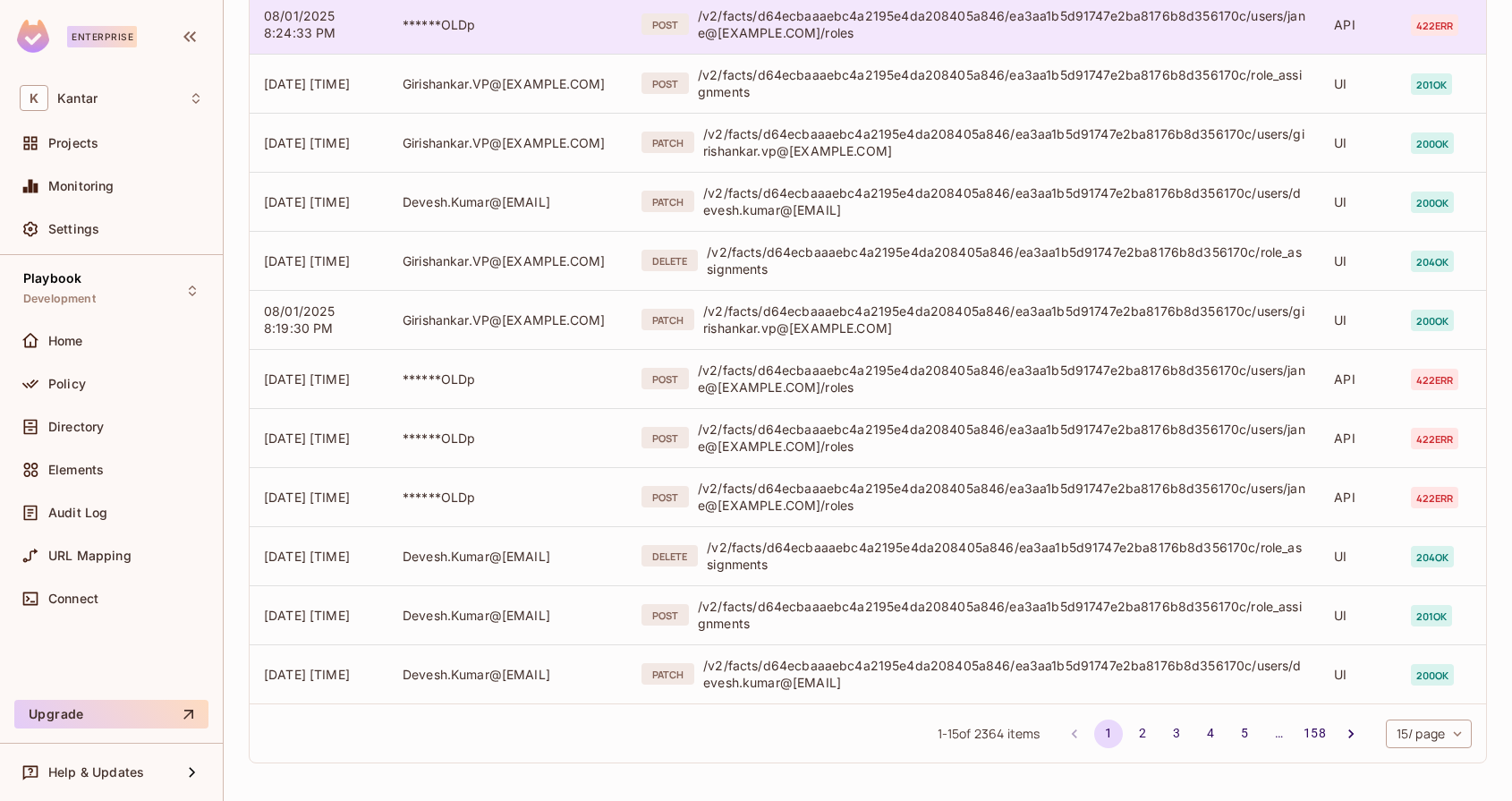 scroll, scrollTop: 0, scrollLeft: 0, axis: both 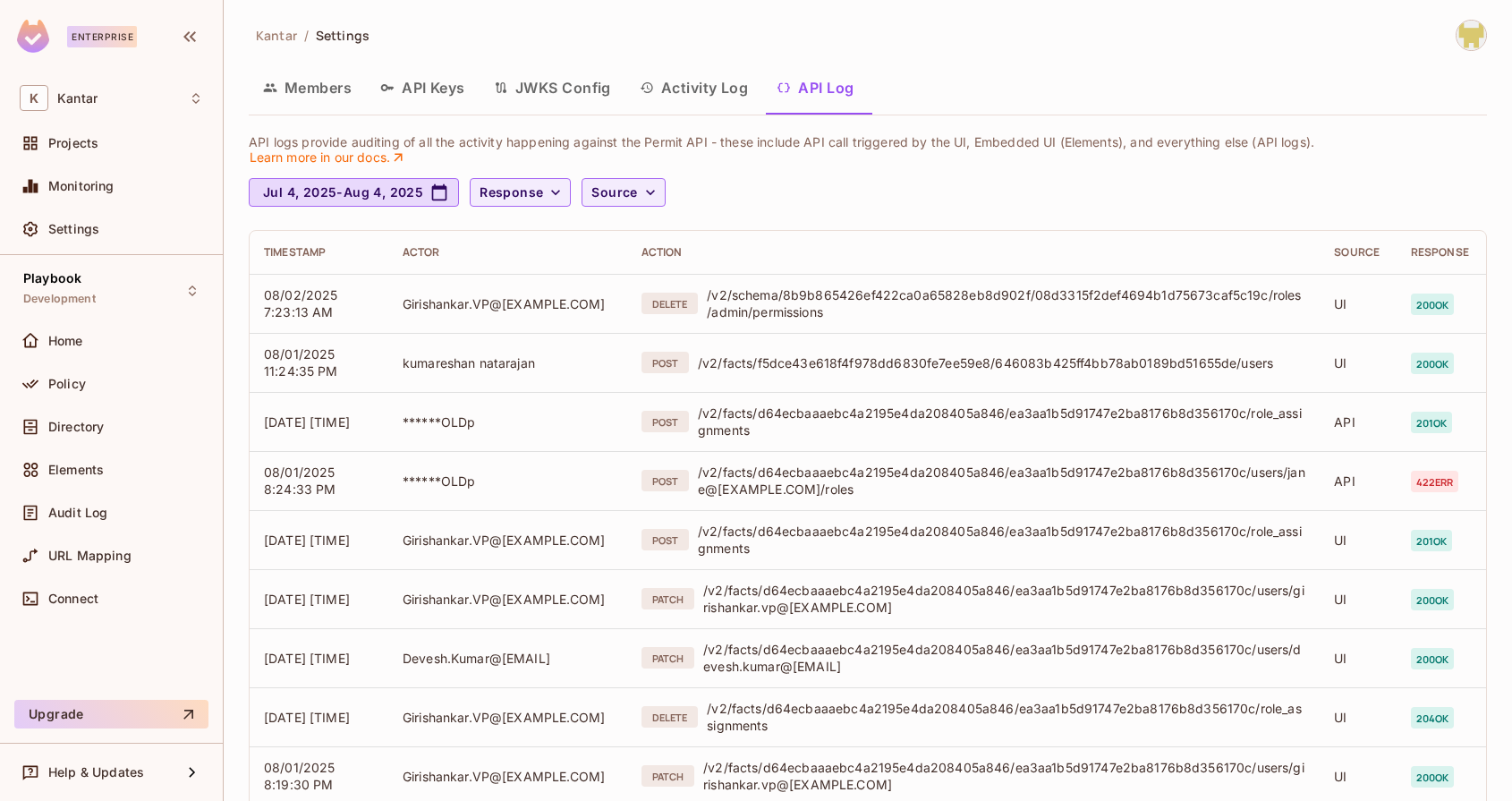 click on "Activity Log" at bounding box center [694, 88] 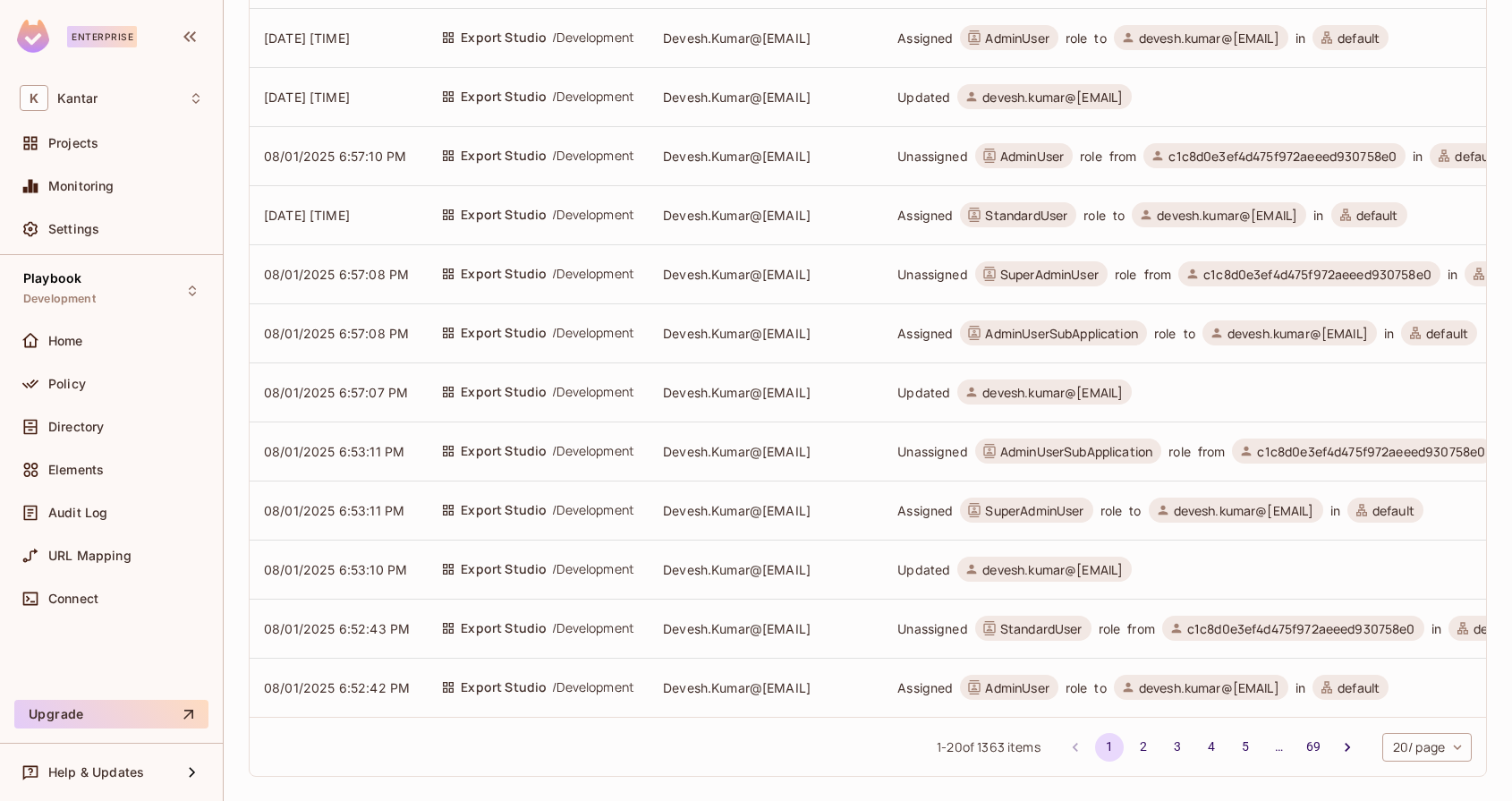 scroll, scrollTop: 694, scrollLeft: 0, axis: vertical 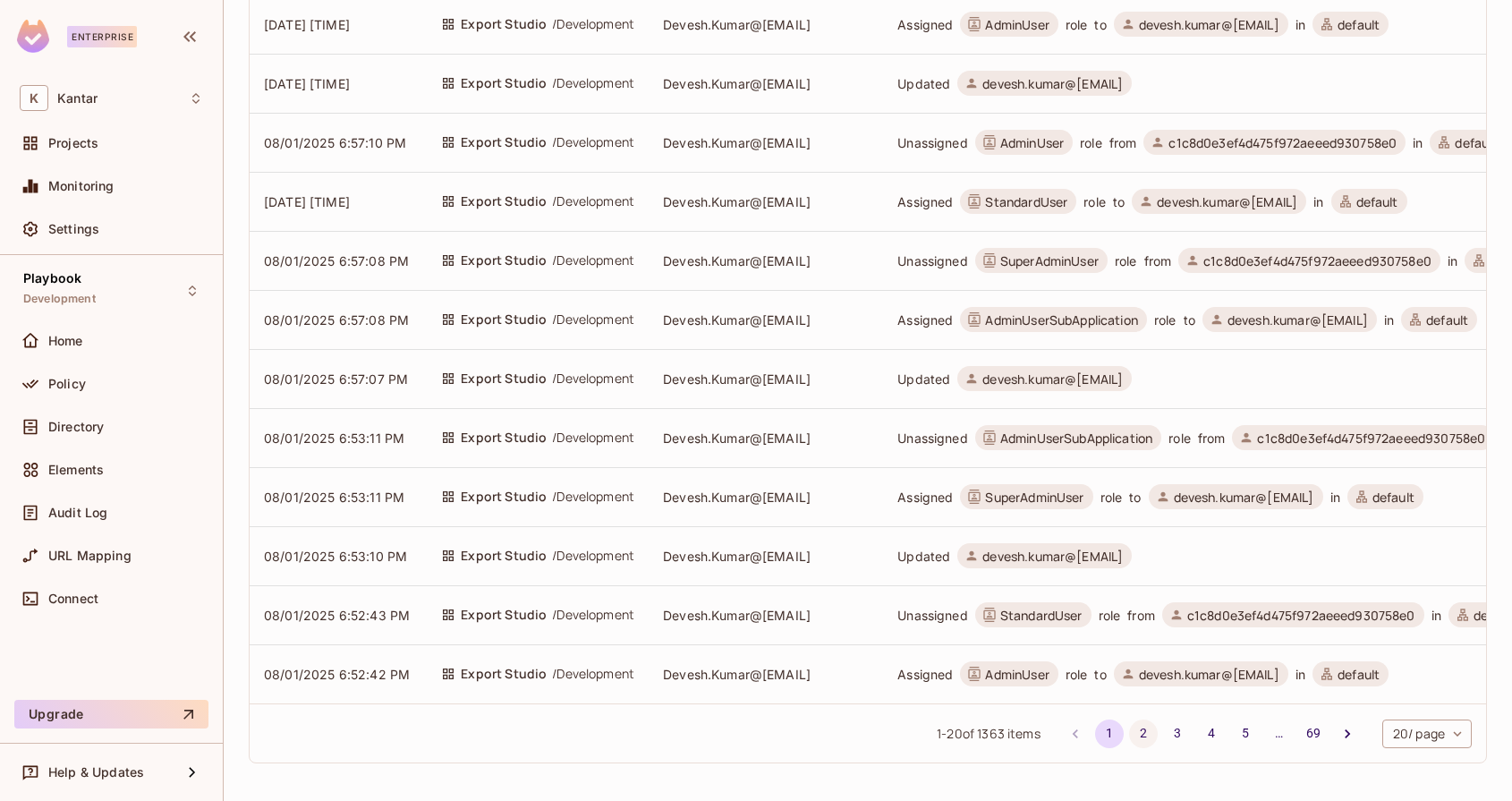 click on "2" at bounding box center (1143, 734) 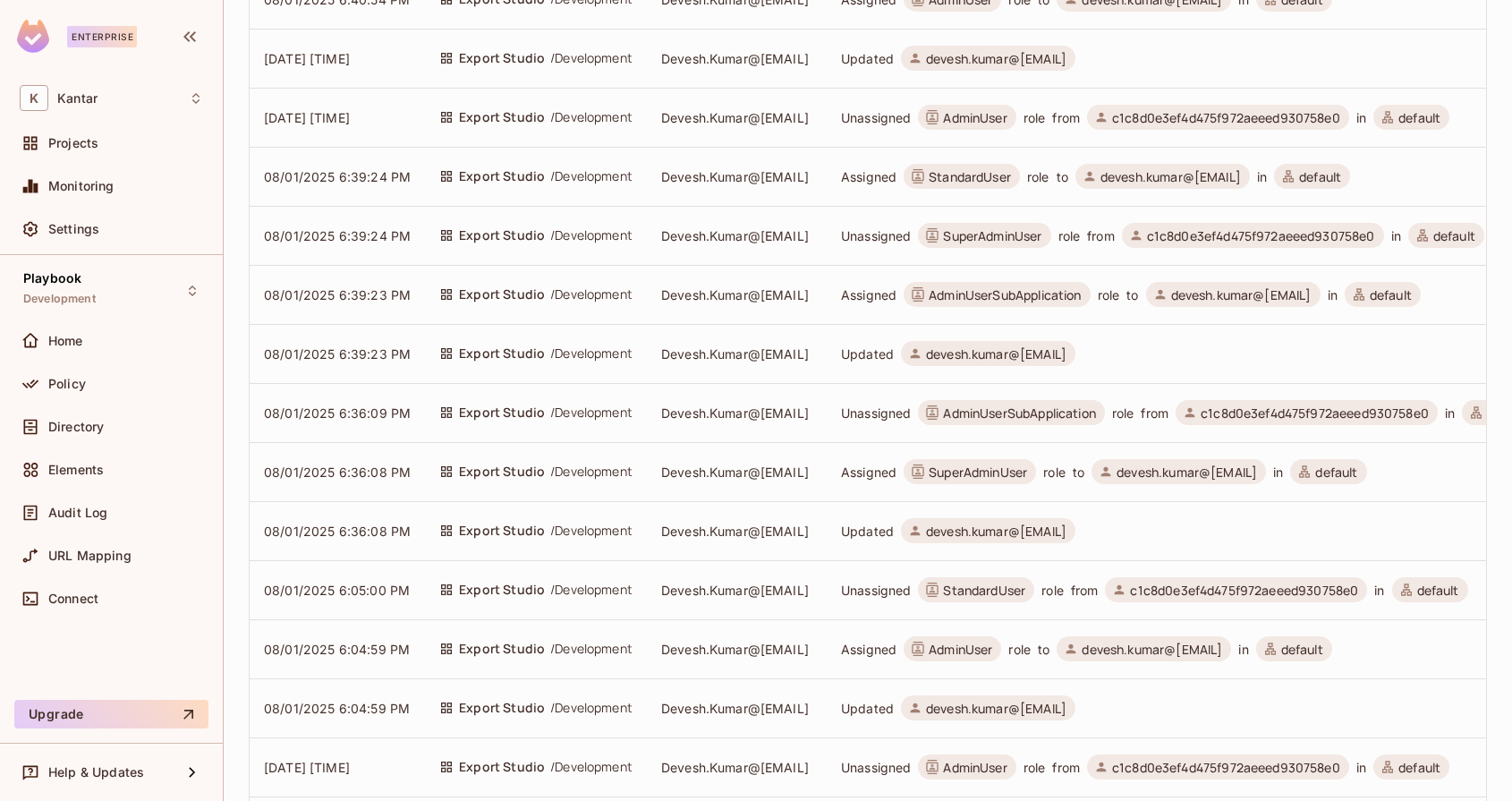 scroll, scrollTop: 694, scrollLeft: 0, axis: vertical 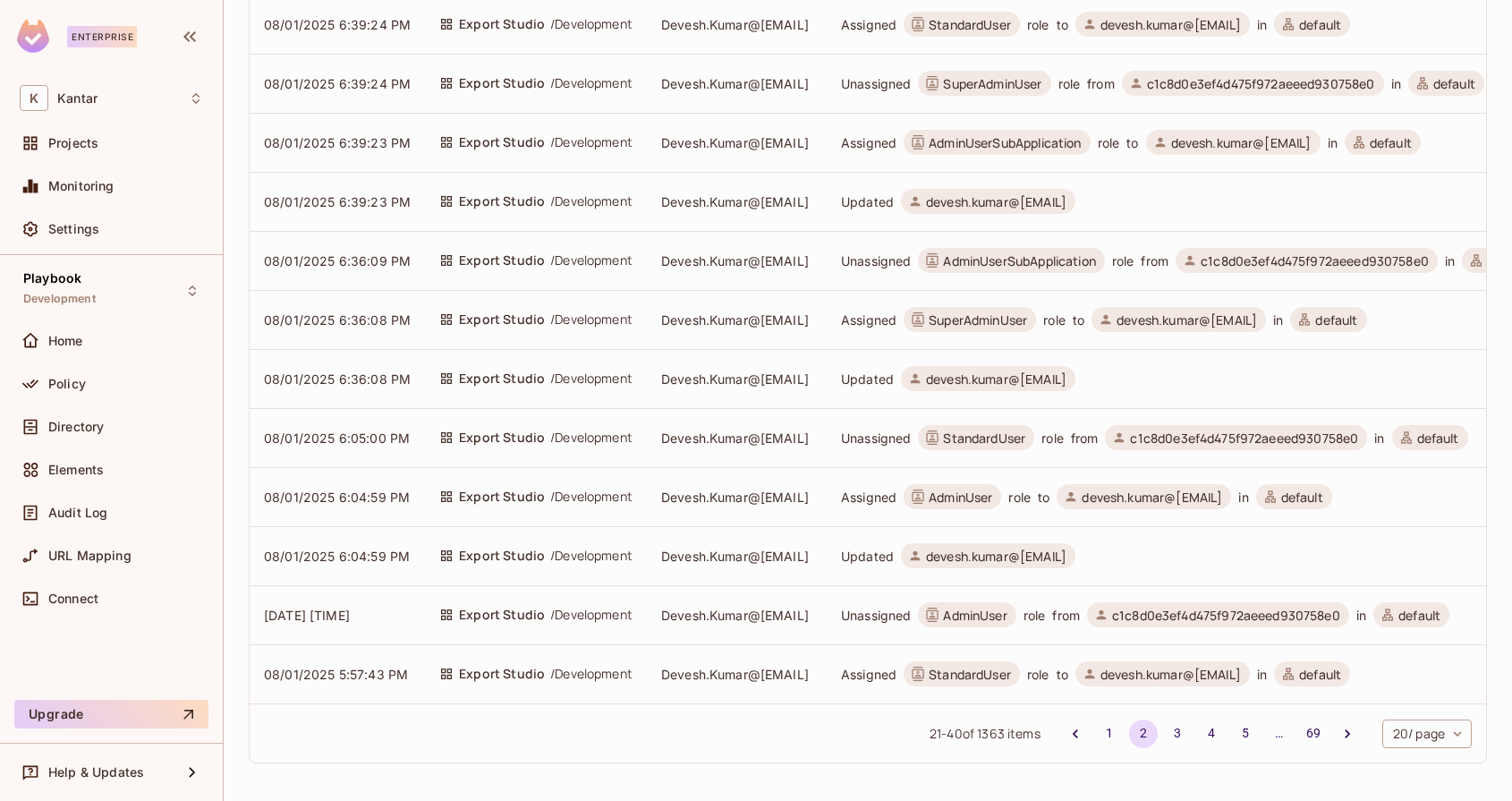 click on "Enterprise K Kantar Projects Monitoring Settings Playbook Development Home Policy Directory Elements Audit Log URL Mapping Connect Upgrade Help & Updates Kantar / Settings Members API Keys JWKS Config Activity Log API Log Jul 4, 2025 - Aug 4, 2025 Timestamp Location Member Change 08/01/2025 6:52:42 PM Export Studio / Development Devesh.Kumar@[EMAIL] Updated devesh.kumar@[EMAIL] 08/01/2025 6:47:34 PM Export Studio / Development Devesh.Kumar@[EMAIL] Unassigned AdminUser role from c1c8d0e3ef4d475f972aeeed930758e0 in default 08/01/2025 6:47:34 PM Export Studio / Development Devesh.Kumar@[EMAIL] Assigned StandardUser role to devesh.kumar@[EMAIL] in default 08/01/2025 6:47:33 PM Export Studio / Development Devesh.Kumar@[EMAIL] Updated devesh.kumar@[EMAIL] 08/01/2025 6:40:54 PM Export Studio / Development Devesh.Kumar@[EMAIL] Unassigned StandardUser role from c1c8d0e3ef4d475f972aeeed930758e0 in default 08/01/2025 6:40:54 PM Export Studio" at bounding box center [756, 400] 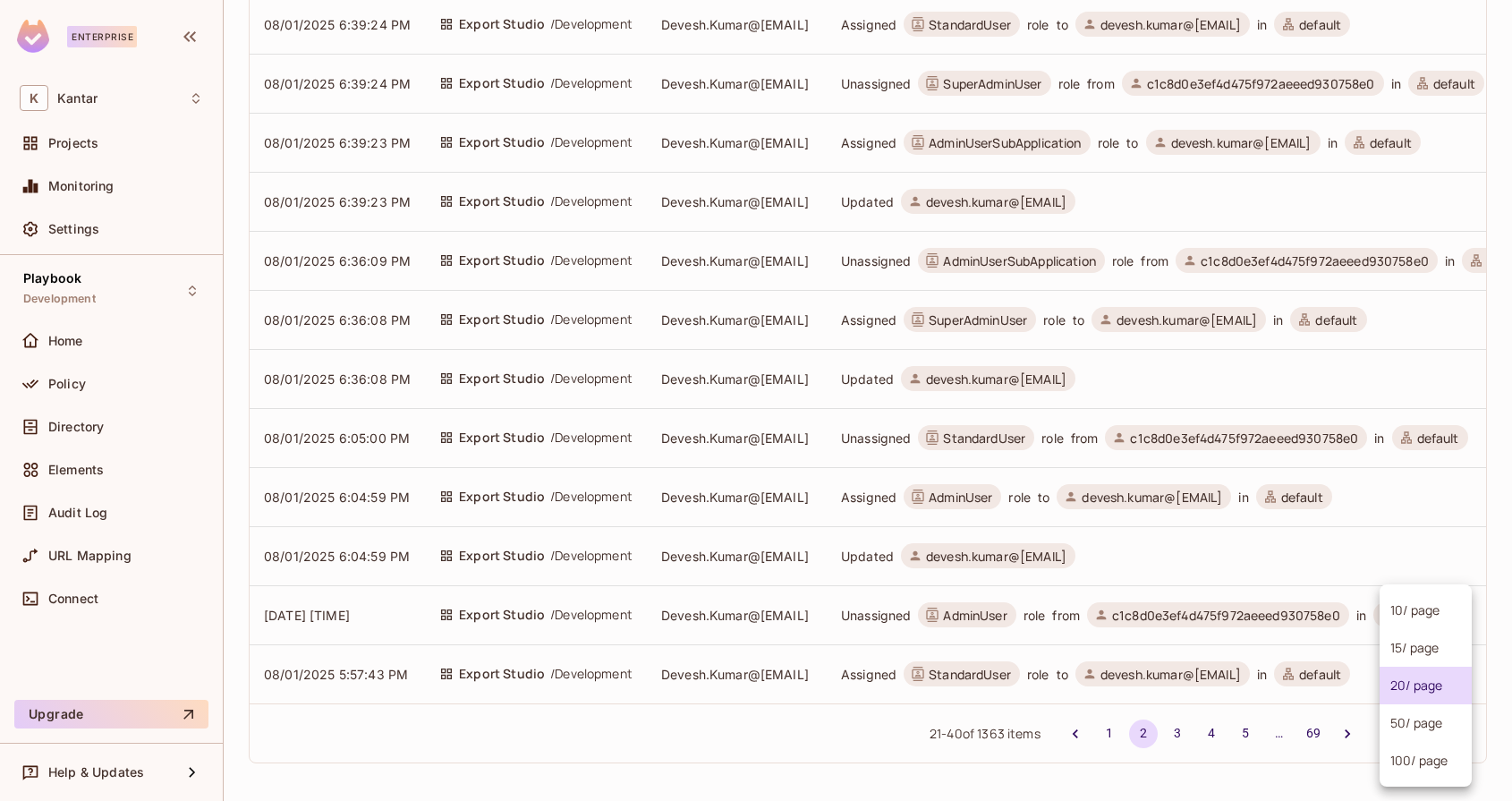 click on "100  / page" at bounding box center [1425, 761] 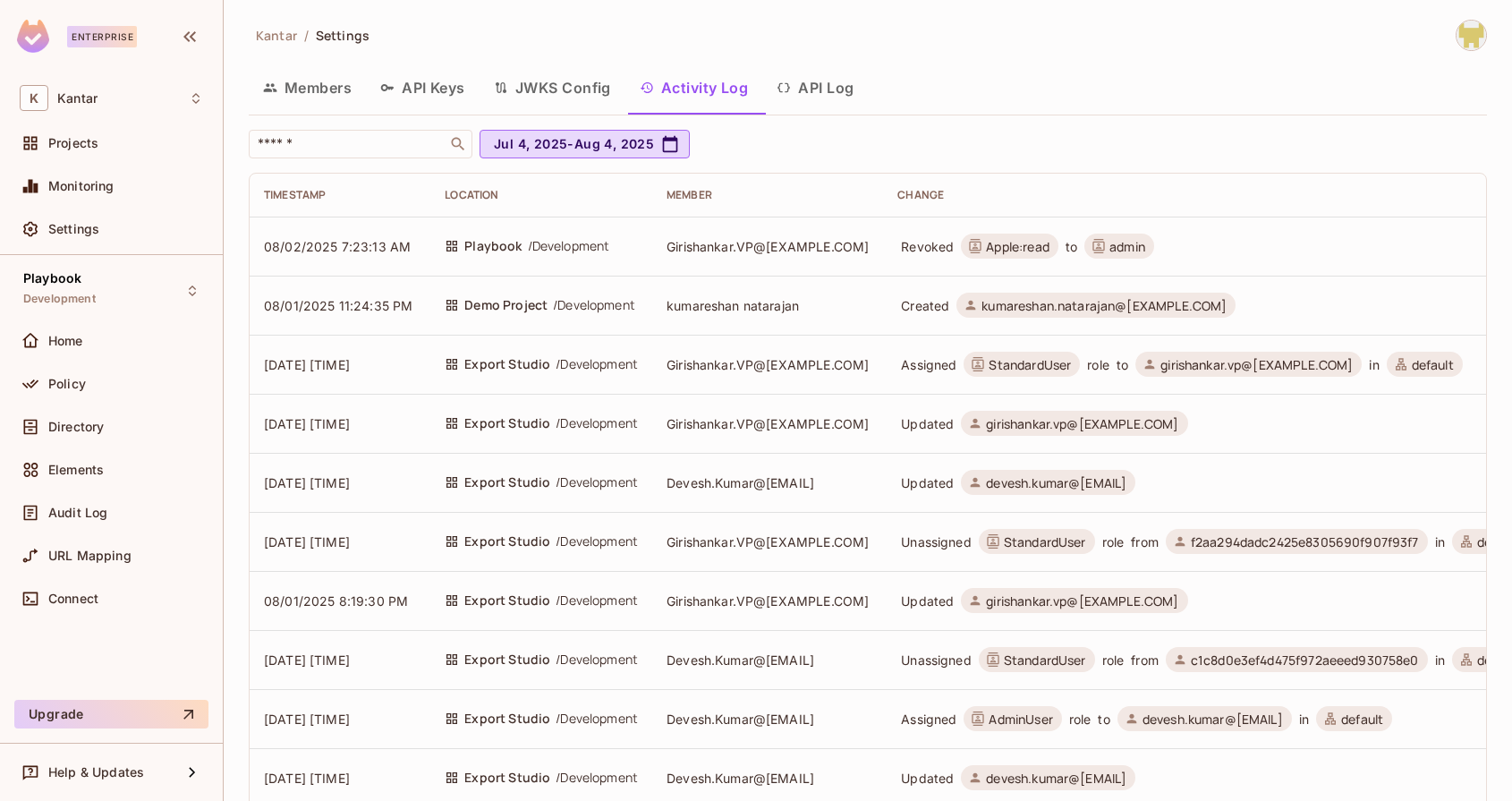click on "Change" at bounding box center (1657, 195) 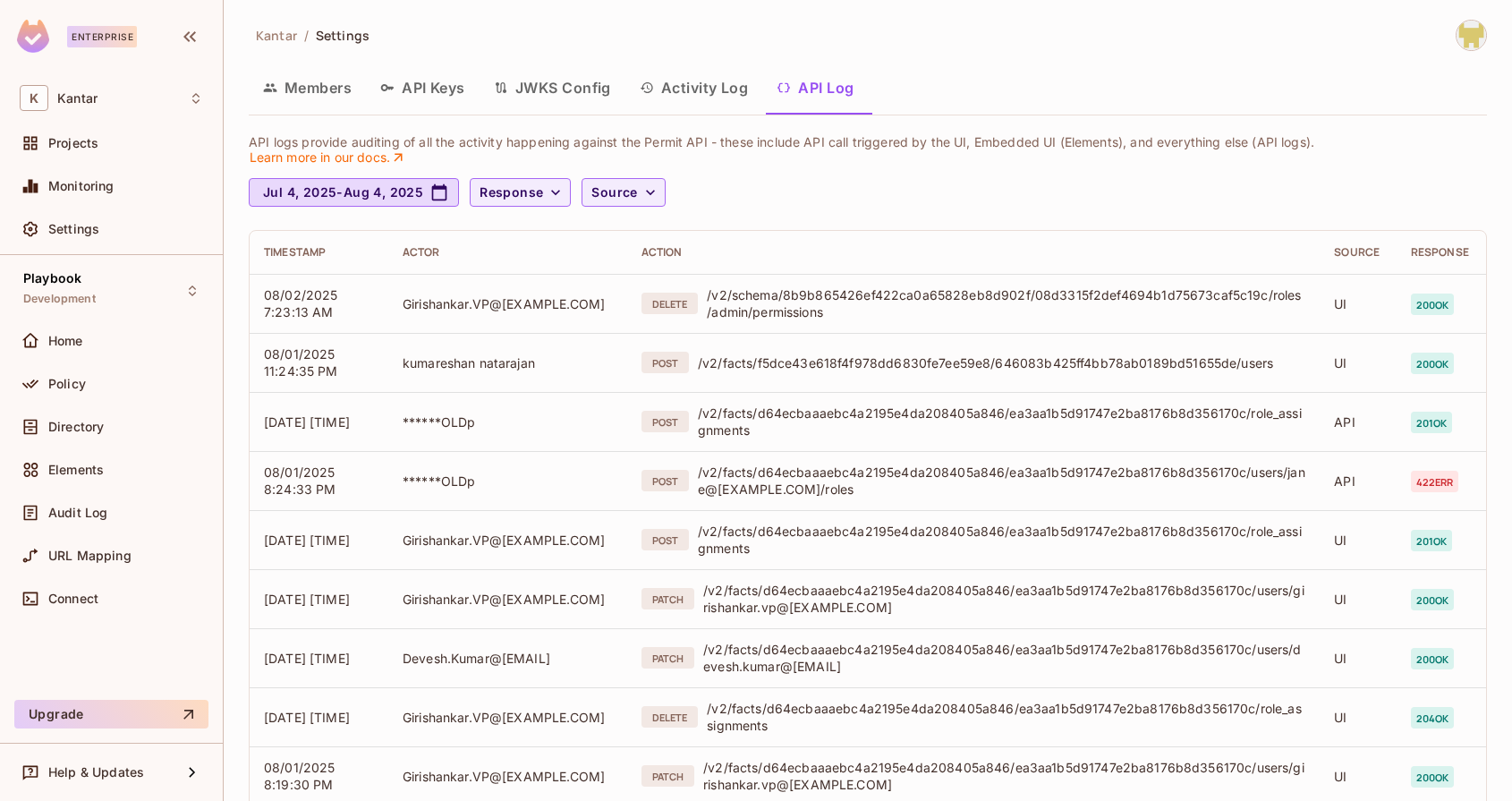 click on "Kantar / Settings Members API Keys JWKS Config Activity Log API Log API logs provide auditing of all the activity happening against the Permit API - these include API call triggered by the UI, Embedded UI (Elements), and everything else (API logs).   Learn more in our docs. Jul 4, 2025  -  Aug 4, 2025 Response Source Timestamp Actor Action Source Response 08/02/2025 7:23:13 AM Girishankar.VP@[EXAMPLE.COM] DELETE /v2/schema/8b9b865426ef422ca0a65828eb8d902f/08d3315f2def4694b1d75673caf5c19c/roles/admin/permissions UI 200  ok 08/01/2025 11:24:35 PM kumareshan natarajan POST /v2/facts/f5dce43e618f4f978dd6830fe7ee59e8/646083b425ff4bb78ab0189bd51655de/users UI 200  ok 08/01/2025 8:31:30 PM ******OLDp POST /v2/facts/d64ecbaaaebc4a2195e4da208405a846/ea3aa1b5d91747e2ba8176b8d356170c/role_assignments API 201  ok 08/01/2025 8:24:33 PM ******OLDp POST /v2/facts/d64ecbaaaebc4a2195e4da208405a846/ea3aa1b5d91747e2ba8176b8d356170c/users/jane@[EXAMPLE.COM]/roles API 422  err 08/01/2025 8:20:28 PM Girishankar.VP@[EXAMPLE.COM] POST 1" at bounding box center [868, 626] 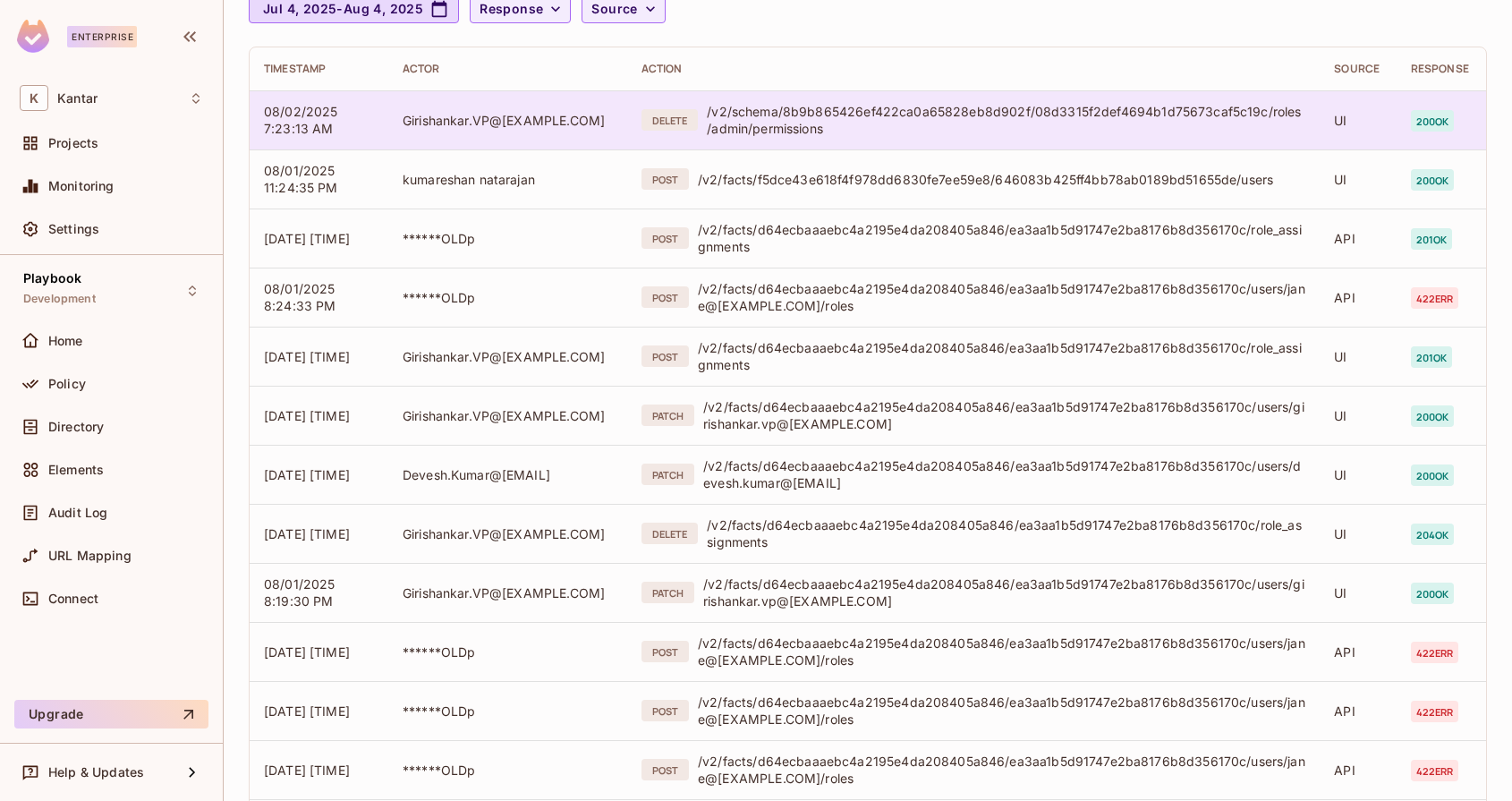 scroll, scrollTop: 456, scrollLeft: 0, axis: vertical 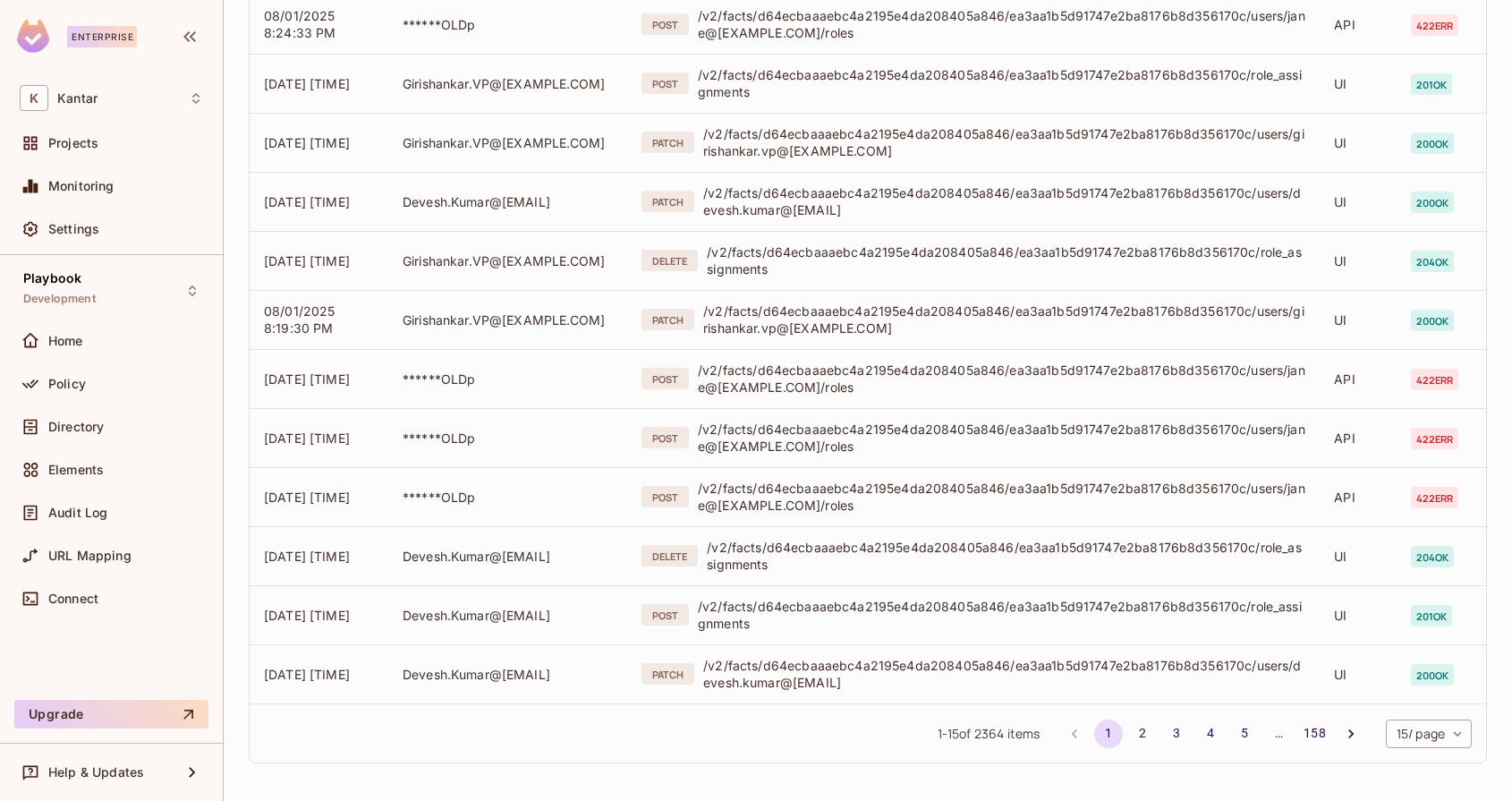 click on "Kantar / Settings Members API Keys JWKS Config Activity Log API Log API logs provide auditing of all the activity happening against the Permit API - these include API call triggered by the UI, Embedded UI (Elements), and everything else (API logs).   Learn more in our docs. Jul 4, 2025  -  Aug 4, 2025 Response Source Timestamp Actor Action Source Response 08/02/2025 7:23:13 AM Girishankar.VP@[EXAMPLE.COM] DELETE /v2/schema/8b9b865426ef422ca0a65828eb8d902f/08d3315f2def4694b1d75673caf5c19c/roles/admin/permissions UI 200  ok 08/01/2025 11:24:35 PM kumareshan natarajan POST /v2/facts/f5dce43e618f4f978dd6830fe7ee59e8/646083b425ff4bb78ab0189bd51655de/users UI 200  ok 08/01/2025 8:31:30 PM ******OLDp POST /v2/facts/d64ecbaaaebc4a2195e4da208405a846/ea3aa1b5d91747e2ba8176b8d356170c/role_assignments API 201  ok 08/01/2025 8:24:33 PM ******OLDp POST API 422  err POST UI 1" at bounding box center [756, 400] 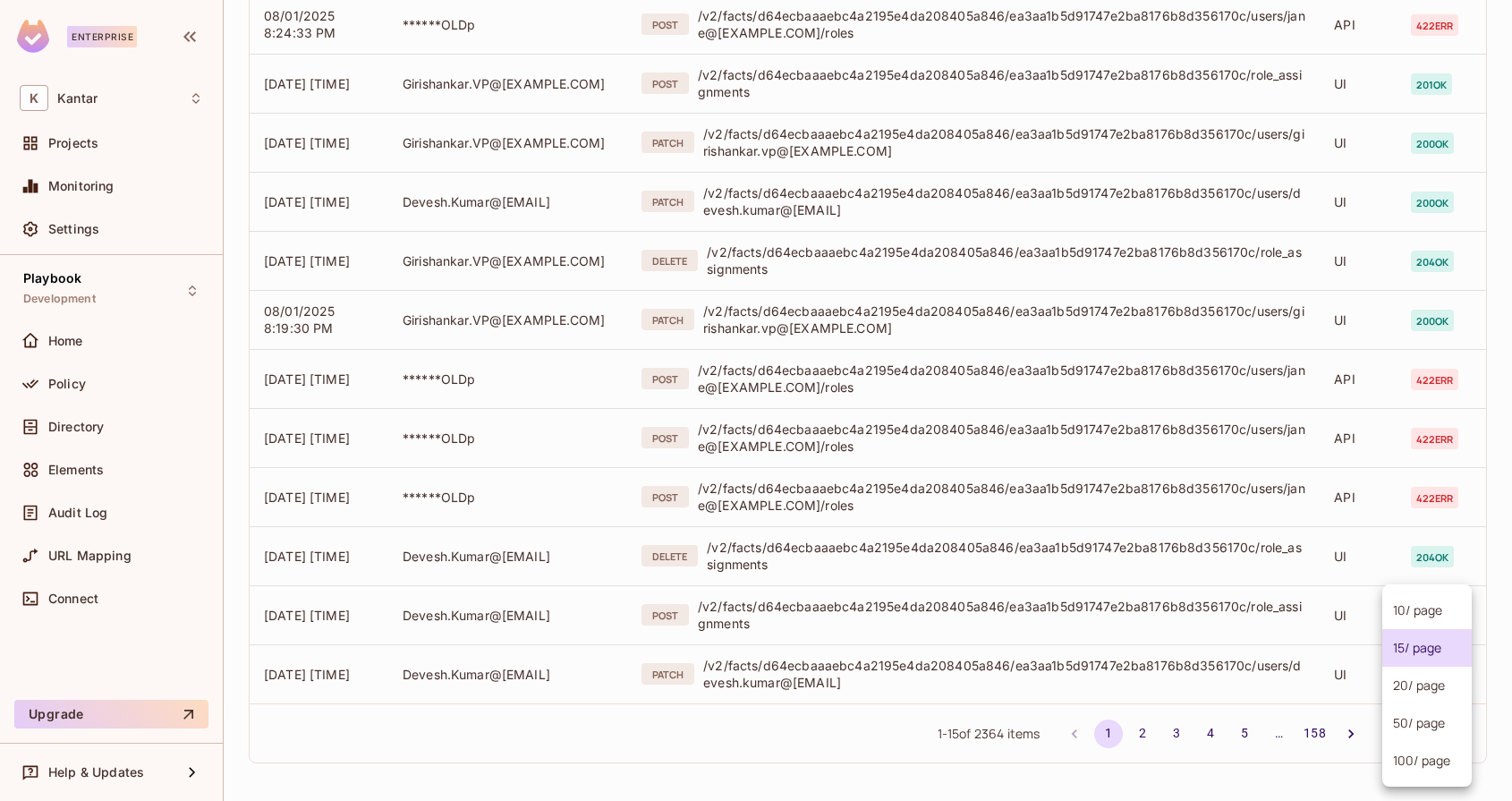 click on "100  / page" at bounding box center [1427, 761] 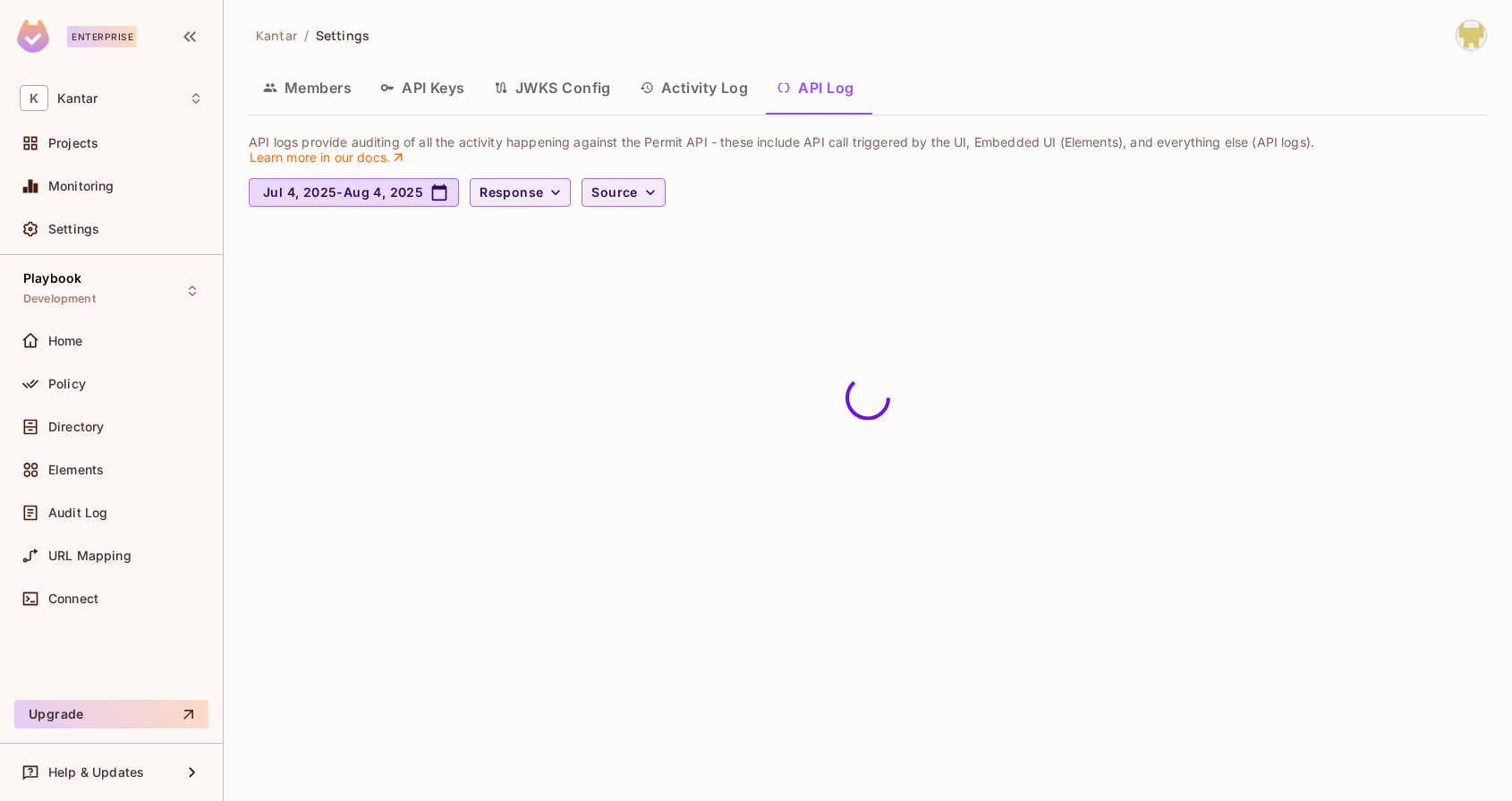 scroll, scrollTop: 0, scrollLeft: 0, axis: both 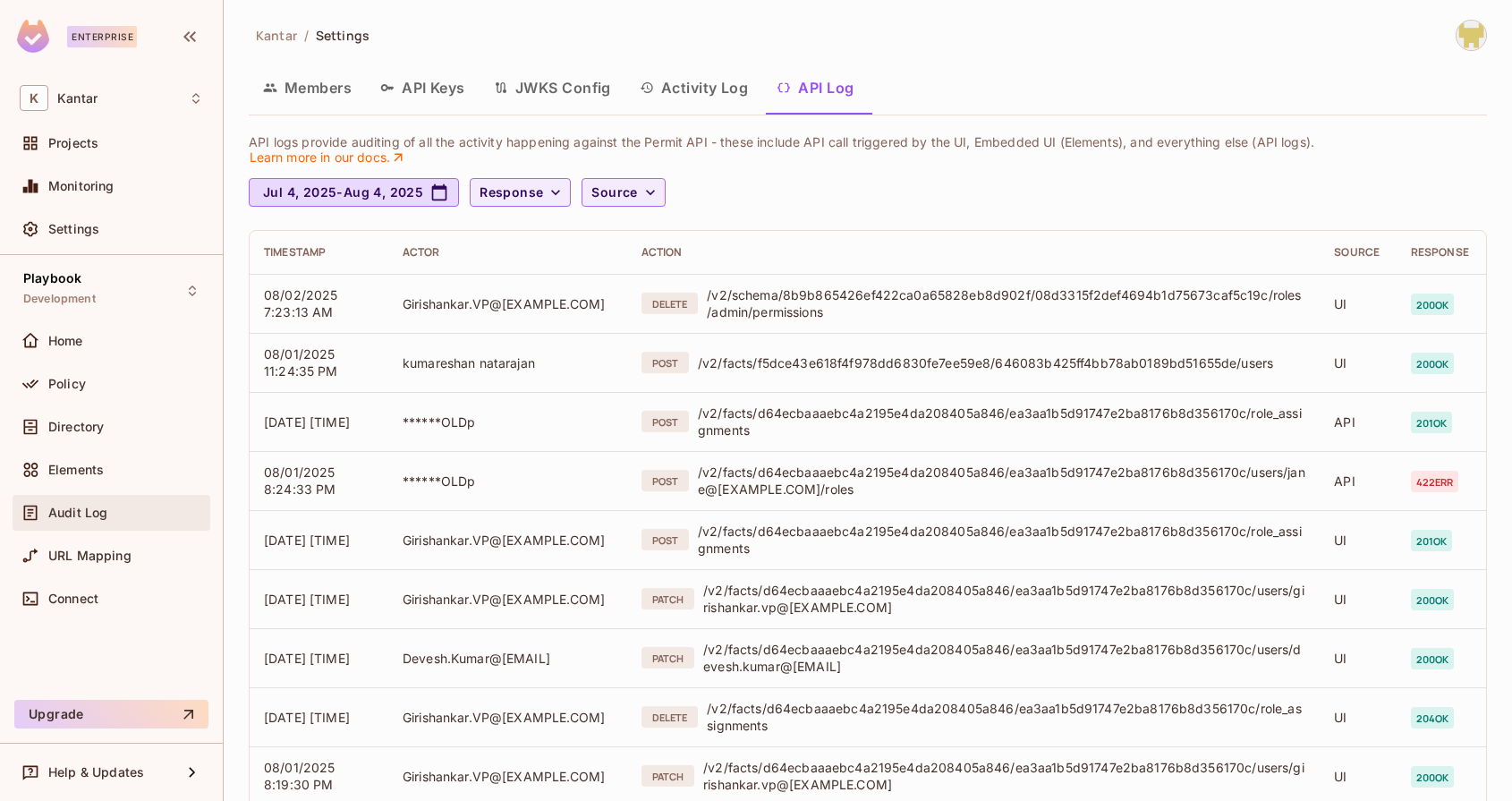 click on "Audit Log" at bounding box center [125, 513] 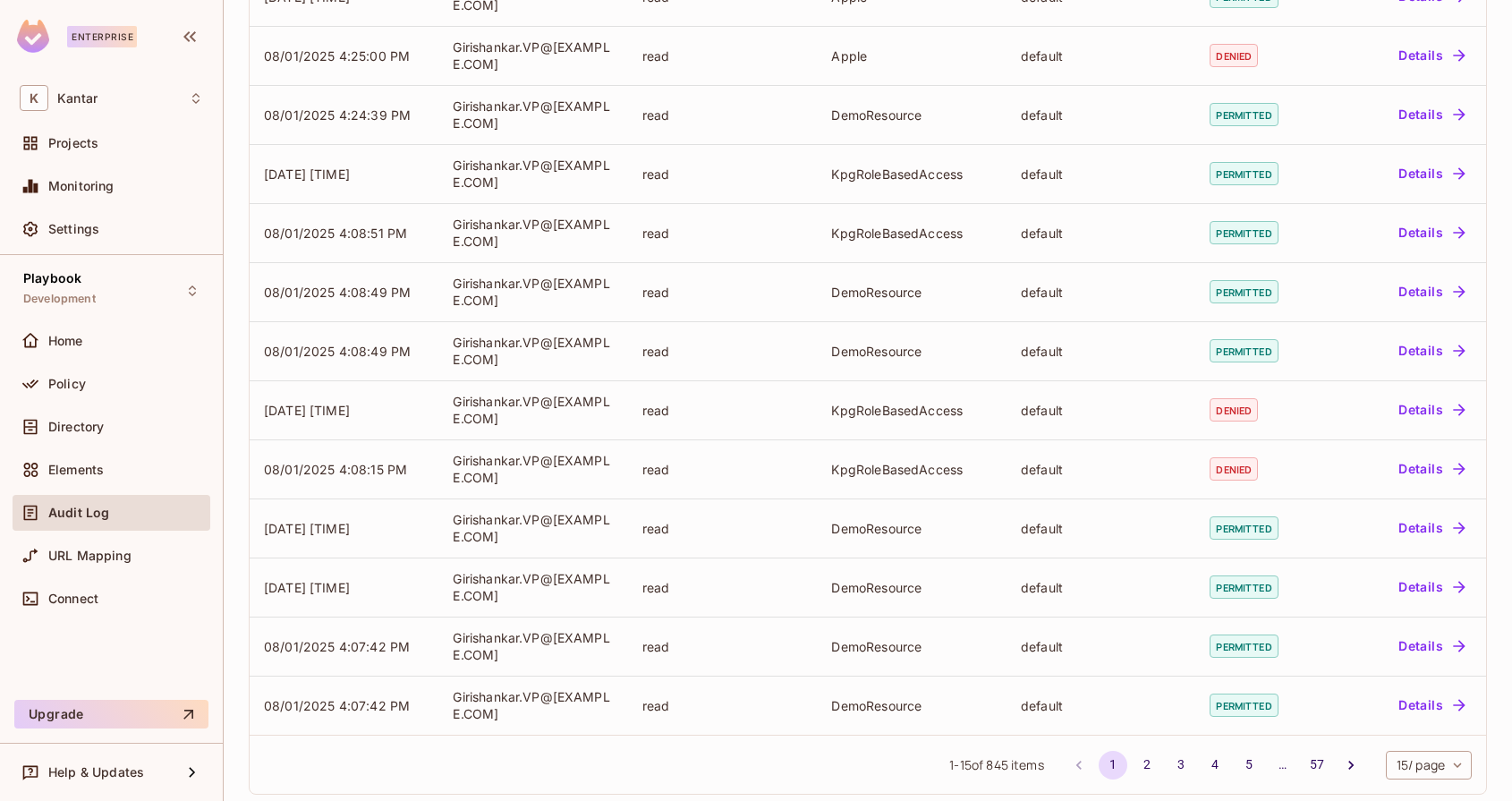 scroll, scrollTop: 377, scrollLeft: 0, axis: vertical 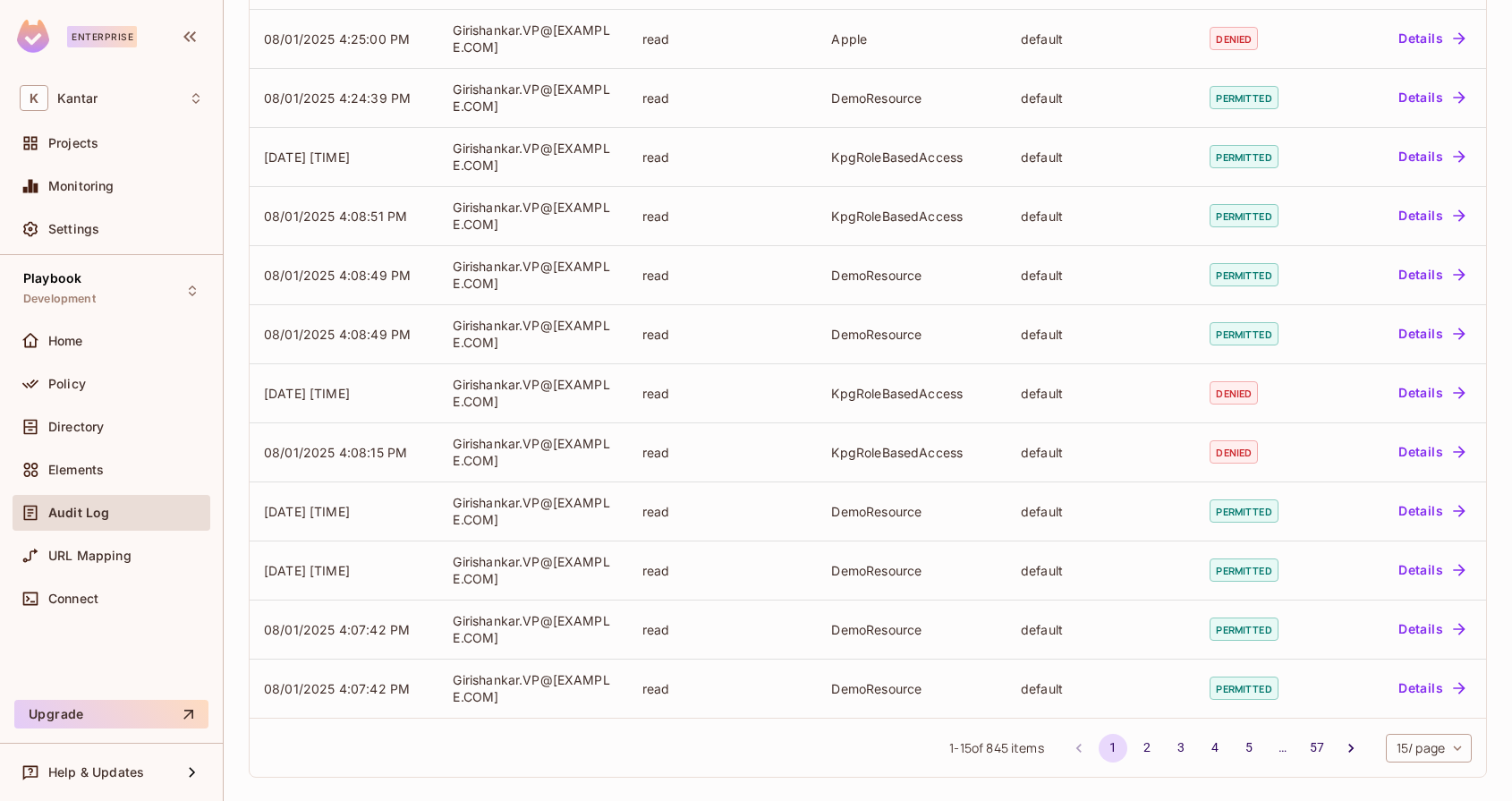 click on "Enterprise K Kantar Projects Monitoring Settings Playbook Development Home Policy Directory Elements Audit Log URL Mapping Connect Upgrade Help & Updates Kantar / Playbook : Development / Audit Log Audit Log Jul 4, 2025 - Aug 4, 2025 Decision All tenants All resources All actions Timestamp User Action Resource Tenant Decision 08/01/2025 4:40:03 PM Girishankar.VP@[EMAIL] read DemoResource default permitted Details 08/01/2025 4:40:03 PM Girishankar.VP@[EMAIL] read DemoResource default permitted Details 08/01/2025 4:25:12 PM Girishankar.VP@[EMAIL] read Apple default permitted Details 08/01/2025 4:25:00 PM Girishankar.VP@[EMAIL] read Apple default denied Details 08/01/2025 4:24:39 PM Girishankar.VP@[EMAIL] read DemoResource default permitted Details 08/01/2025 4:09:03 PM Girishankar.VP@[EMAIL] read KpgRoleBasedAccess default permitted Details 08/01/2025 4:08:51 PM Girishankar.VP@[EMAIL] read KpgRoleBasedAccess default permitted Details 08/01/2025 4:08:49 PM Girishankar.VP@[EMAIL] 1 -" at bounding box center [756, 400] 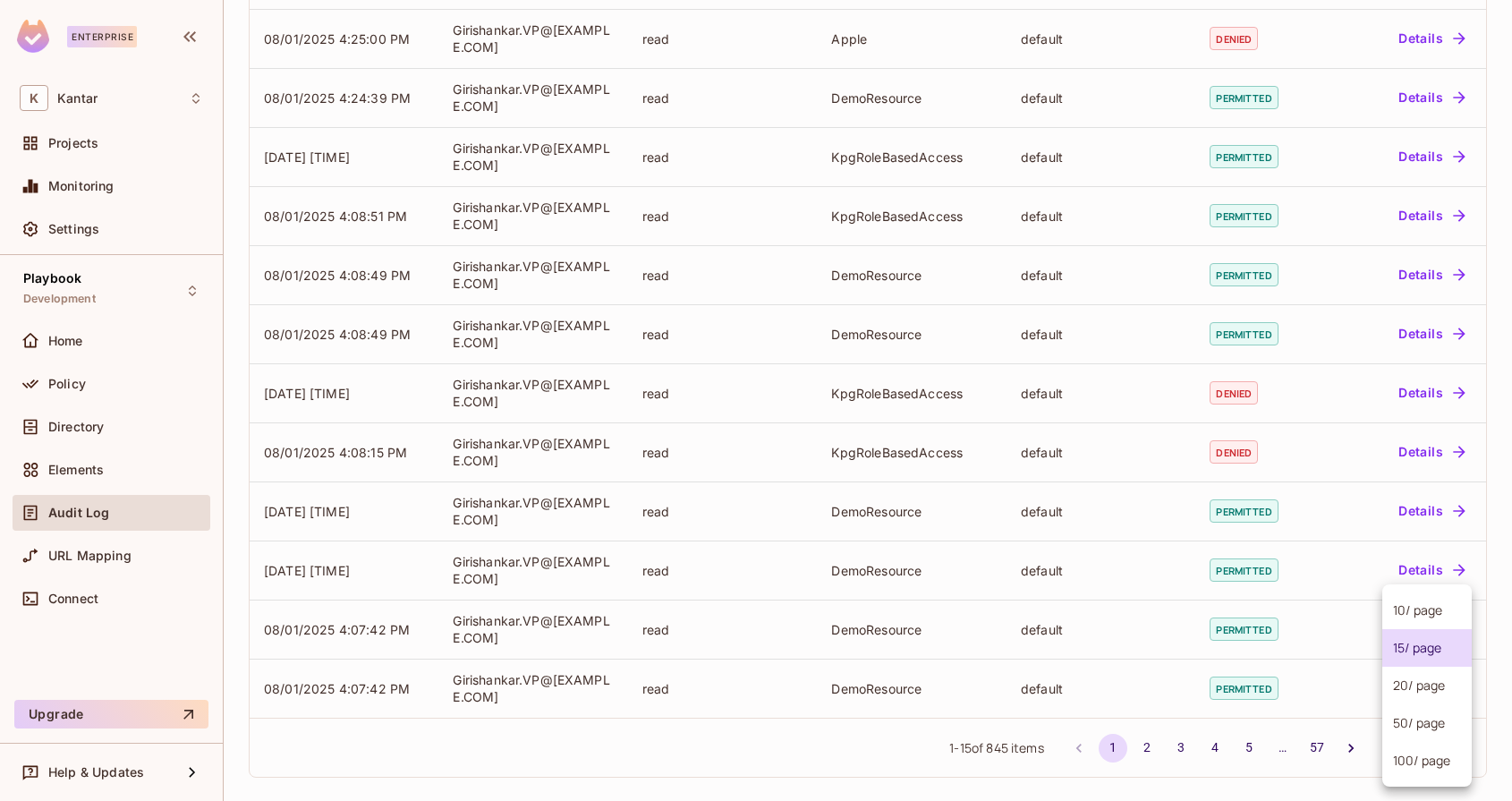 click on "100  / page" at bounding box center (1427, 761) 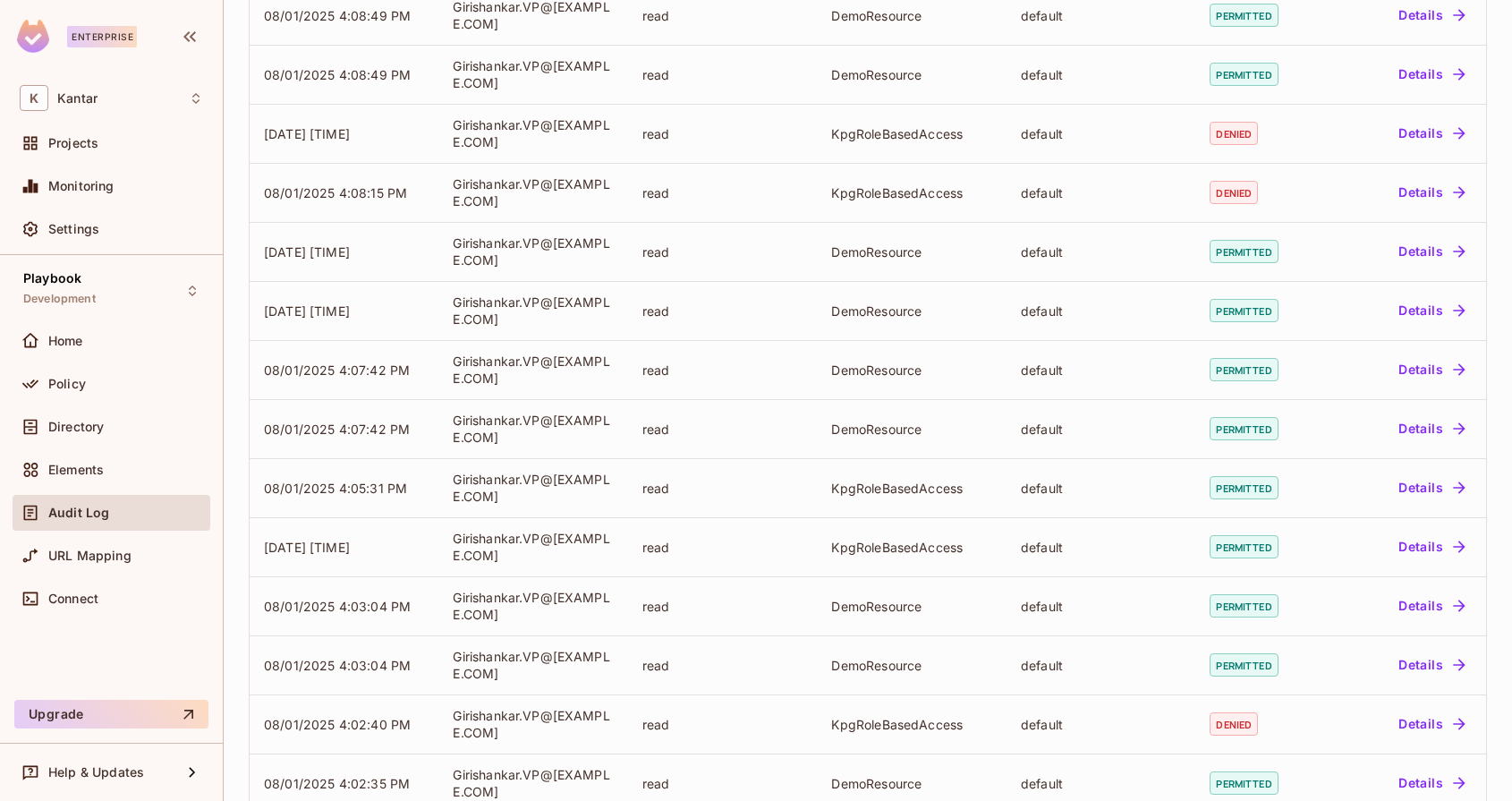 scroll, scrollTop: 0, scrollLeft: 0, axis: both 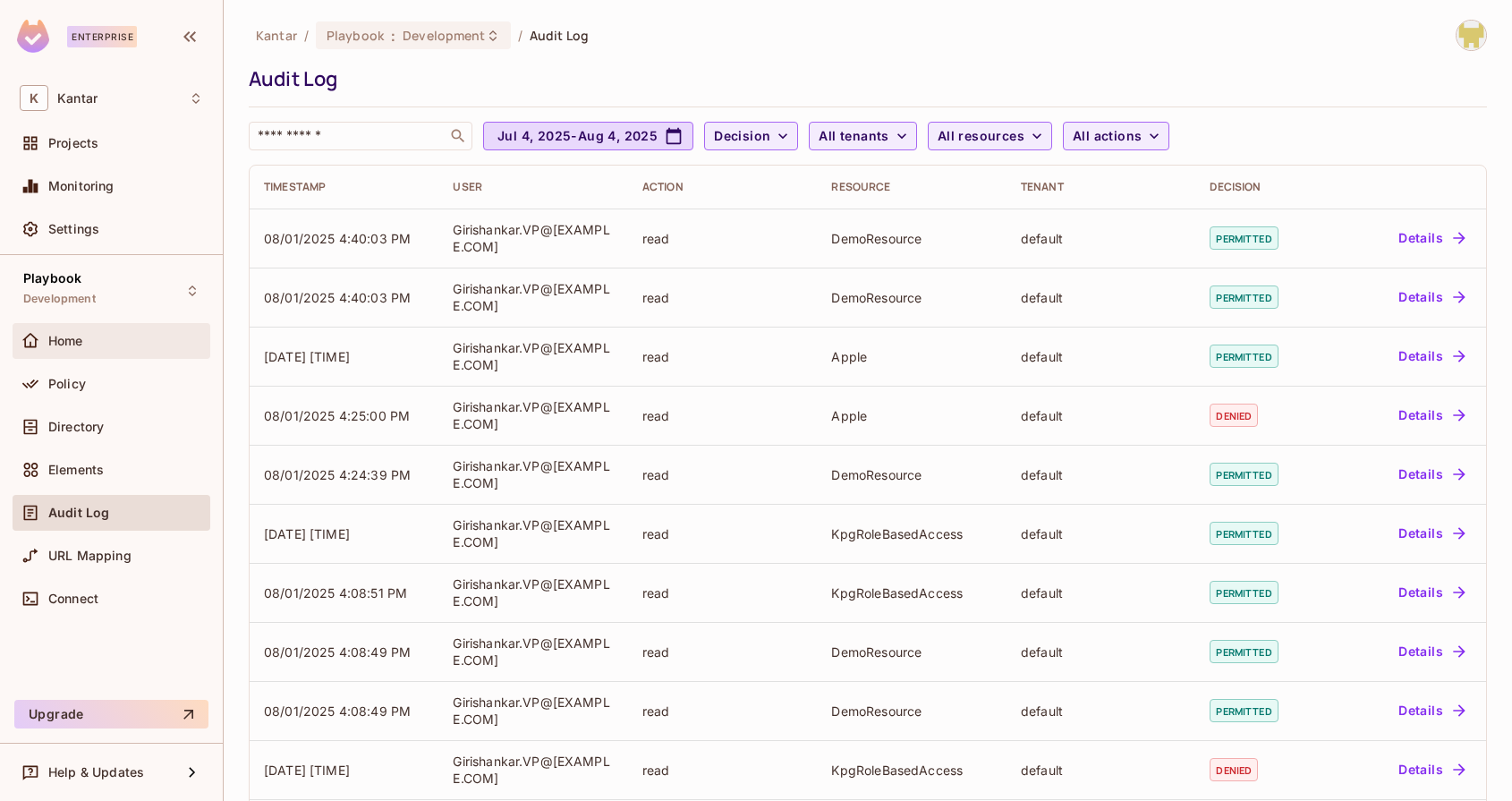 click on "Home" at bounding box center [65, 341] 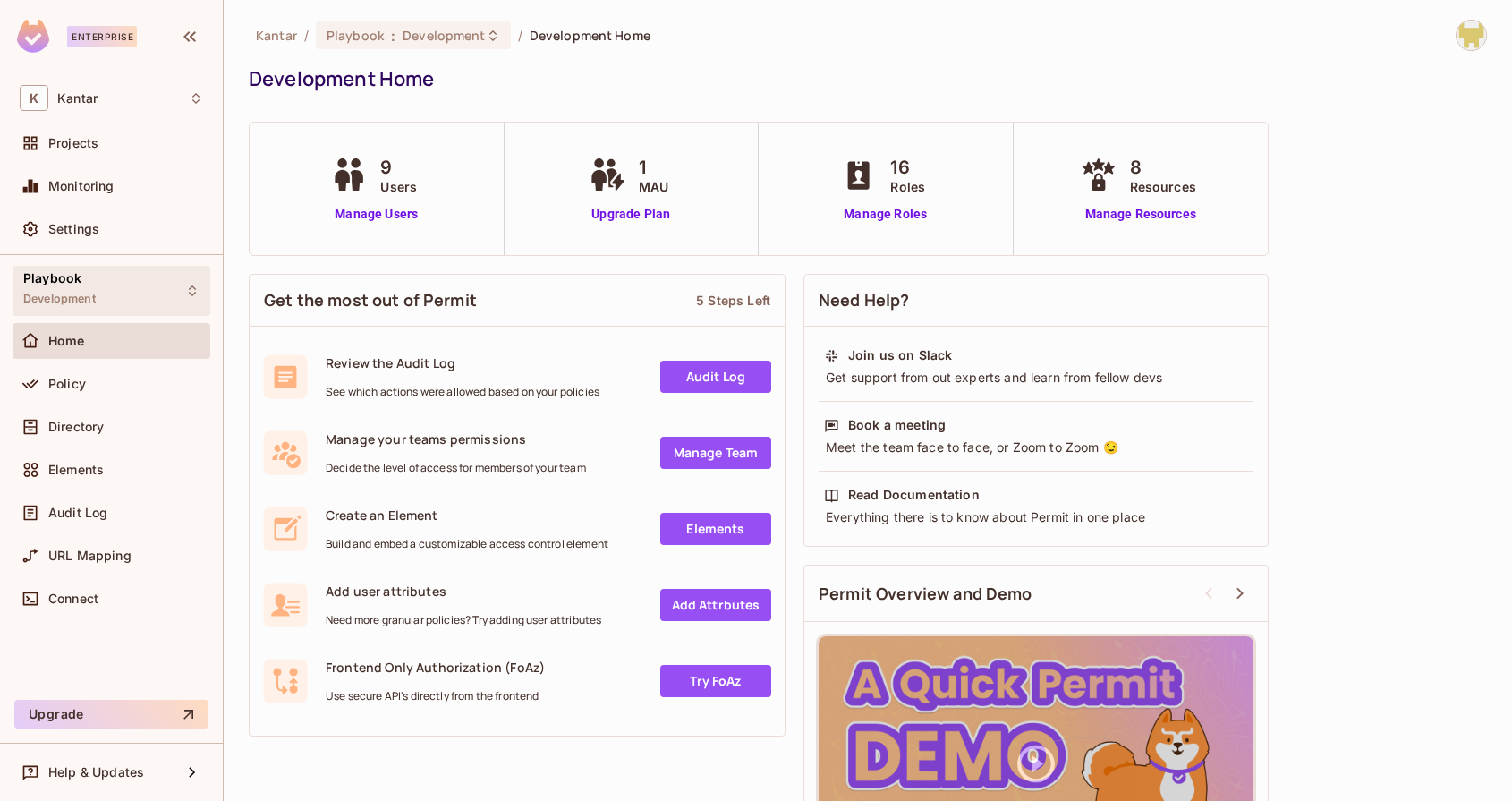 click on "Playbook Development" at bounding box center (111, 290) 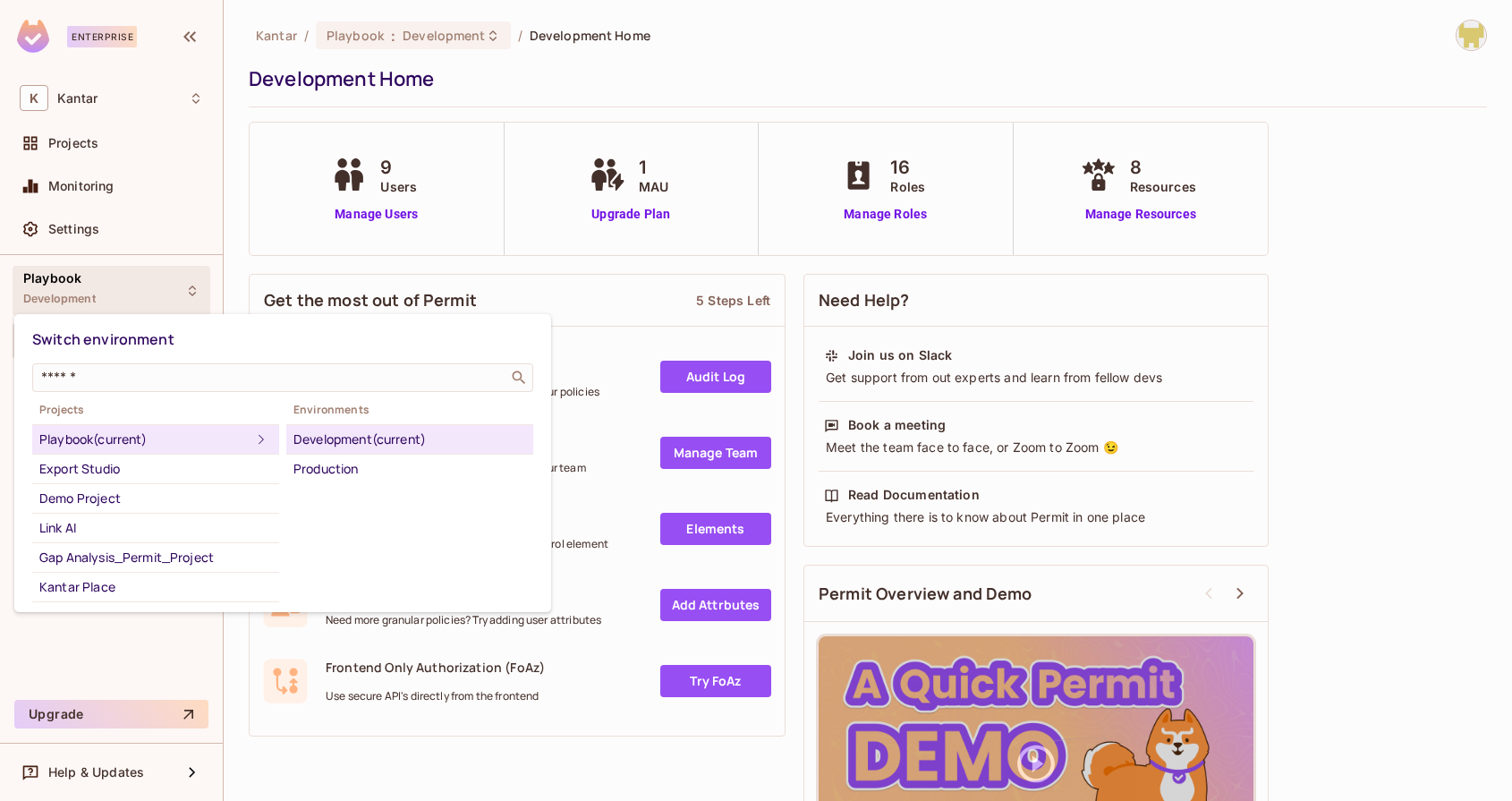 click at bounding box center [756, 400] 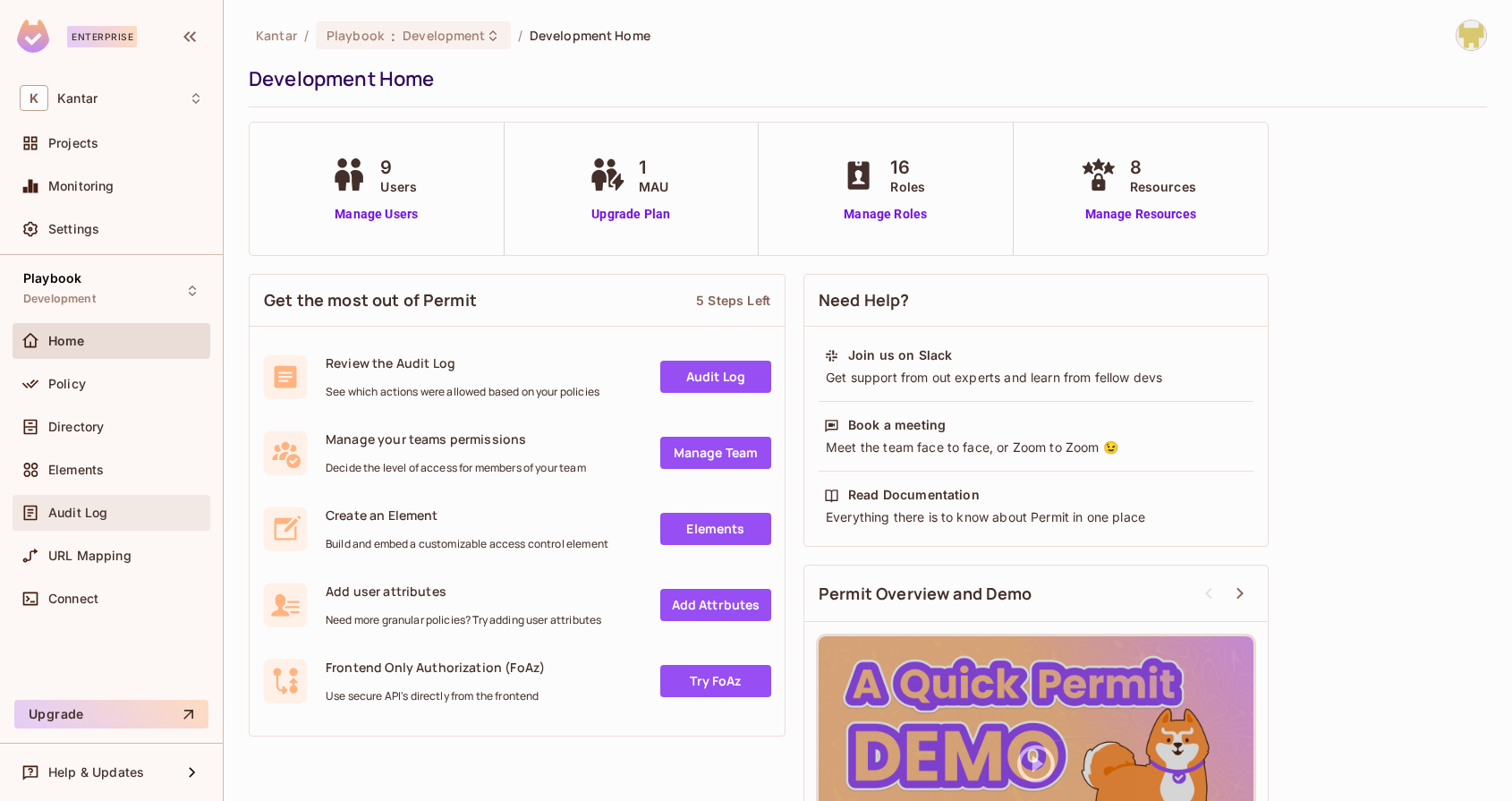 click on "Audit Log" at bounding box center (111, 513) 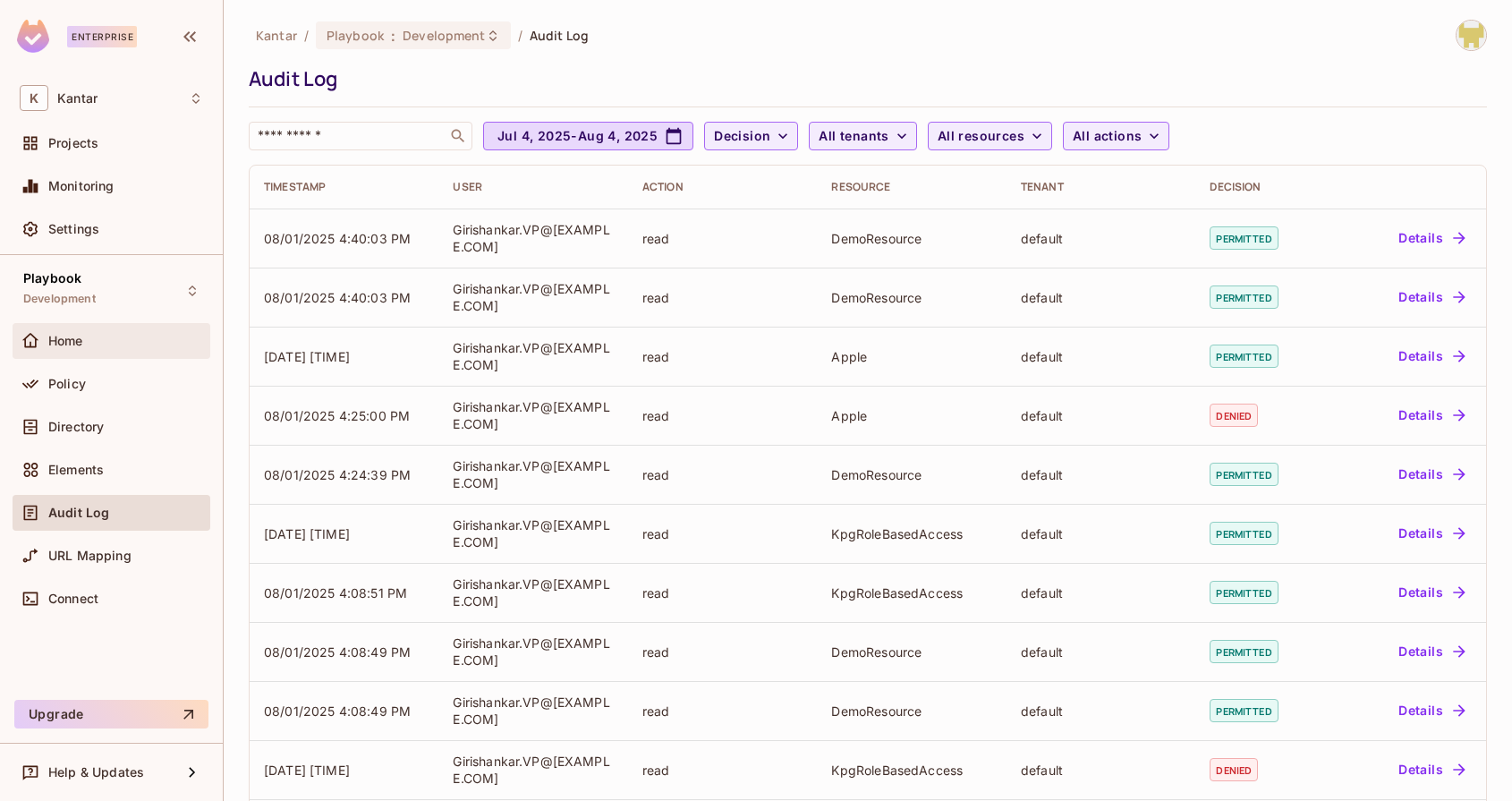 click on "Home" at bounding box center [111, 341] 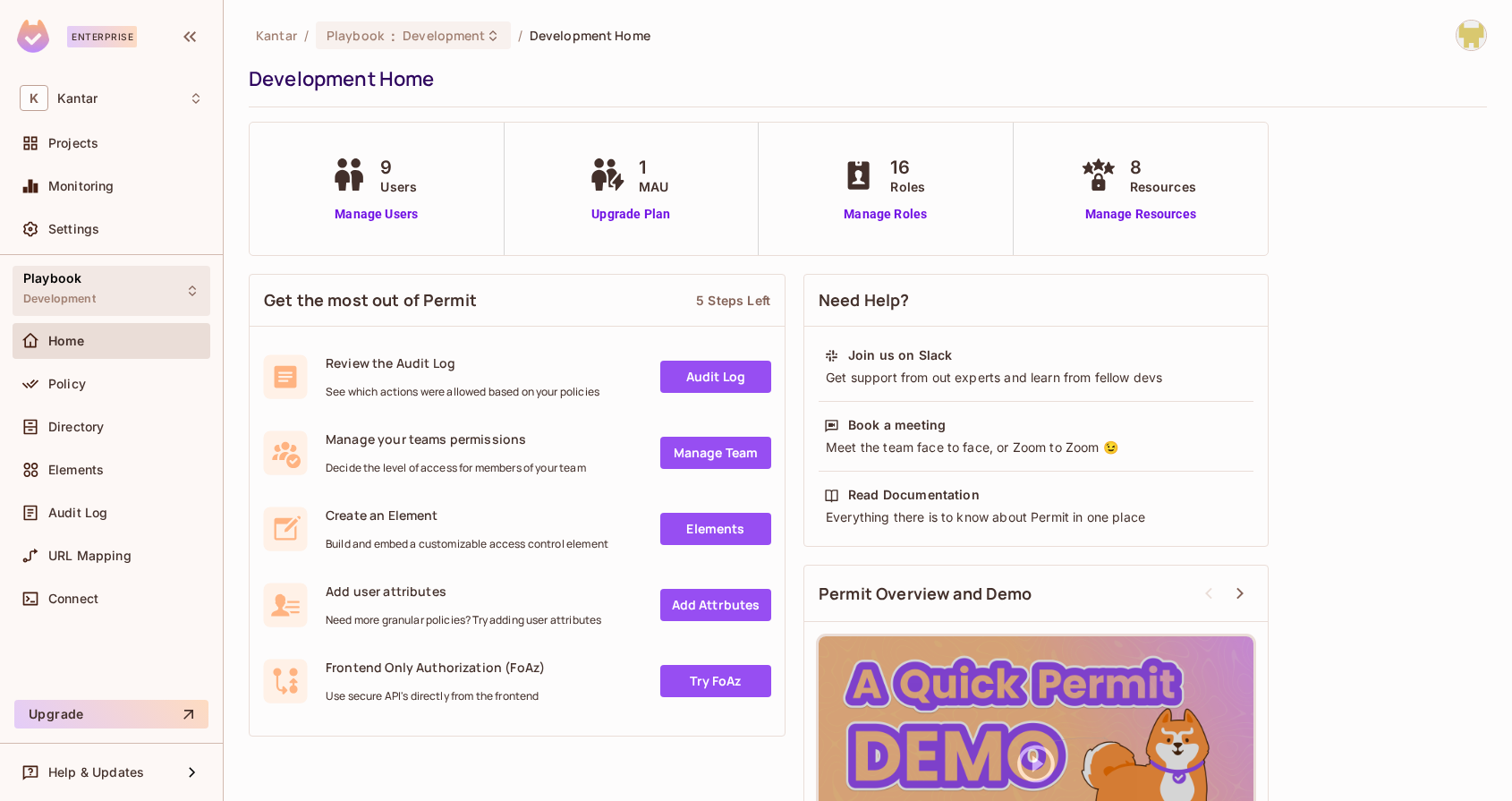click on "Playbook Development" at bounding box center (111, 290) 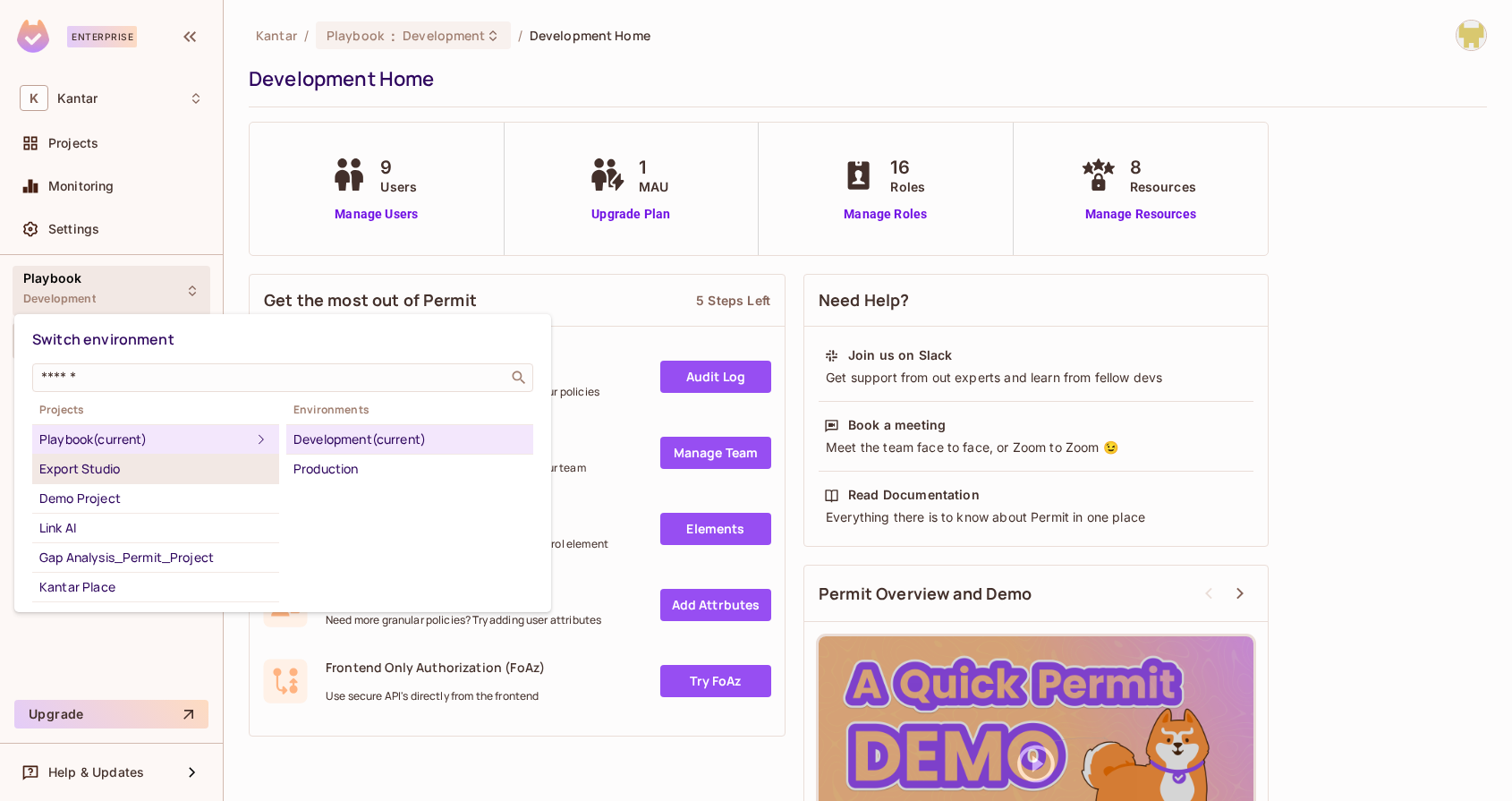 click on "Export Studio" at bounding box center [156, 469] 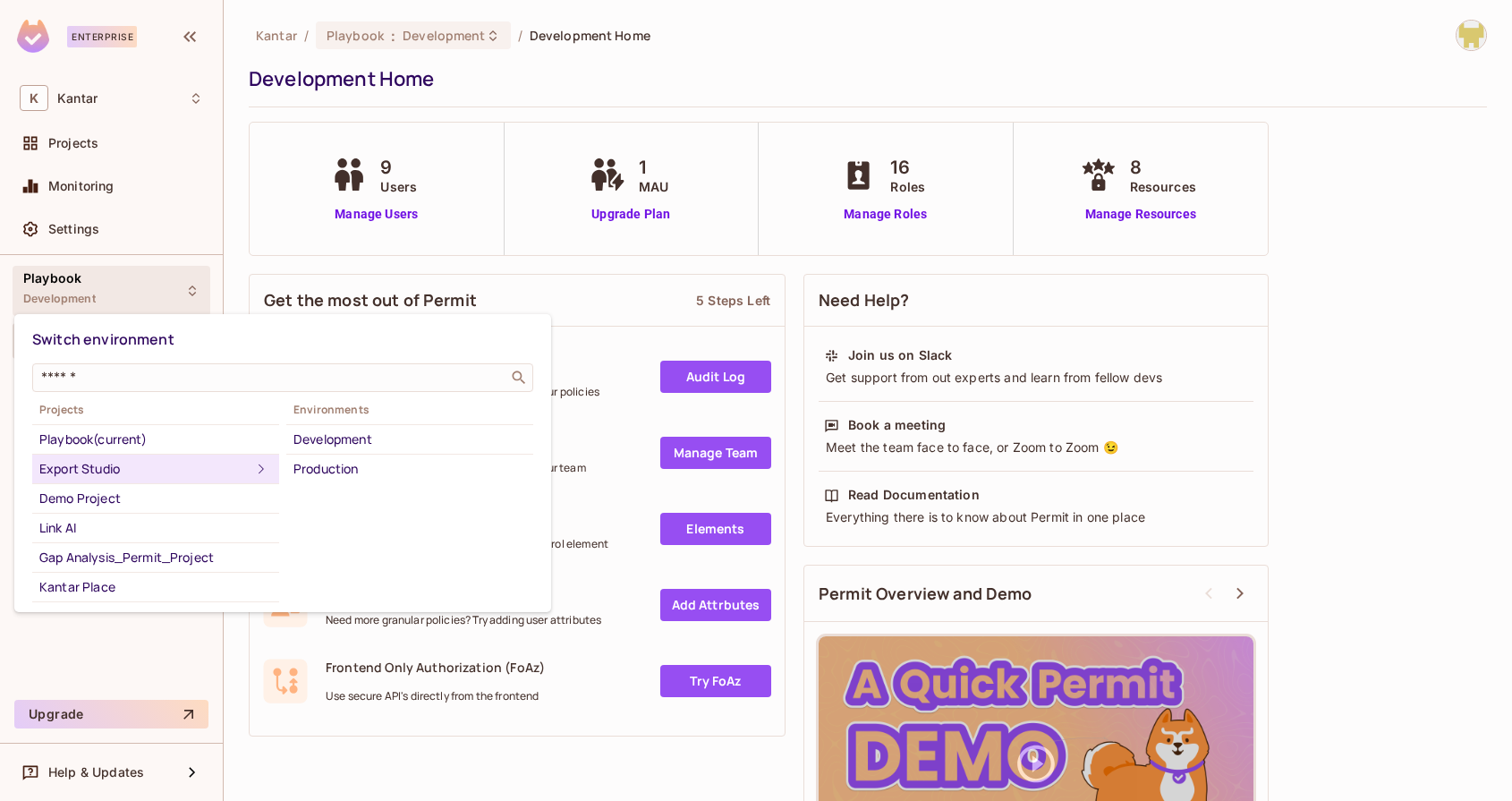 click at bounding box center [756, 400] 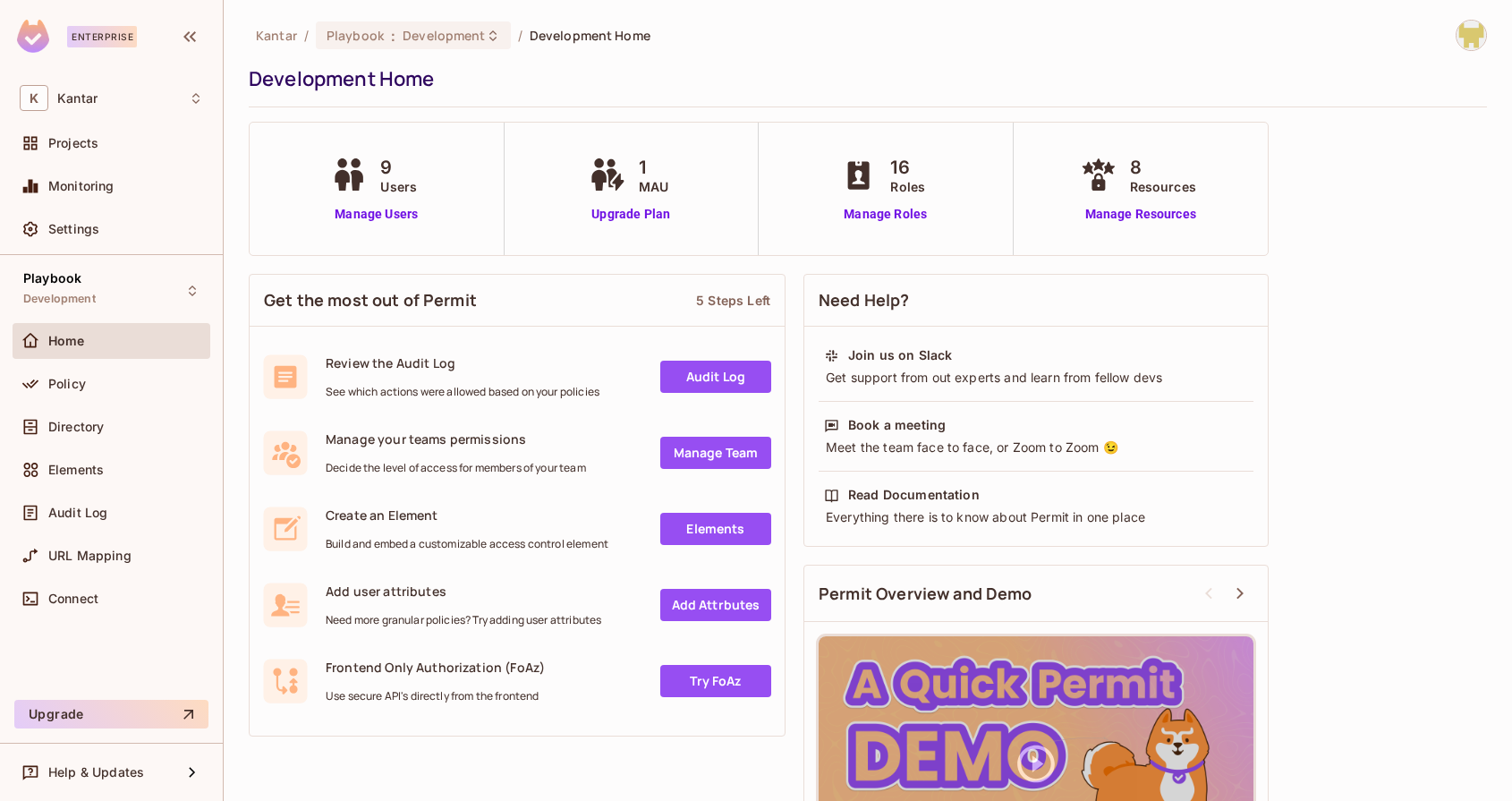 click on "Kantar / Playbook : Development / Development Home Development Home" at bounding box center [868, 64] 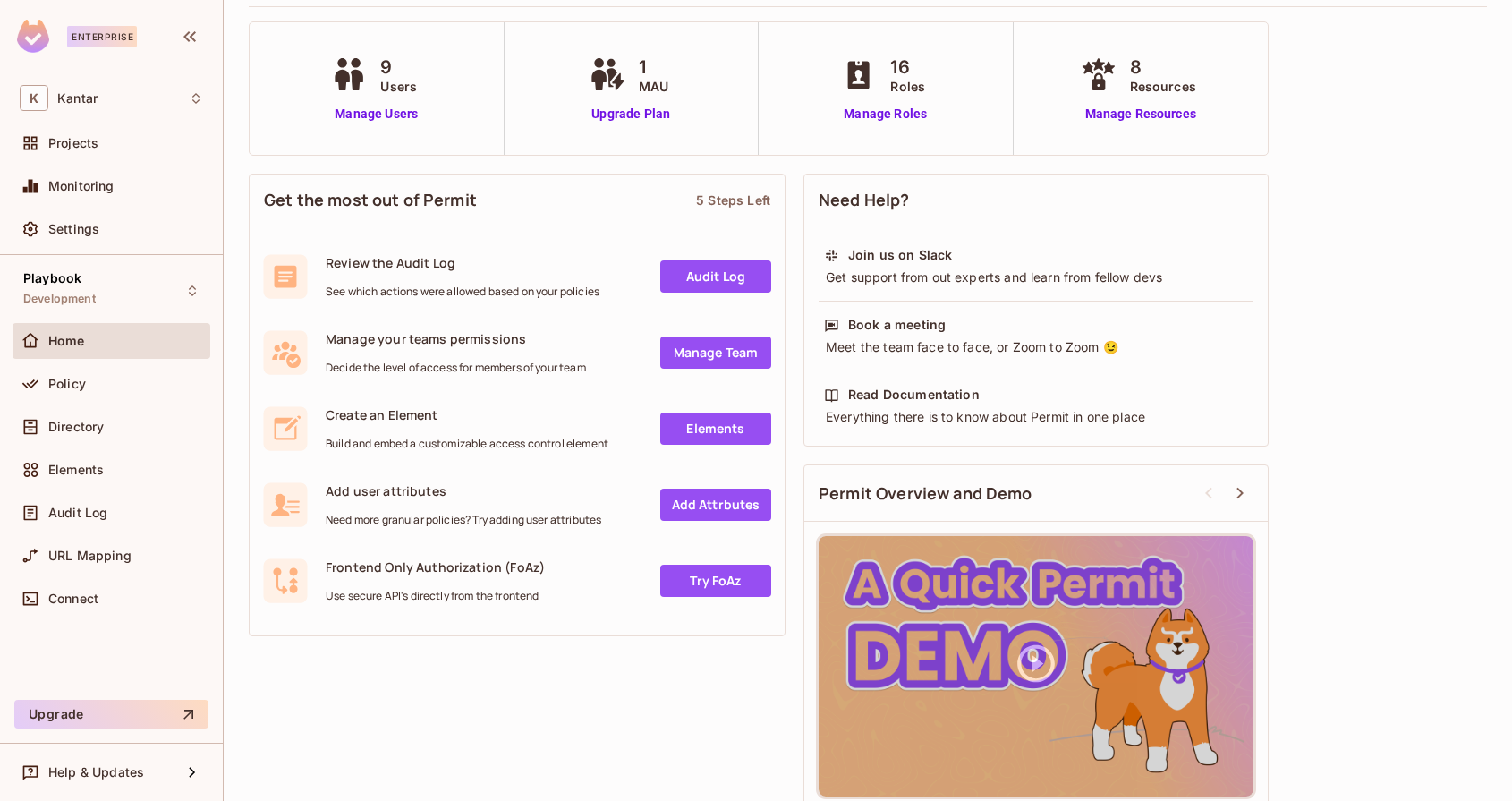 scroll, scrollTop: 117, scrollLeft: 0, axis: vertical 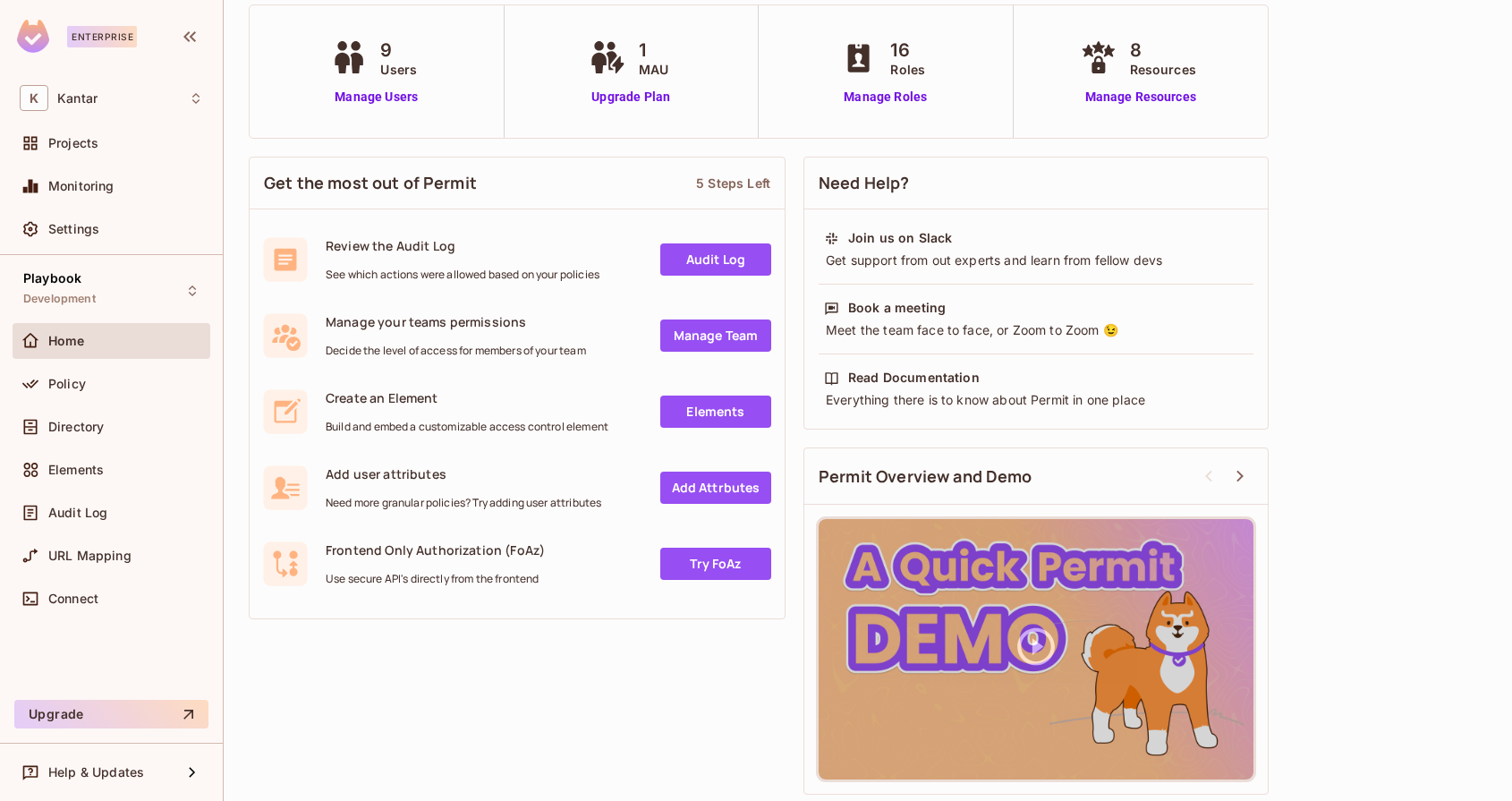 click on "Kantar / Playbook : Development / Development Home Development Home 9 Users Manage Users 1 MAU Upgrade Plan 16 Roles Manage Roles 8 Resources Manage Resources Get the most out of Permit 5 Steps Left Review the Audit Log See which actions were allowed based on your policies Audit Log Manage your teams permissions Decide the level of access for members of your team Manage Team Create an Element Build and embed a customizable access control element Elements Add user attributes Need more granular policies? Try adding user attributes Add Attrbutes Frontend Only Authorization (FoAz) Use secure API's directly from the frontend Try FoAz Need Help? Join us on Slack Get support from out experts and learn from fellow devs Book a meeting Meet the team face to face, or Zoom to Zoom 😉 Read Documentation Everything there is to know about Permit in one place Permit Overview and Demo" at bounding box center (868, 400) 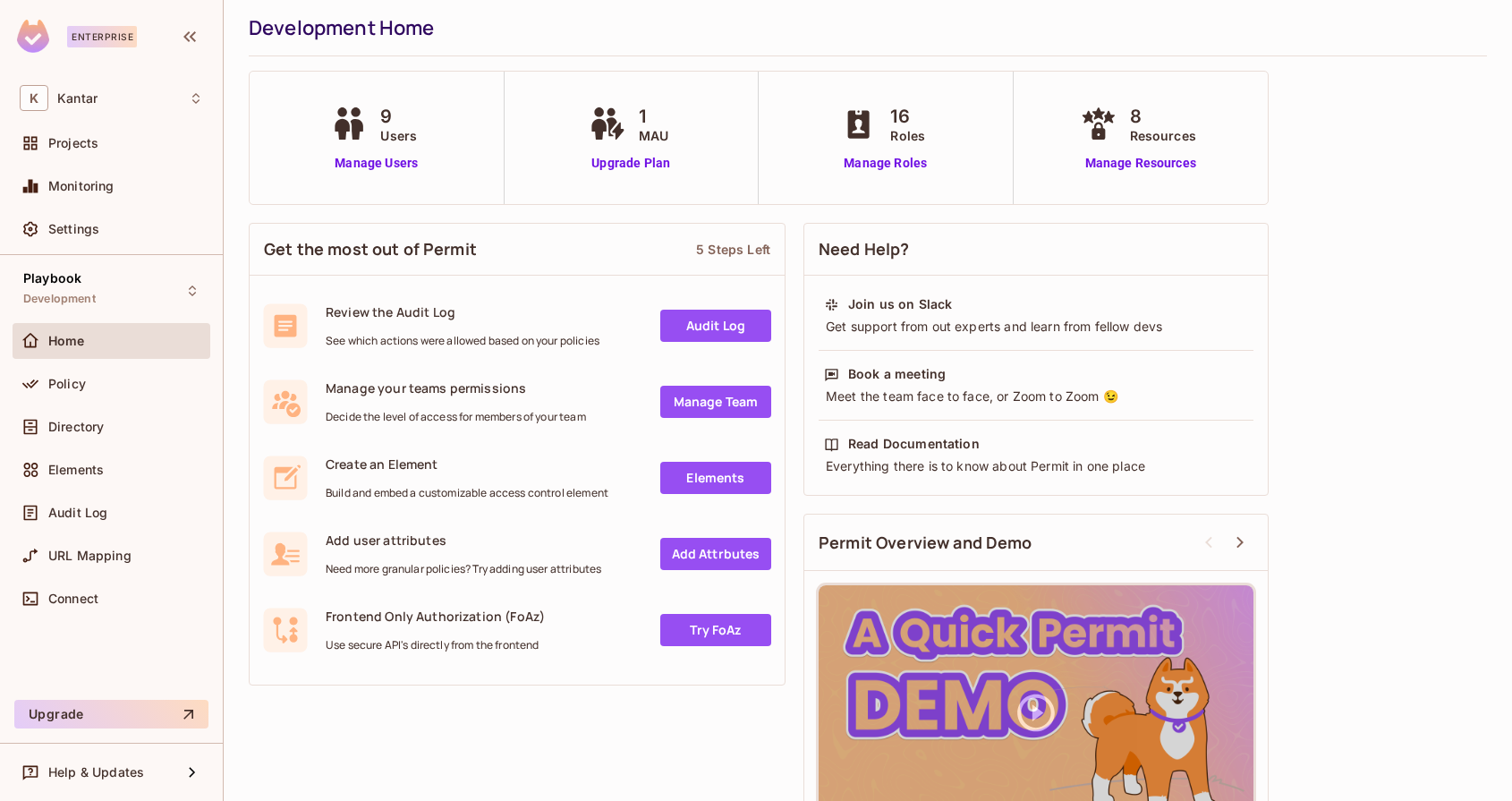 scroll, scrollTop: 117, scrollLeft: 0, axis: vertical 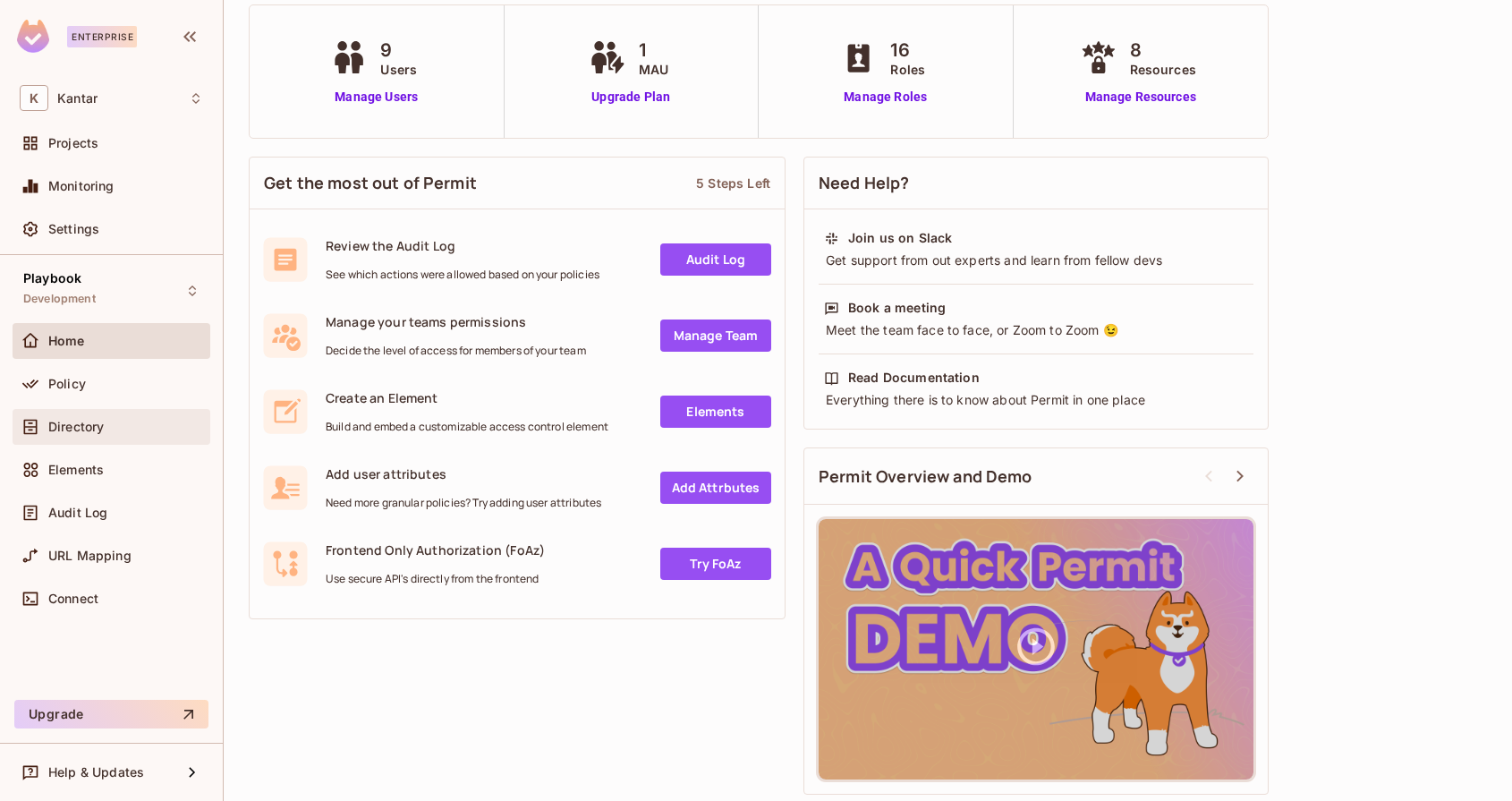 click on "Directory" at bounding box center (111, 427) 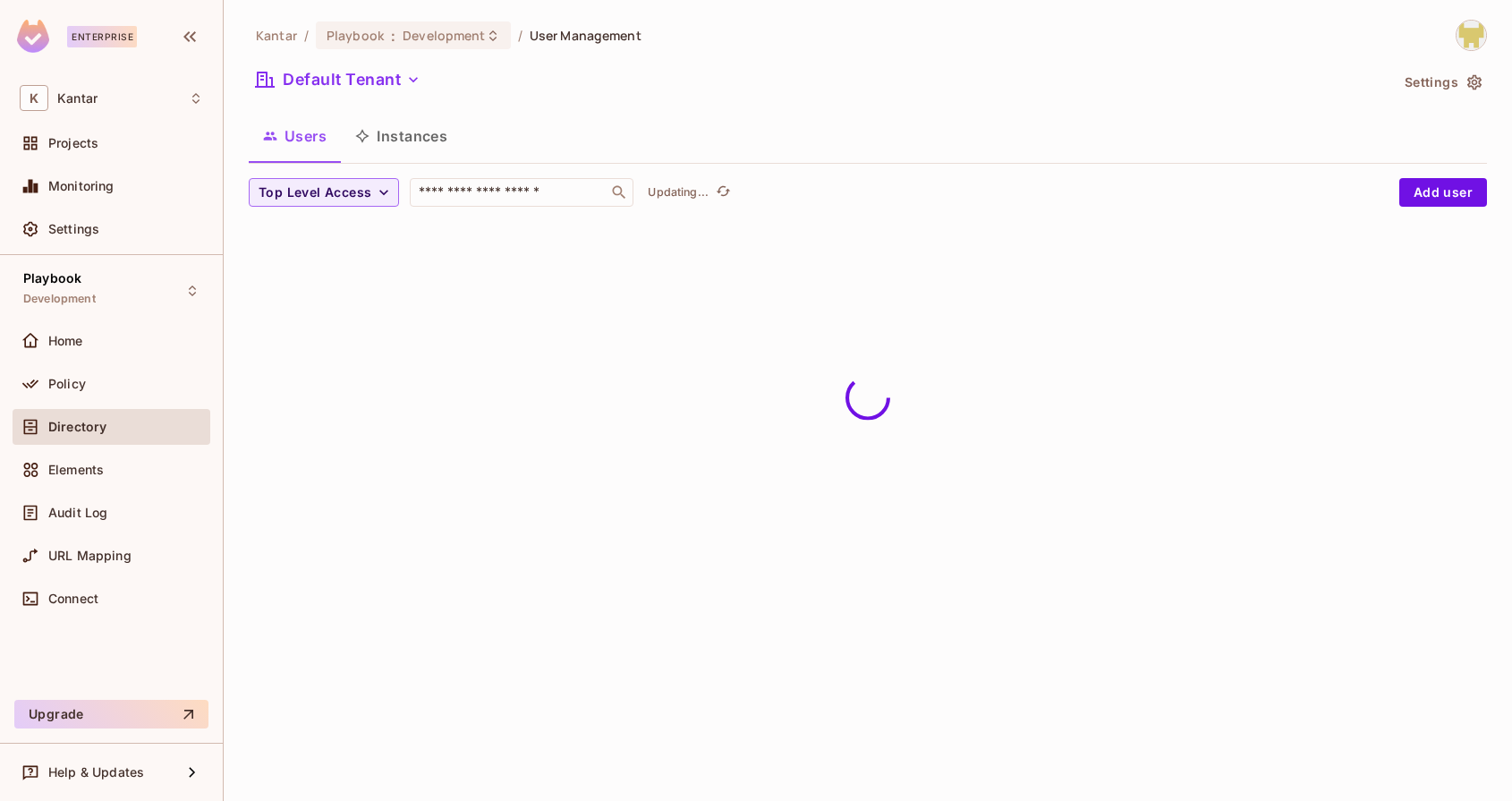 scroll, scrollTop: 0, scrollLeft: 0, axis: both 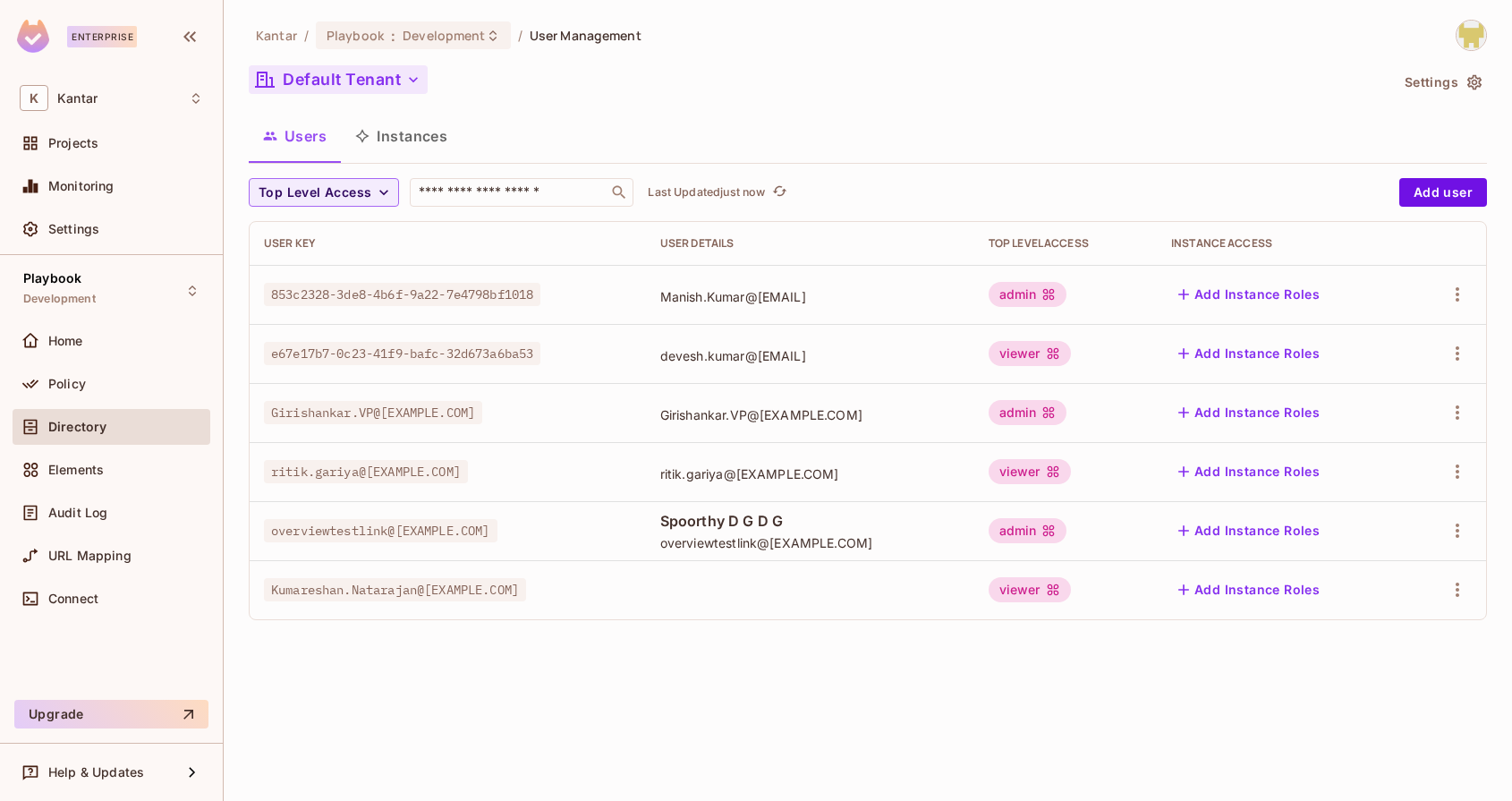click on "Default Tenant" at bounding box center (338, 80) 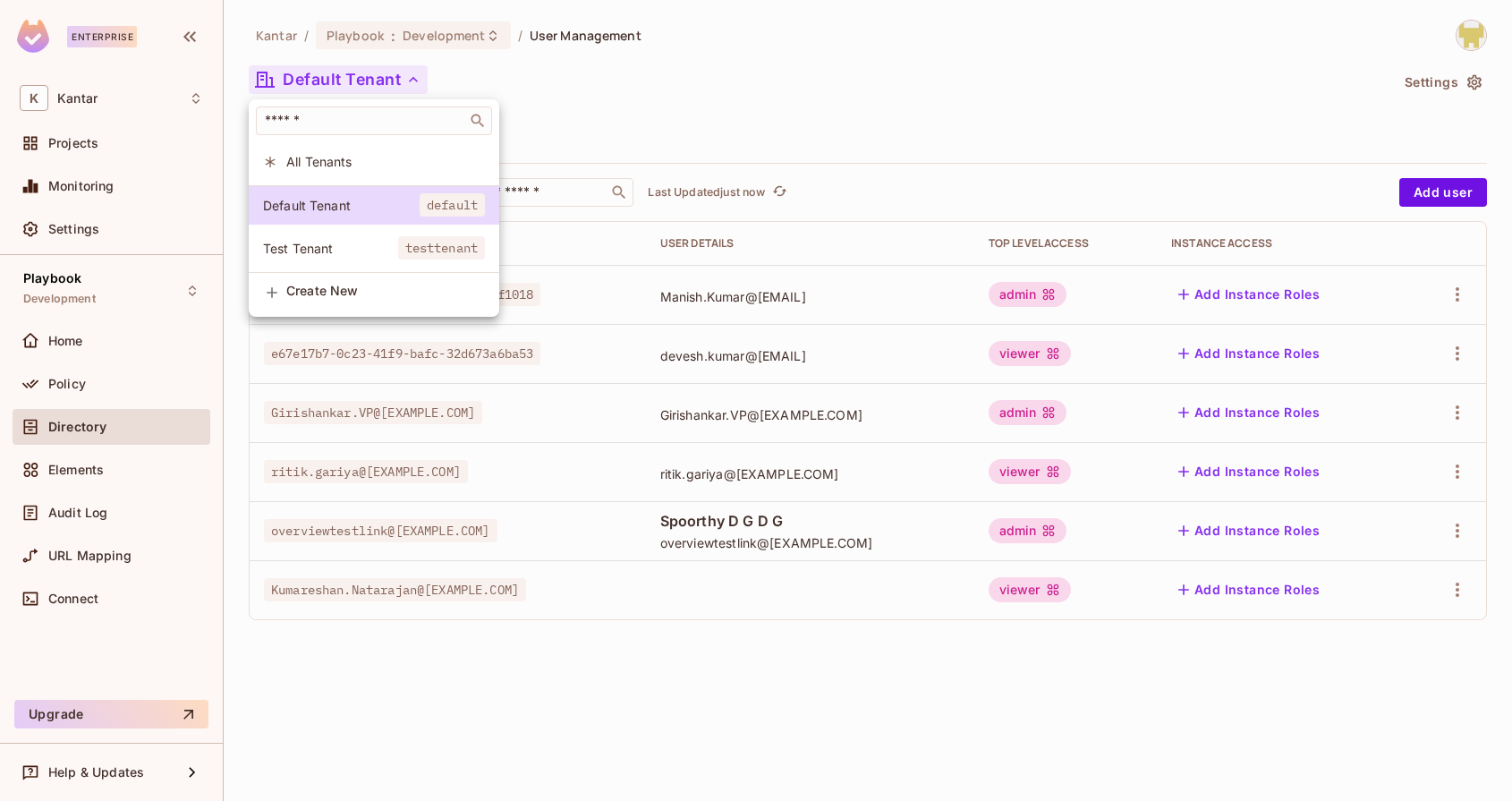 click at bounding box center (756, 400) 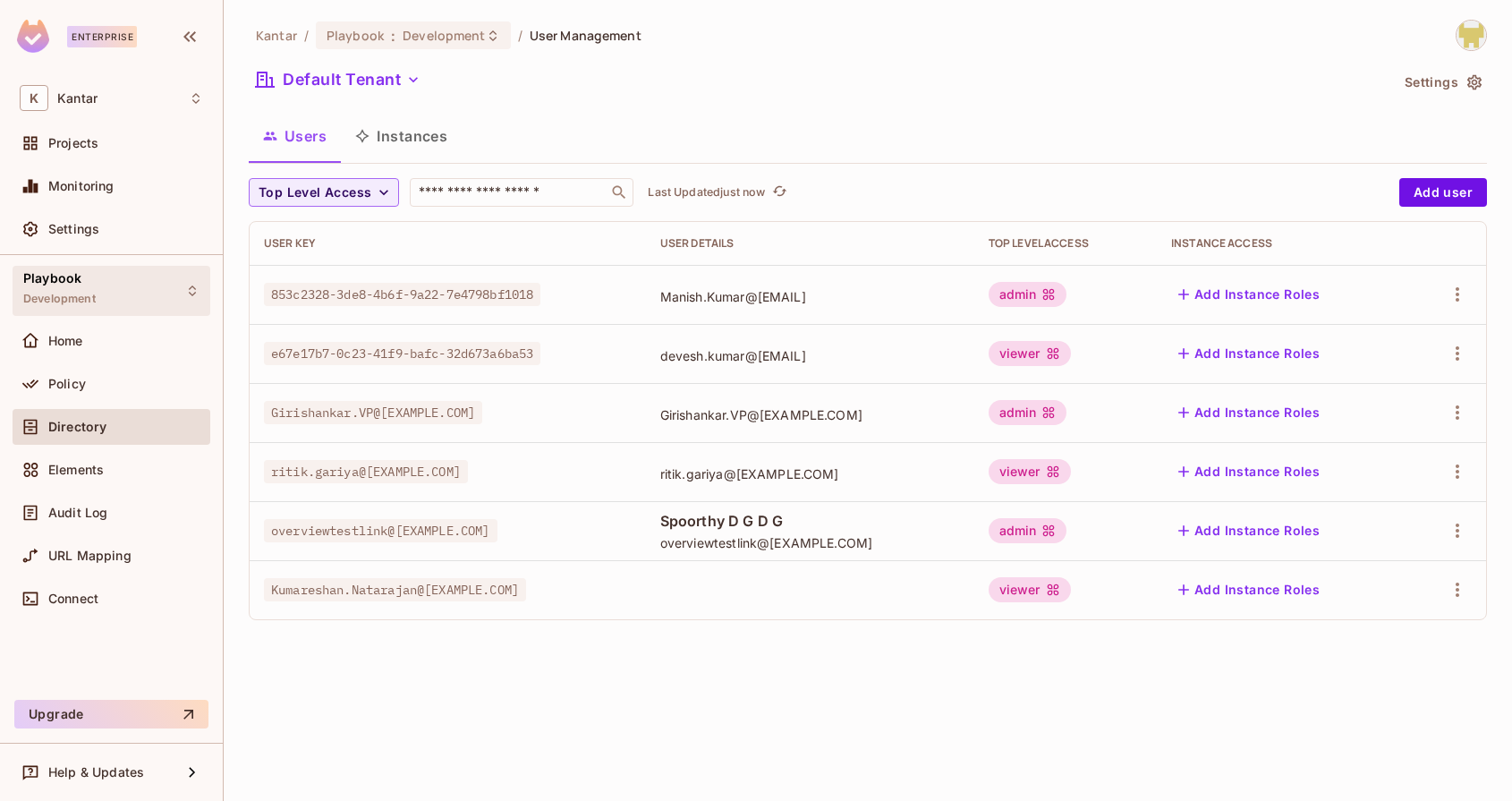 click on "Playbook Development" at bounding box center (59, 290) 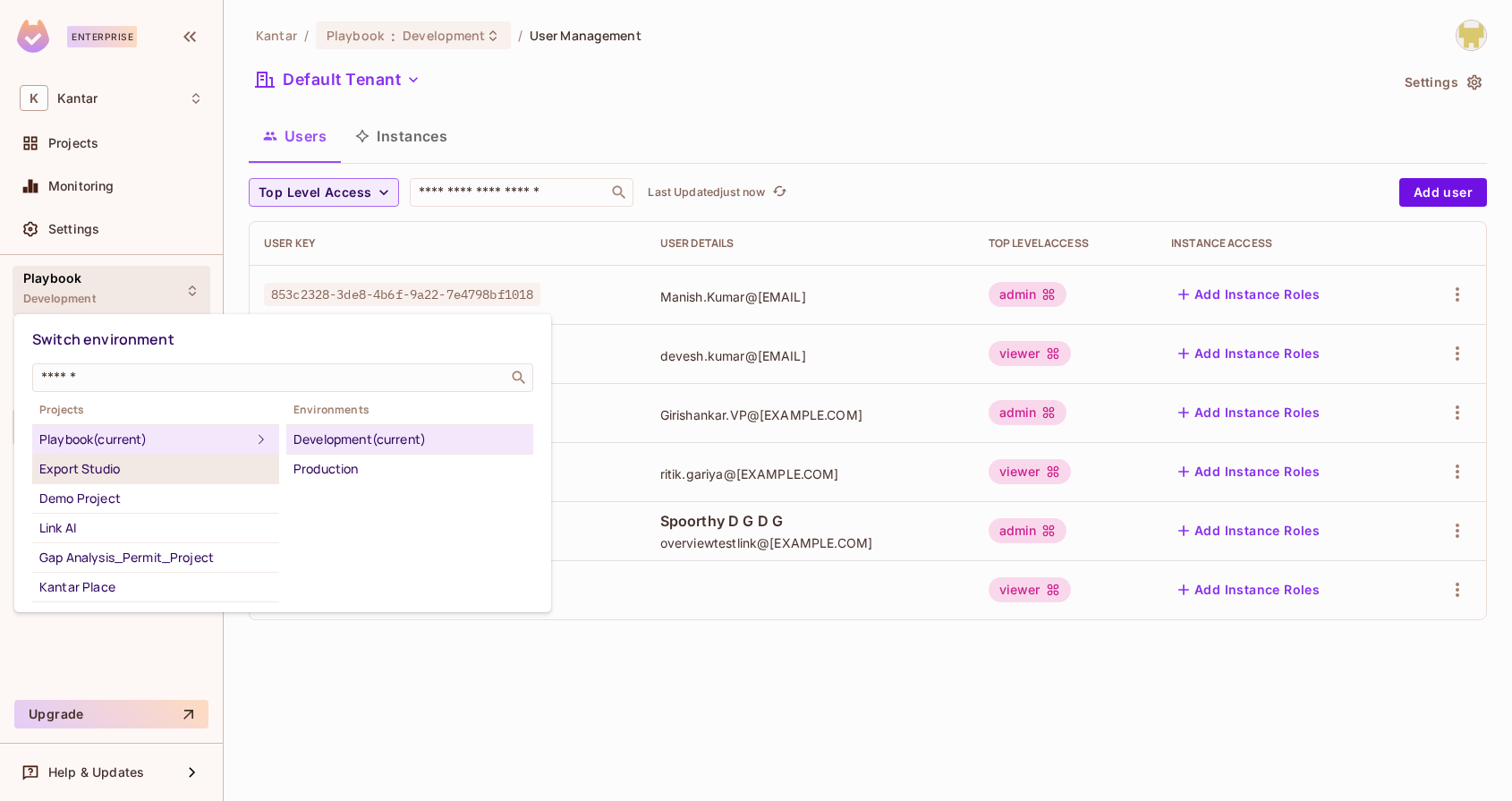 click on "Export Studio" at bounding box center (156, 469) 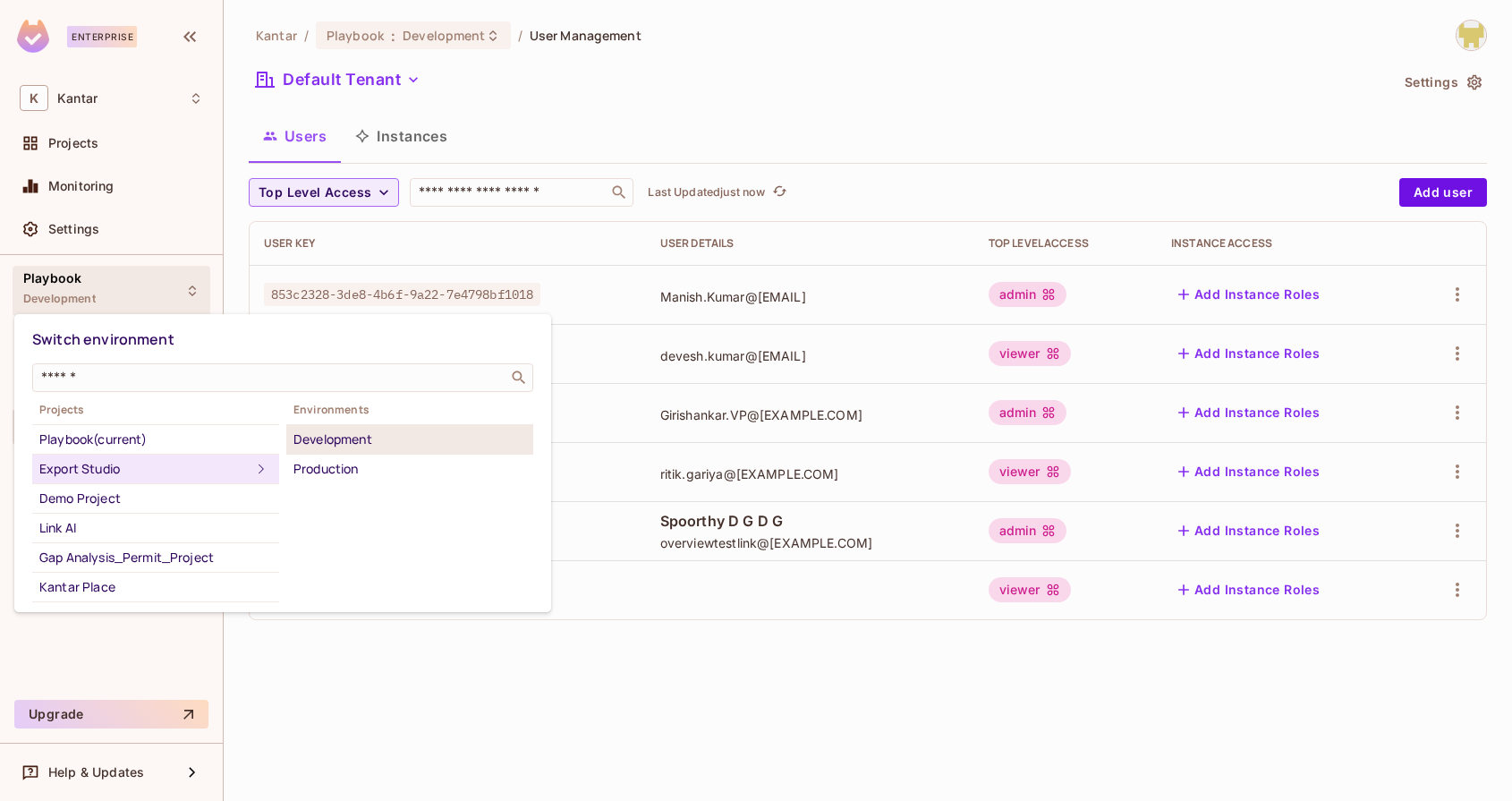 click on "Development" at bounding box center (410, 439) 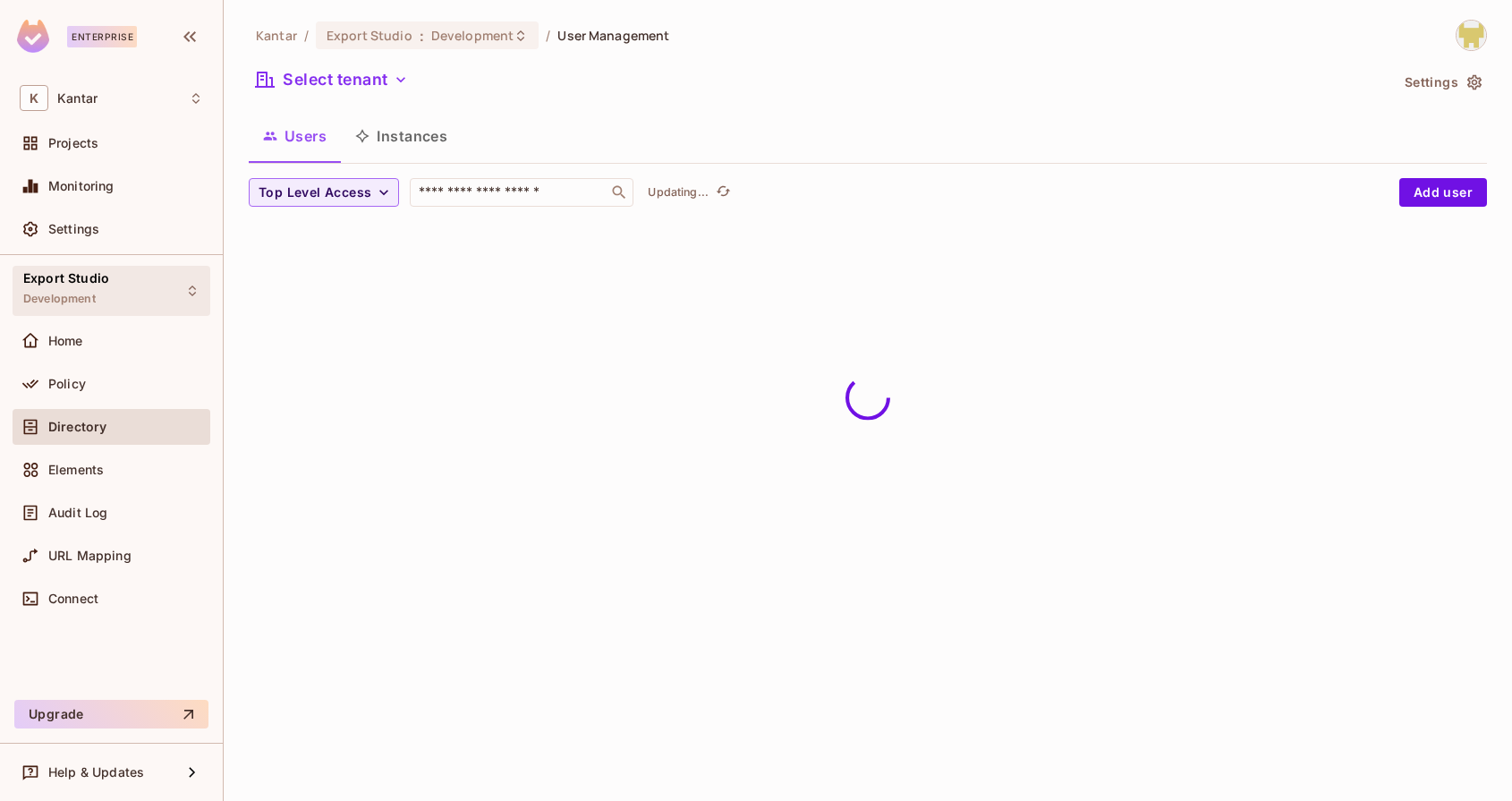 click on "Export Studio Development" at bounding box center (111, 290) 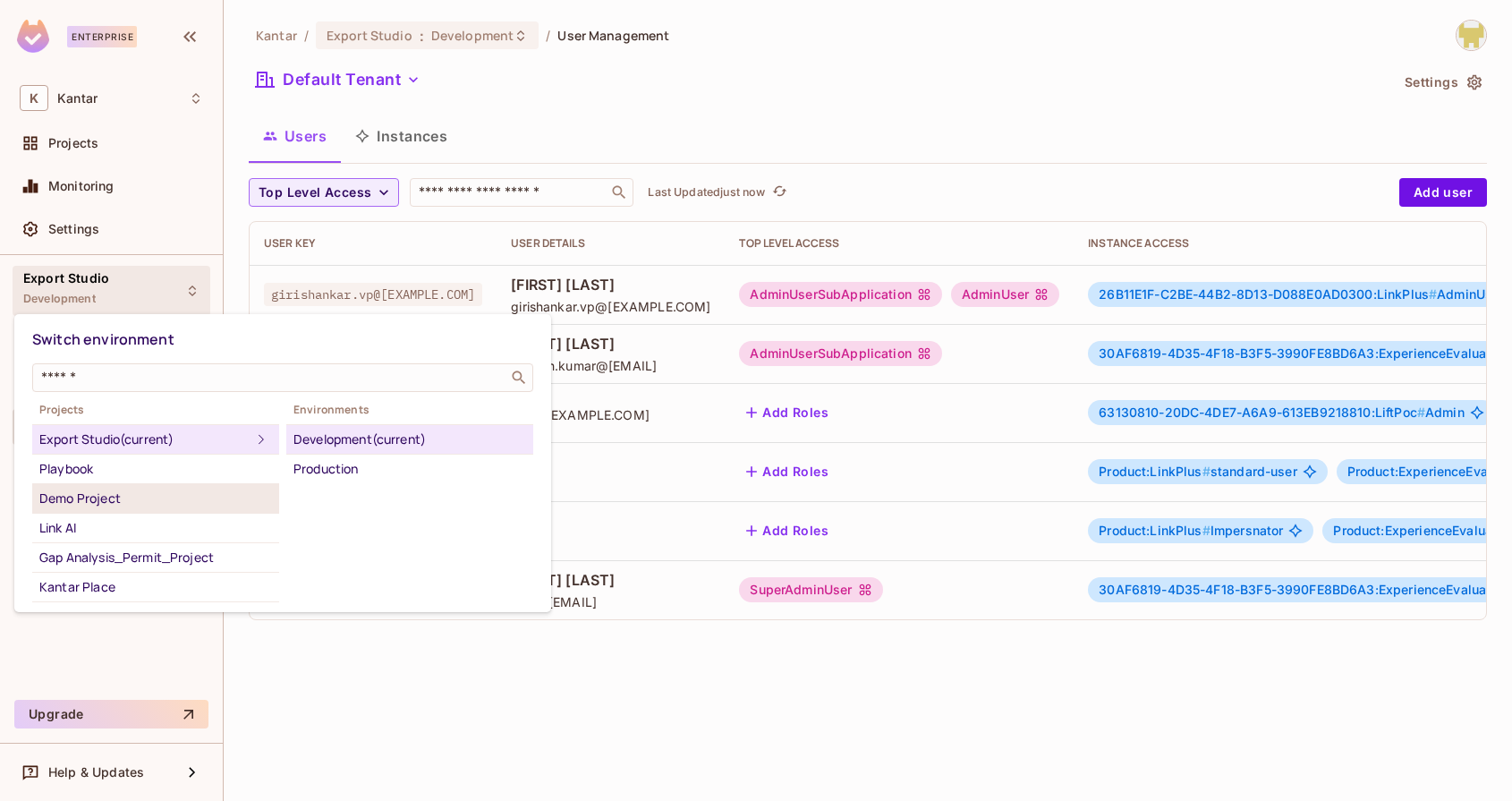 click on "Demo Project" at bounding box center [156, 498] 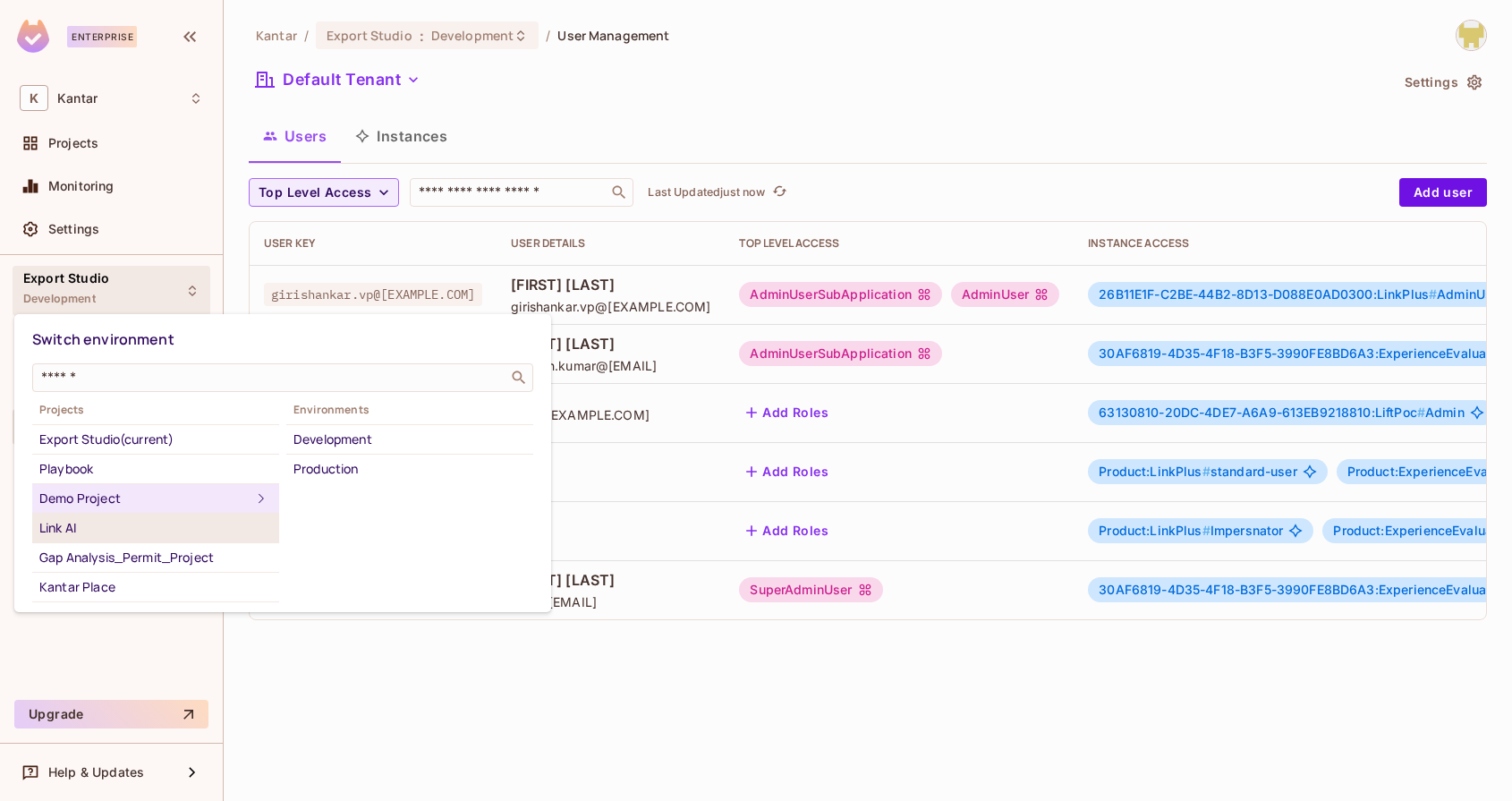 click on "Link AI" at bounding box center [156, 528] 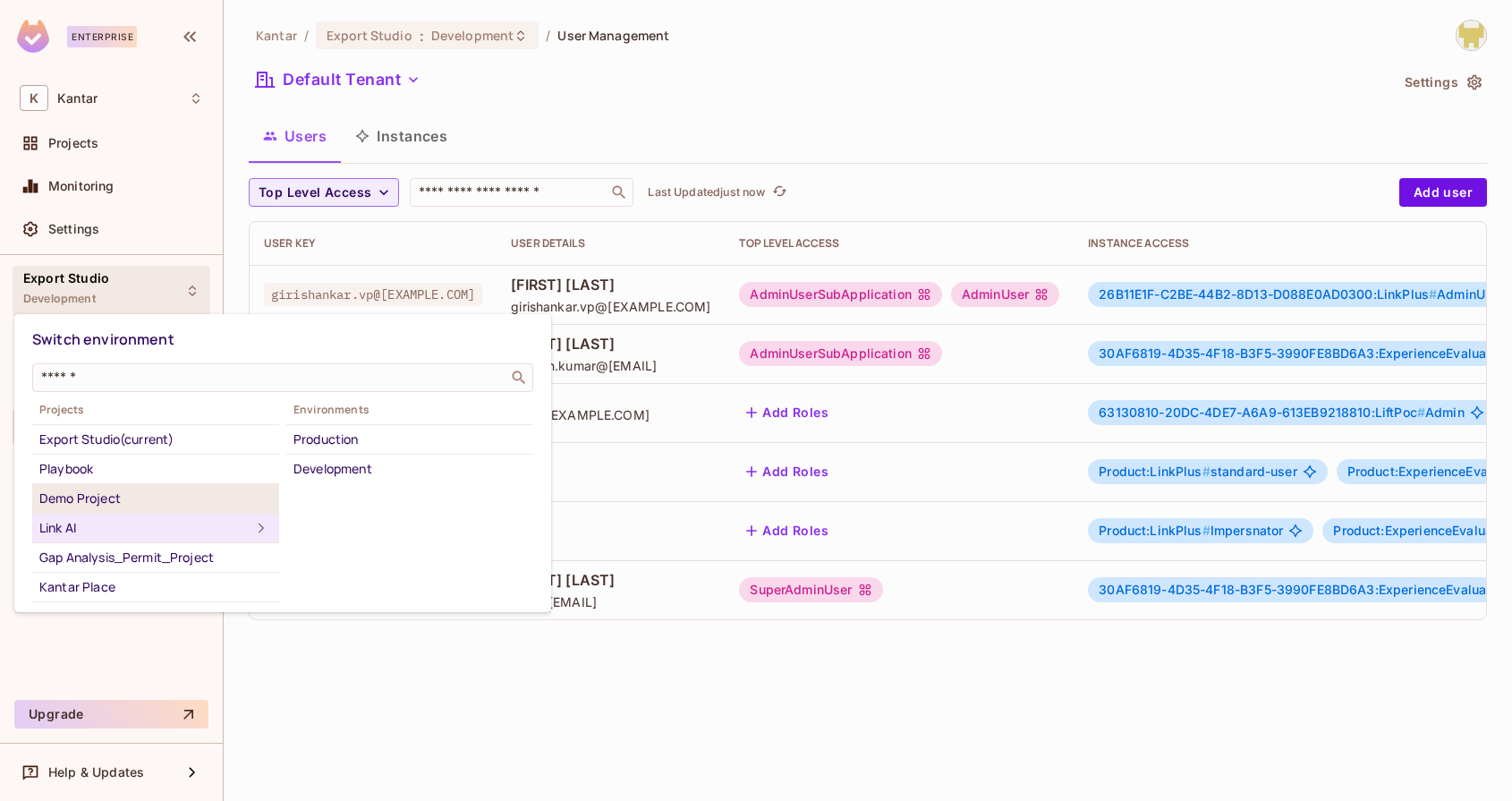 click on "Demo Project" at bounding box center [156, 498] 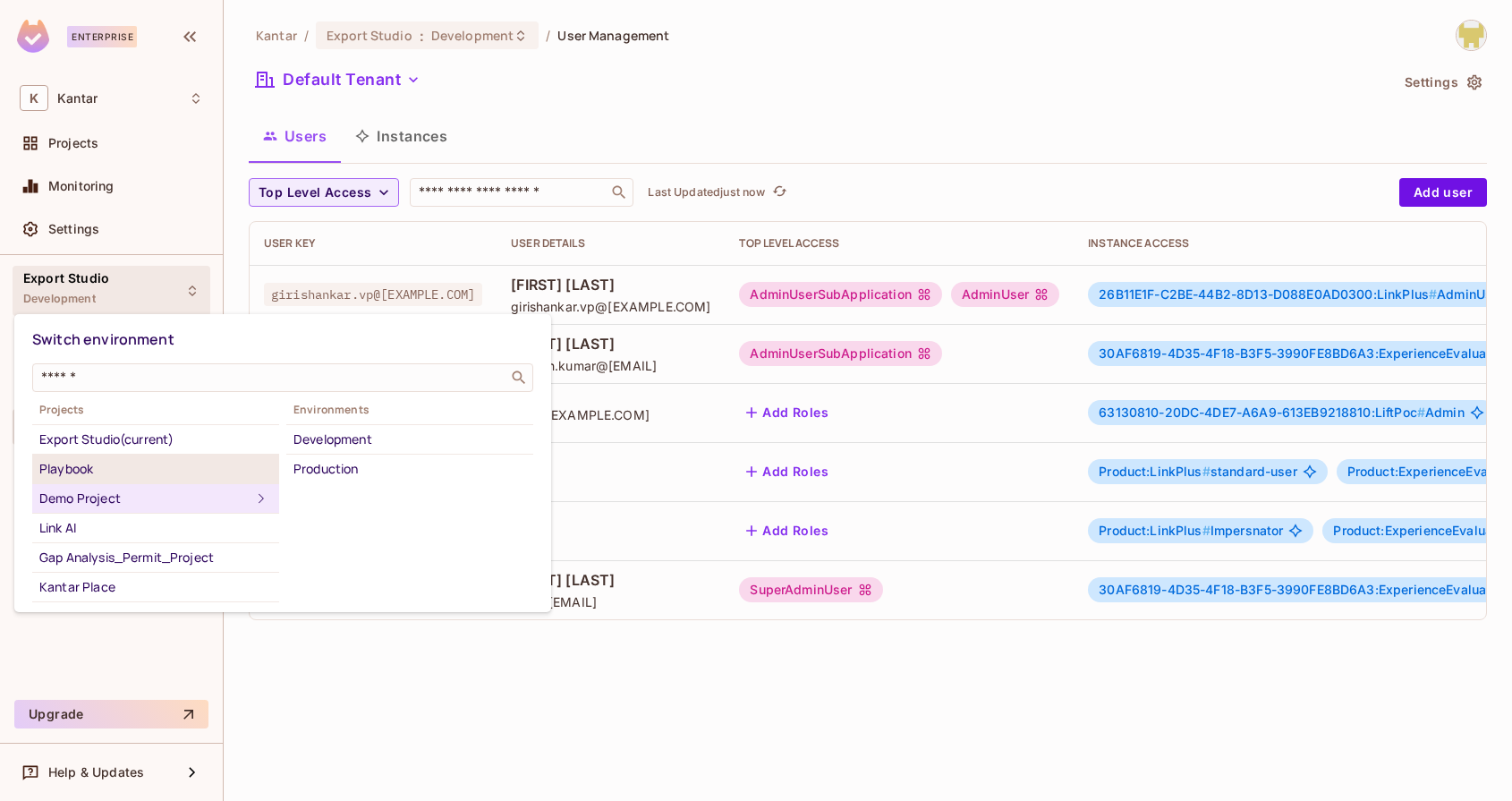 click on "Playbook" at bounding box center (156, 469) 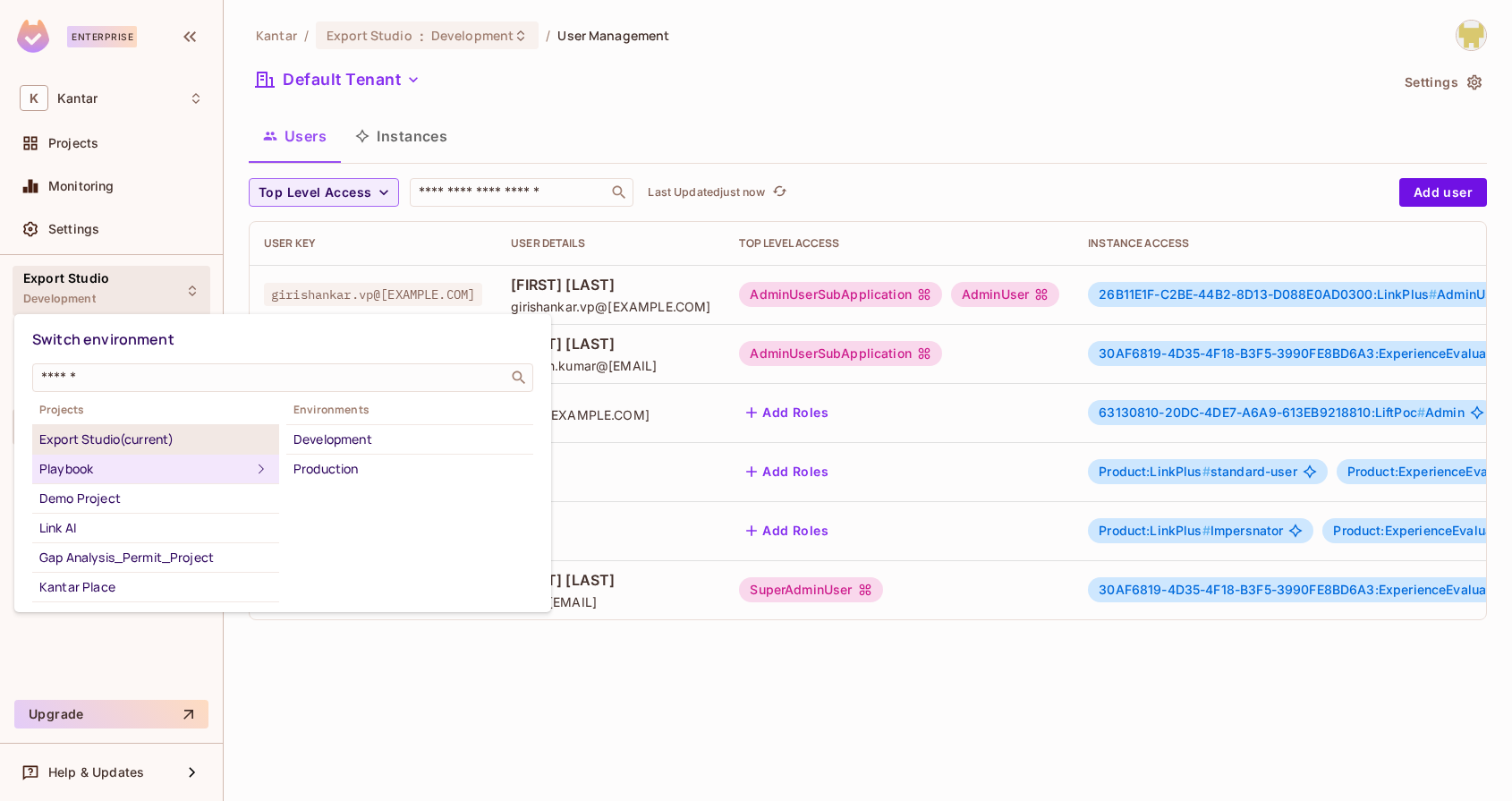 click on "Export Studio  (current)" at bounding box center [156, 439] 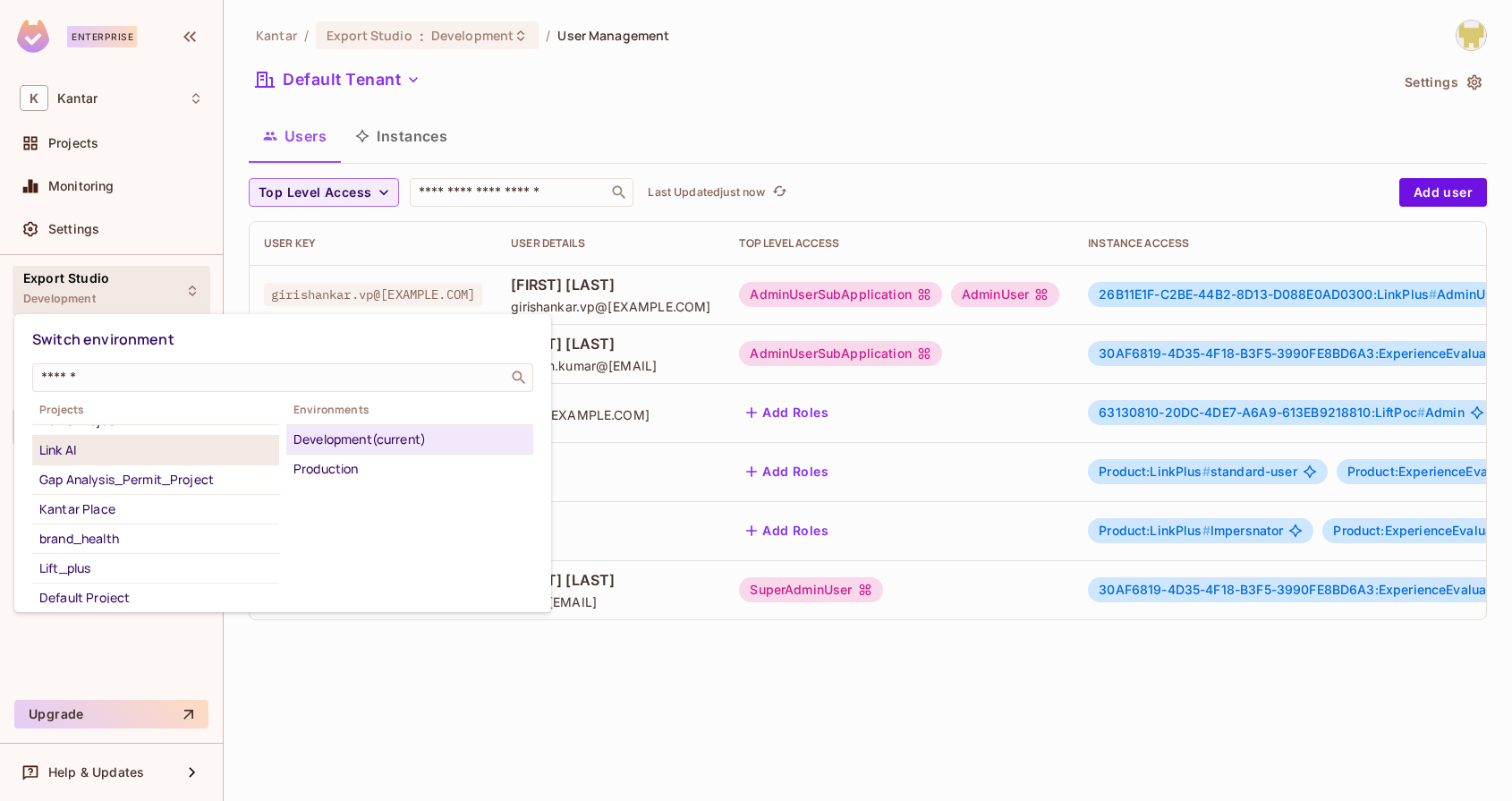 scroll, scrollTop: 83, scrollLeft: 0, axis: vertical 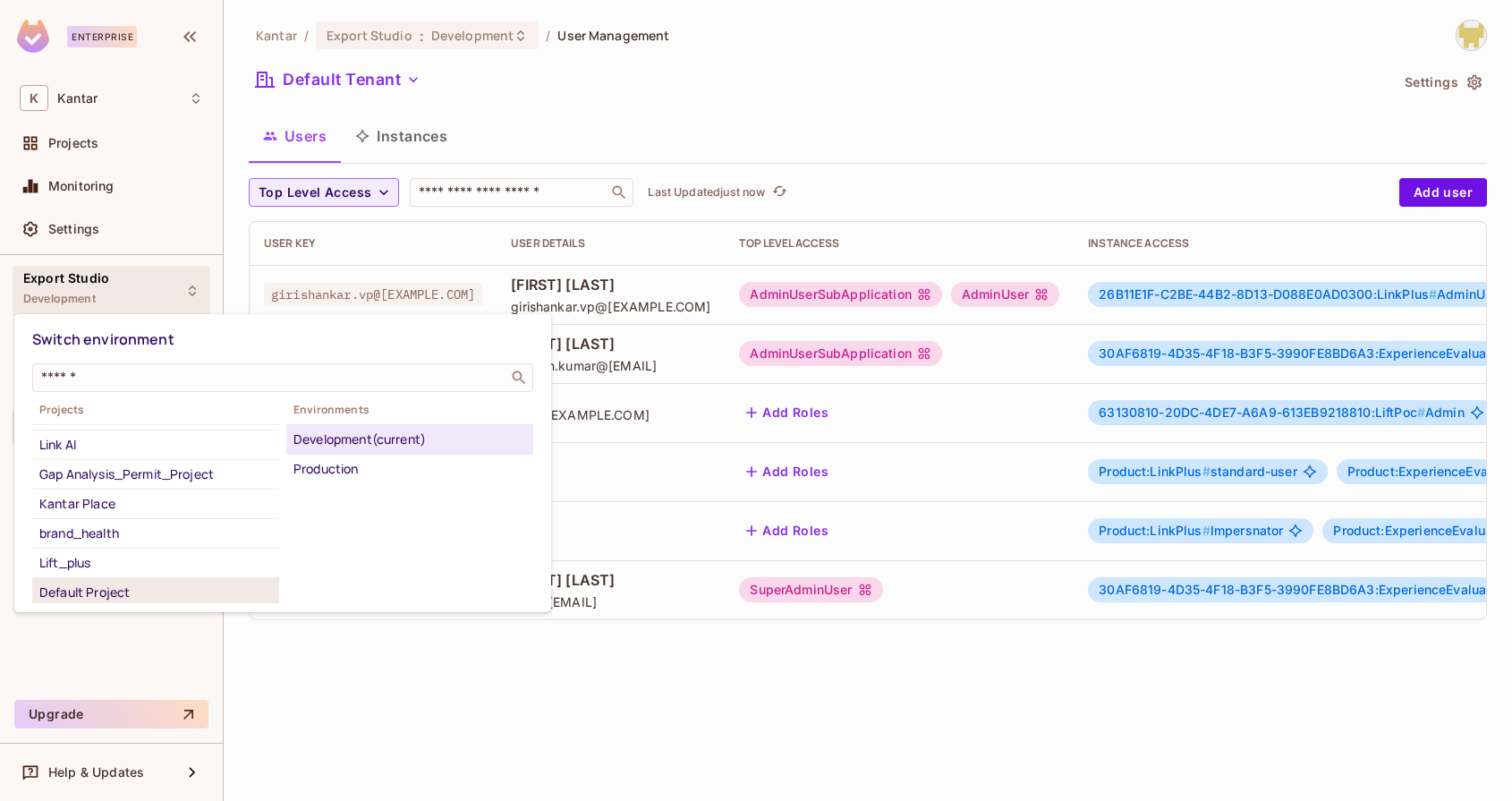 click on "Default Project" at bounding box center [156, 592] 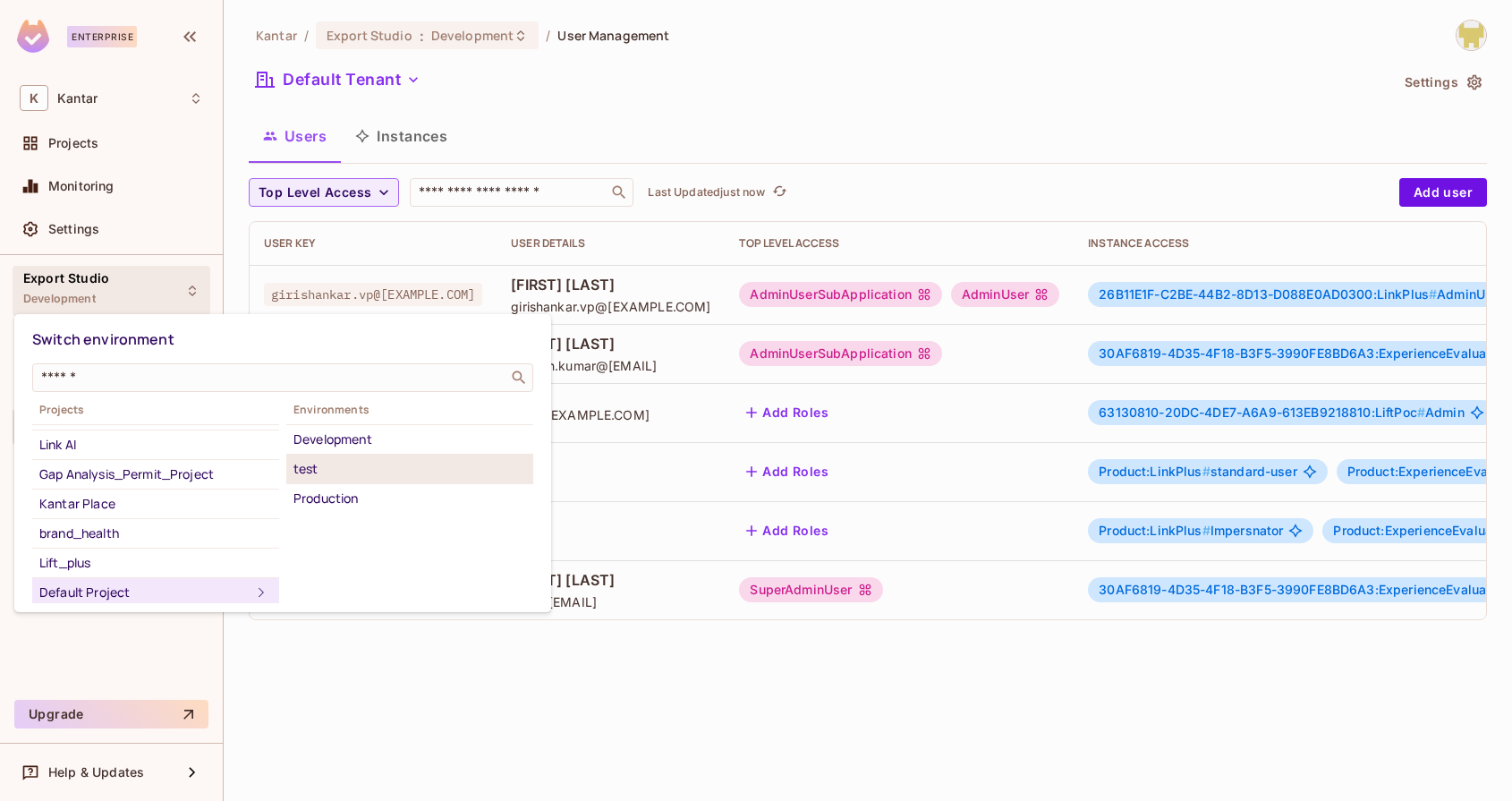 click on "test" at bounding box center [410, 469] 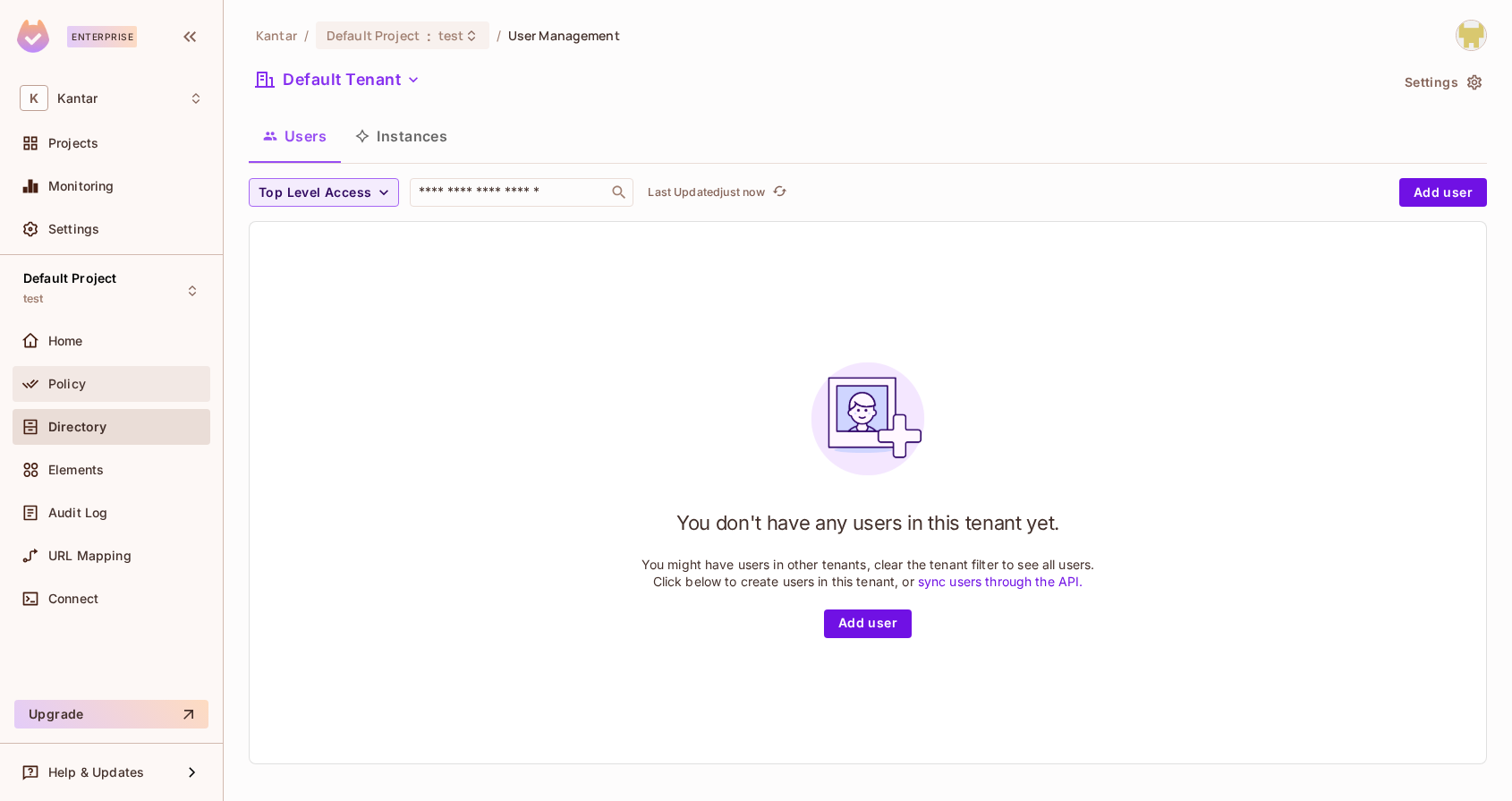 click on "Policy" at bounding box center (125, 384) 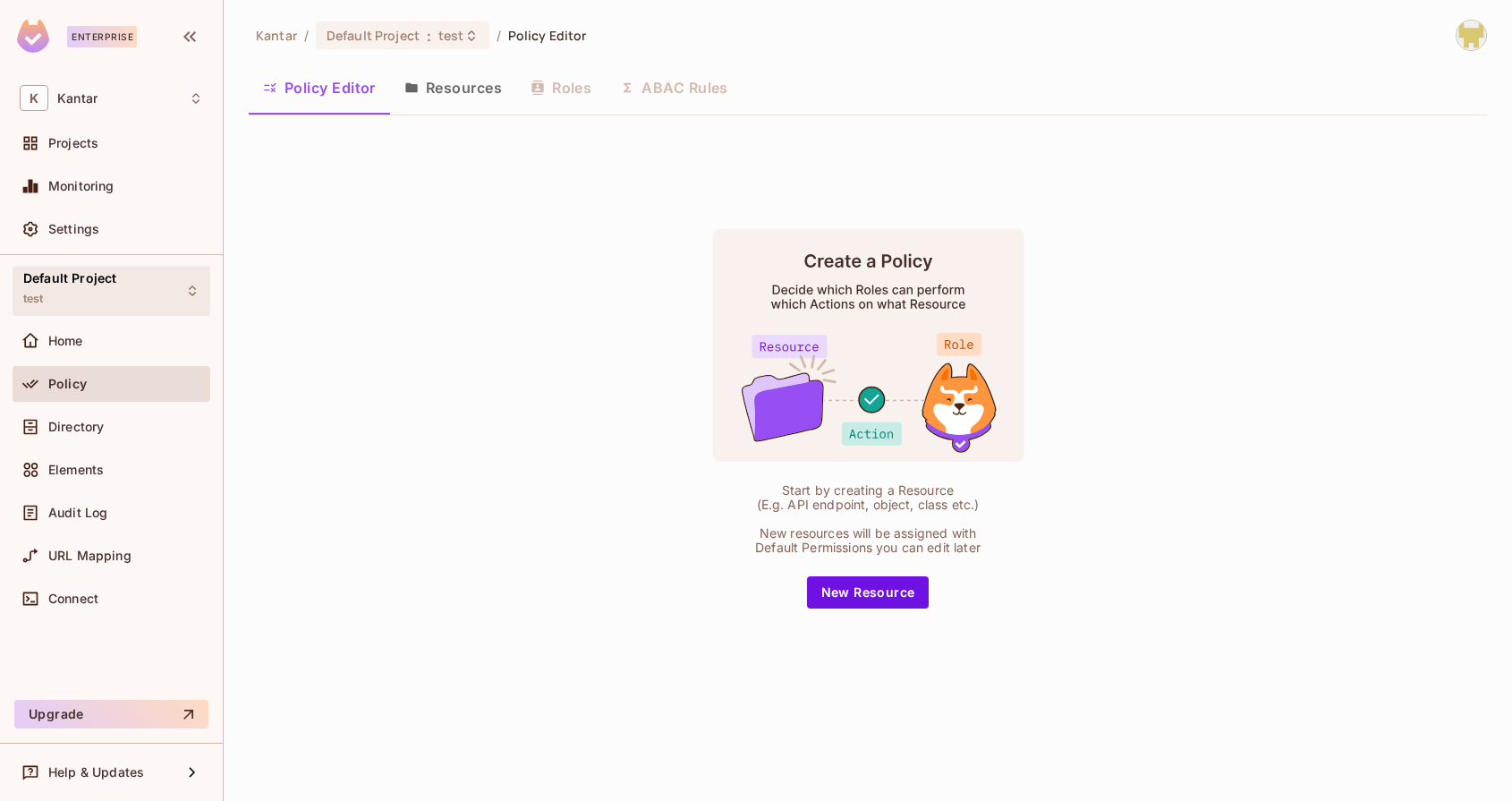 click on "Default Project test" at bounding box center (70, 290) 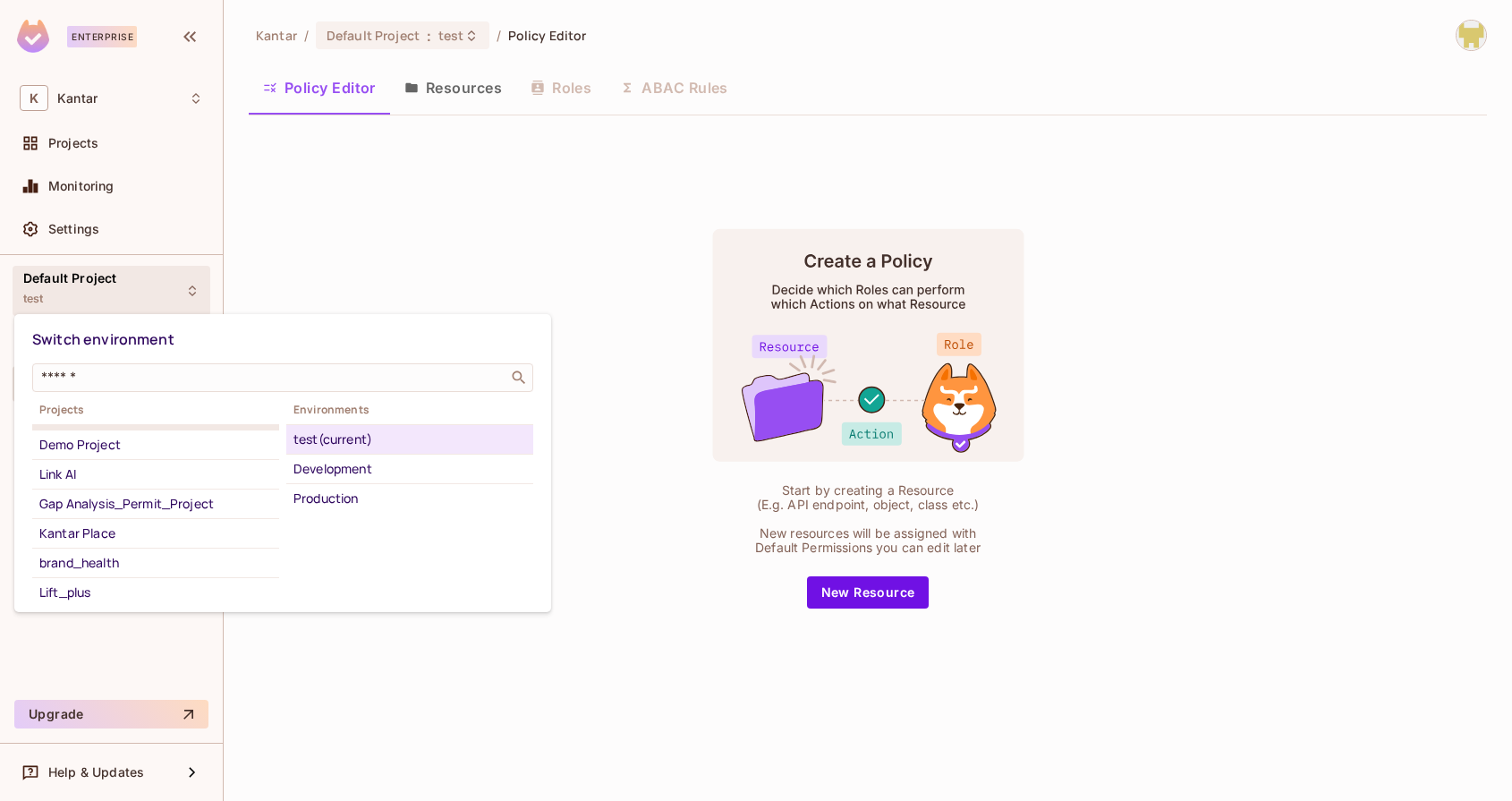 scroll, scrollTop: 0, scrollLeft: 0, axis: both 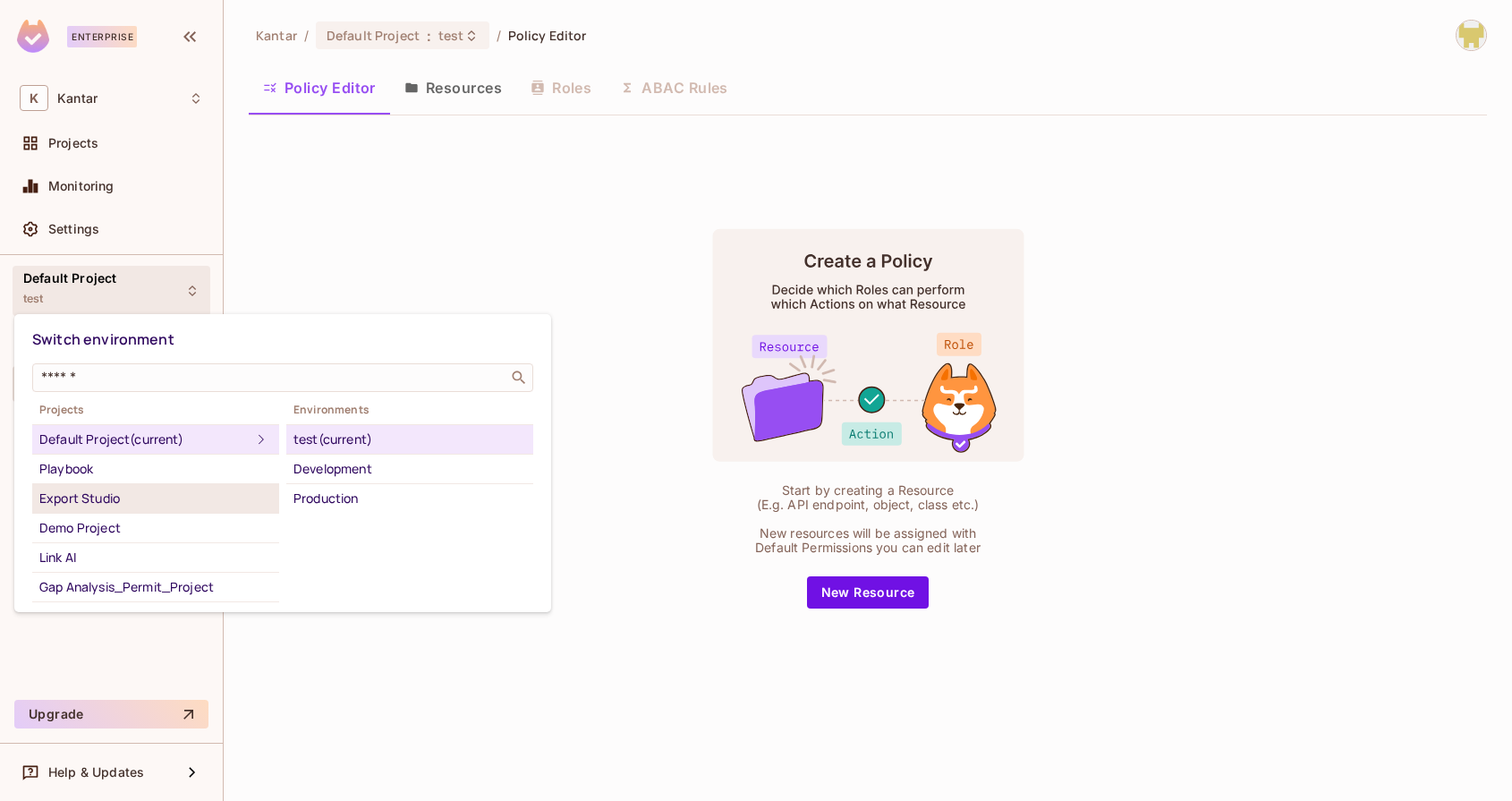 click on "Export Studio" at bounding box center [156, 498] 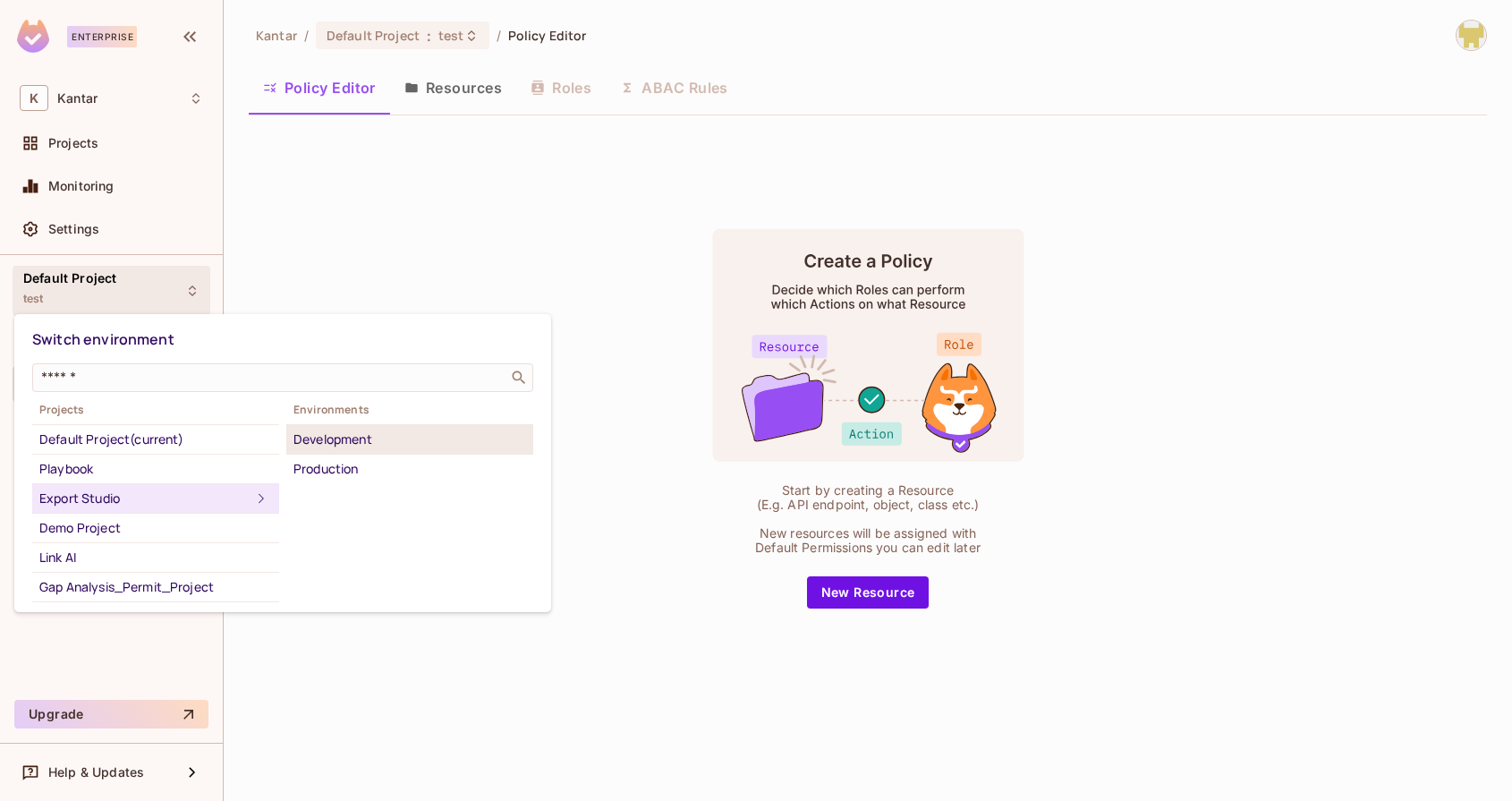 click on "Development" at bounding box center [410, 439] 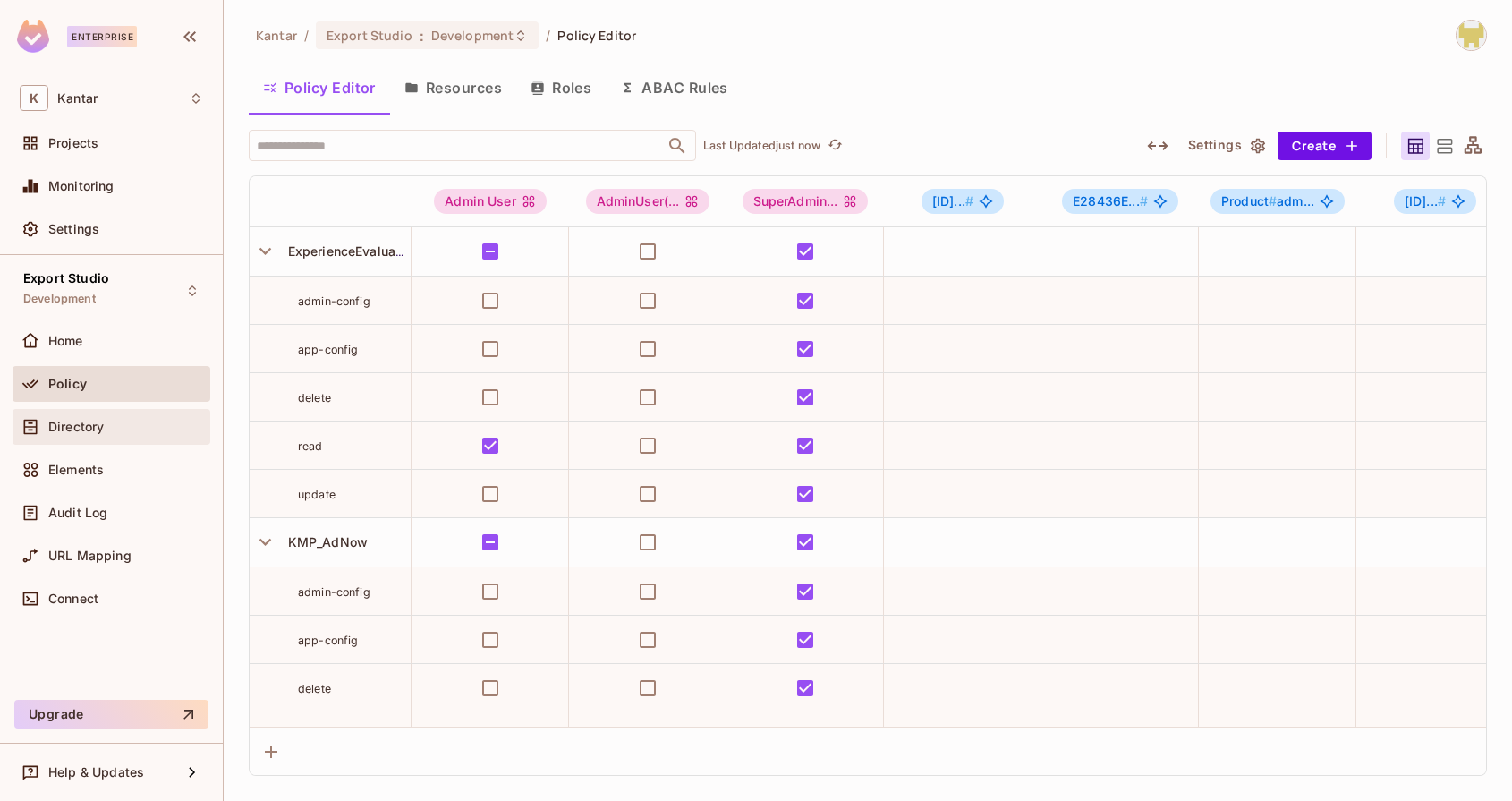 click on "Directory" at bounding box center (111, 427) 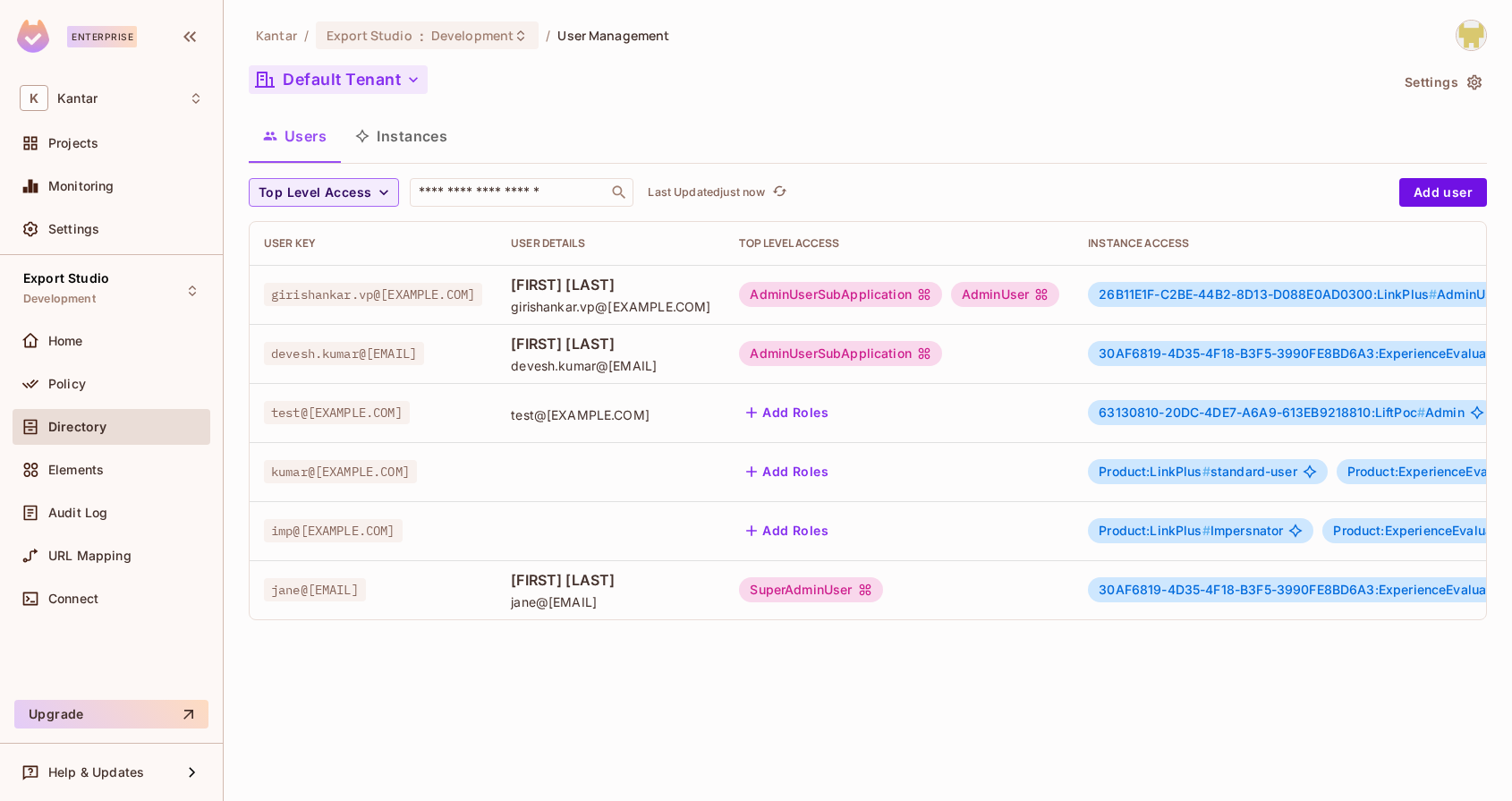 click on "Default Tenant" at bounding box center (338, 80) 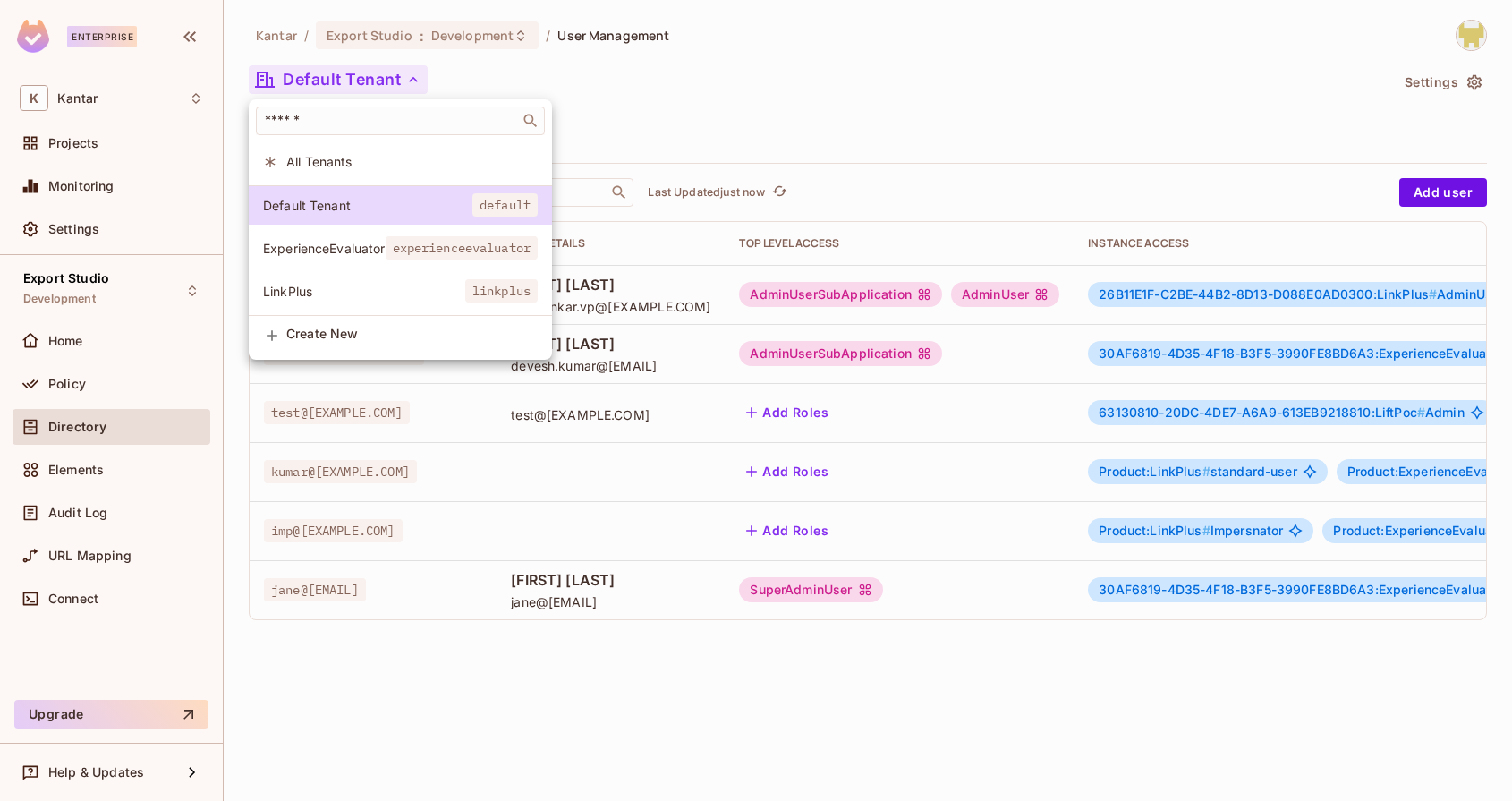 click at bounding box center (756, 400) 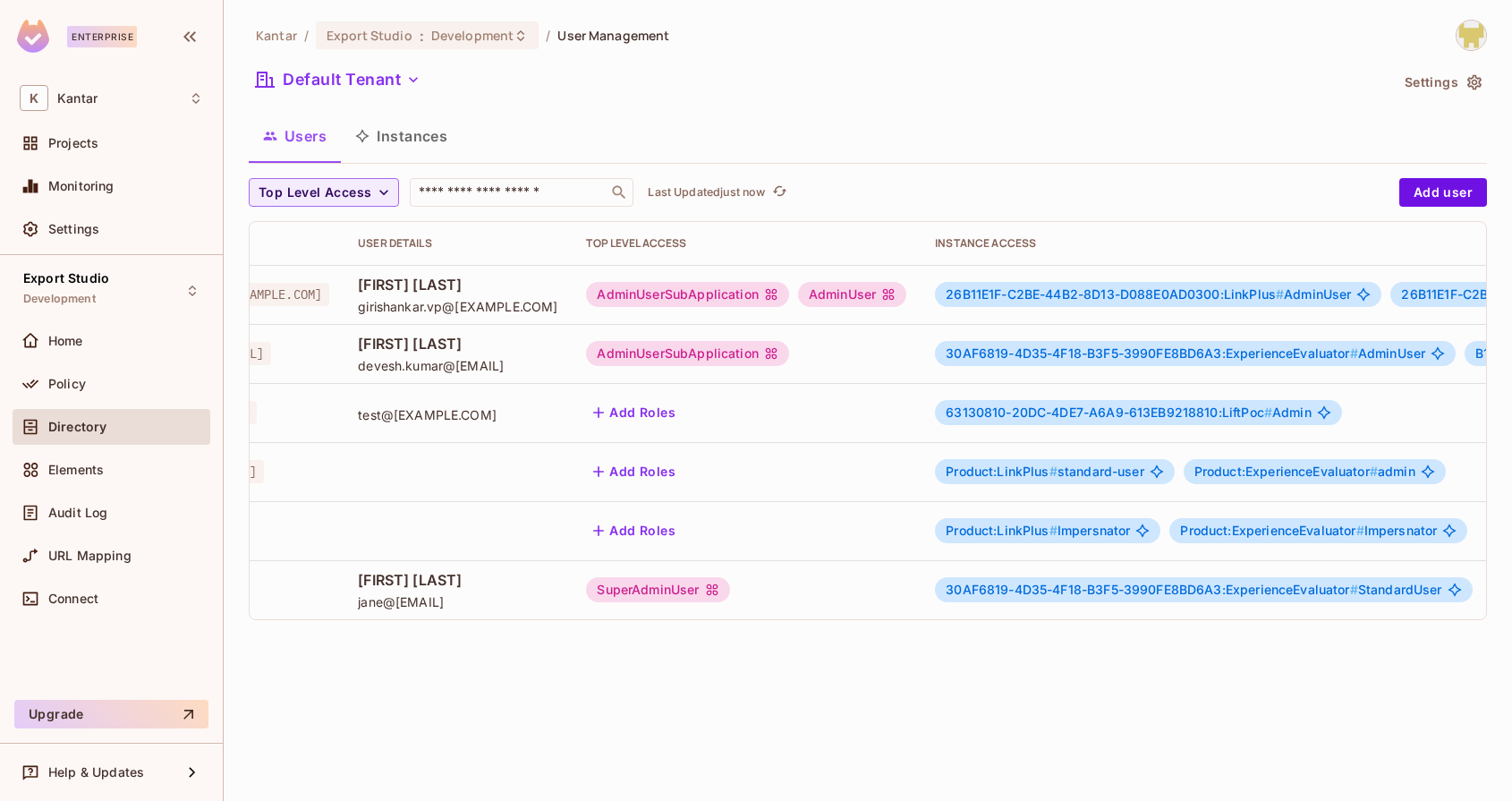 scroll, scrollTop: 0, scrollLeft: 0, axis: both 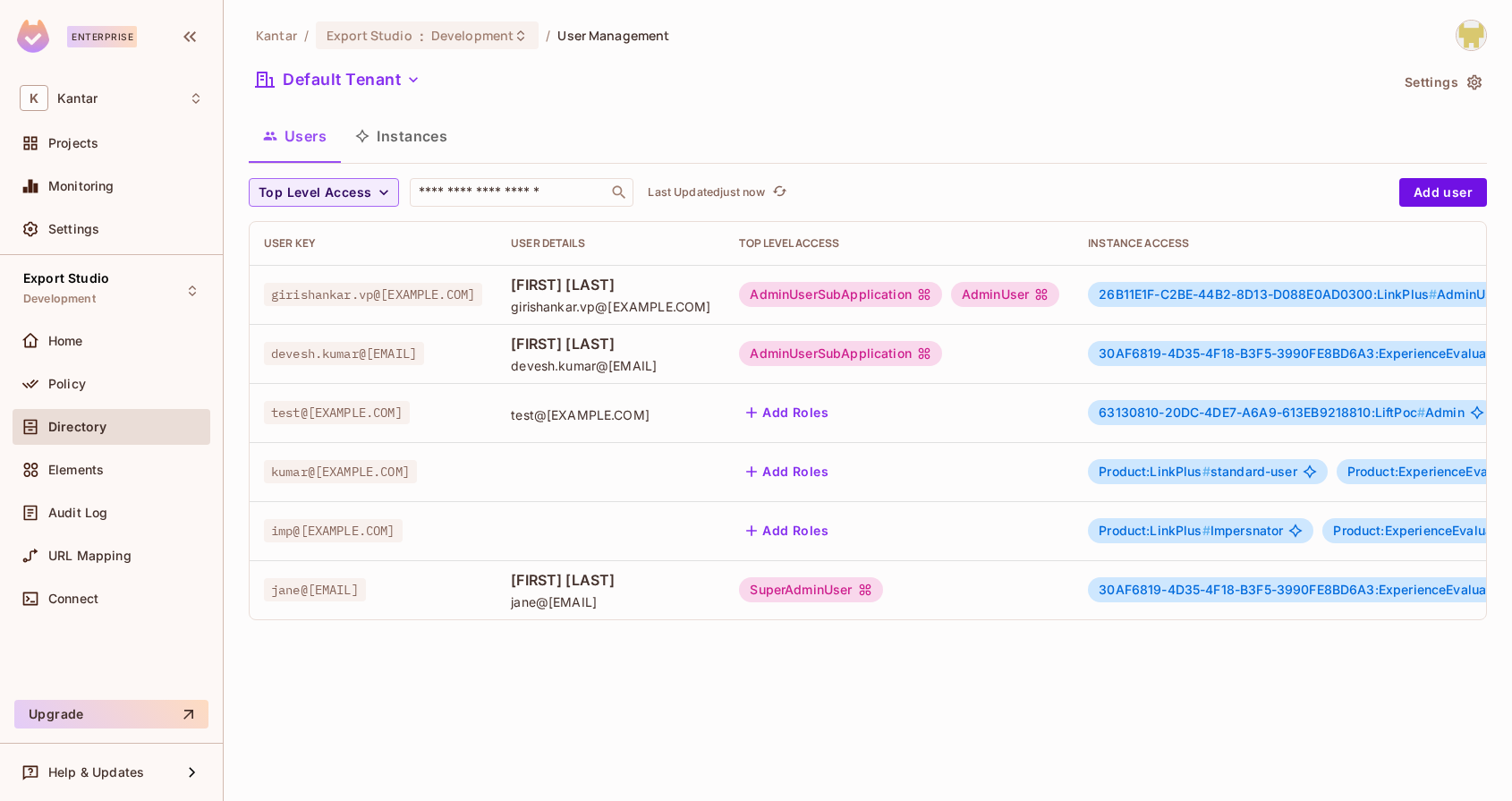 click on "SuperAdminUser" at bounding box center [811, 590] 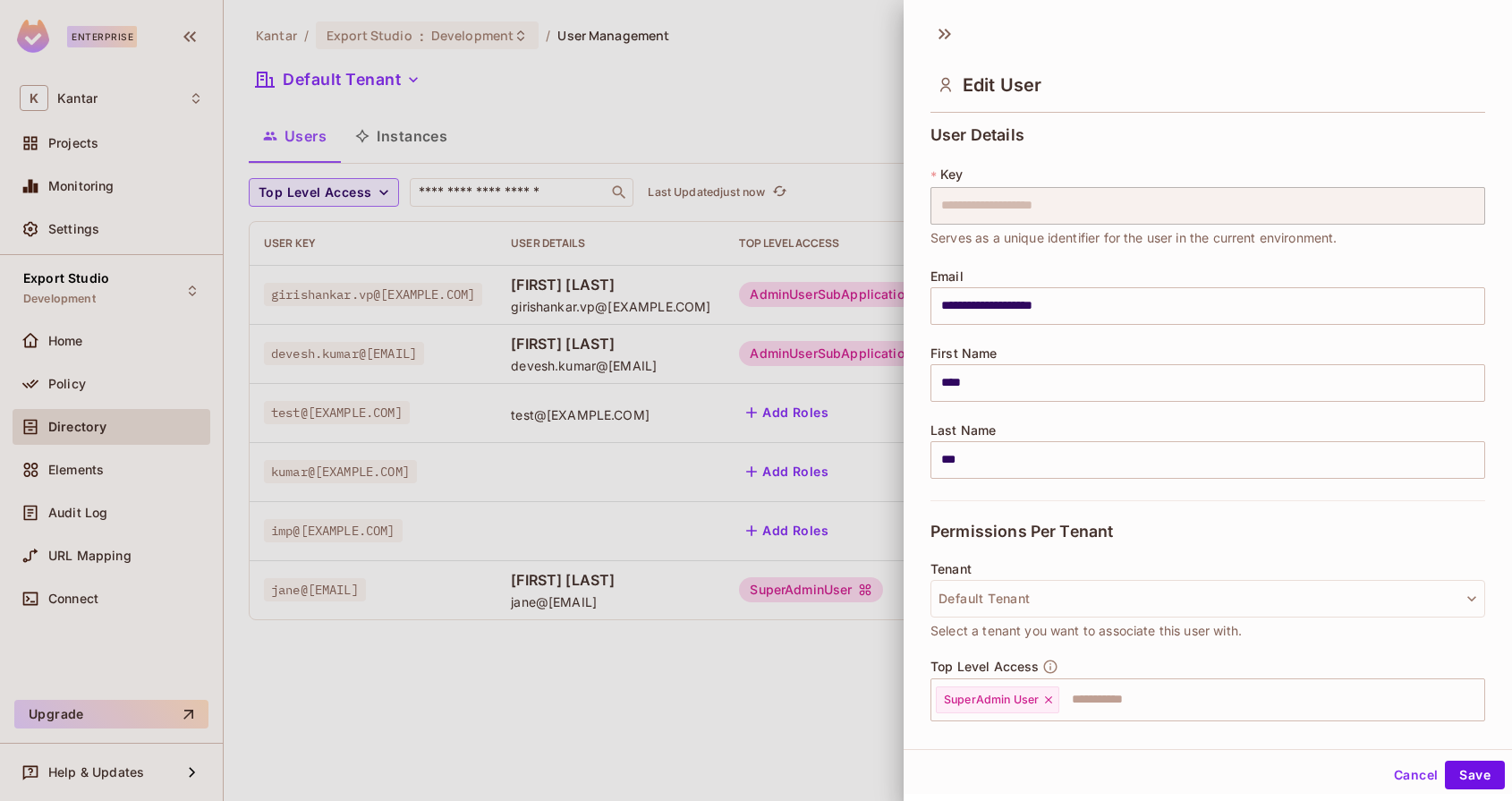 scroll, scrollTop: 201, scrollLeft: 0, axis: vertical 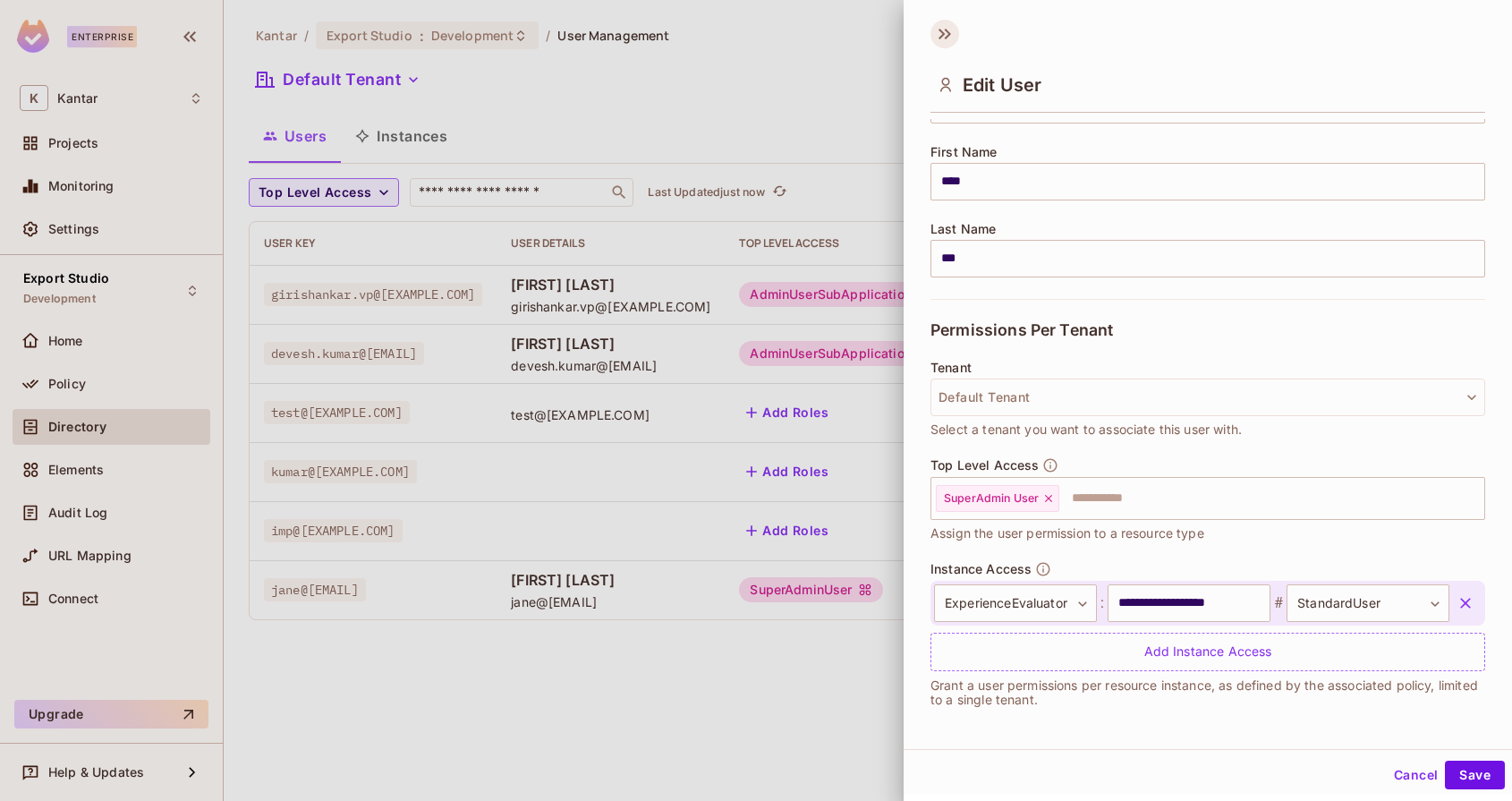click 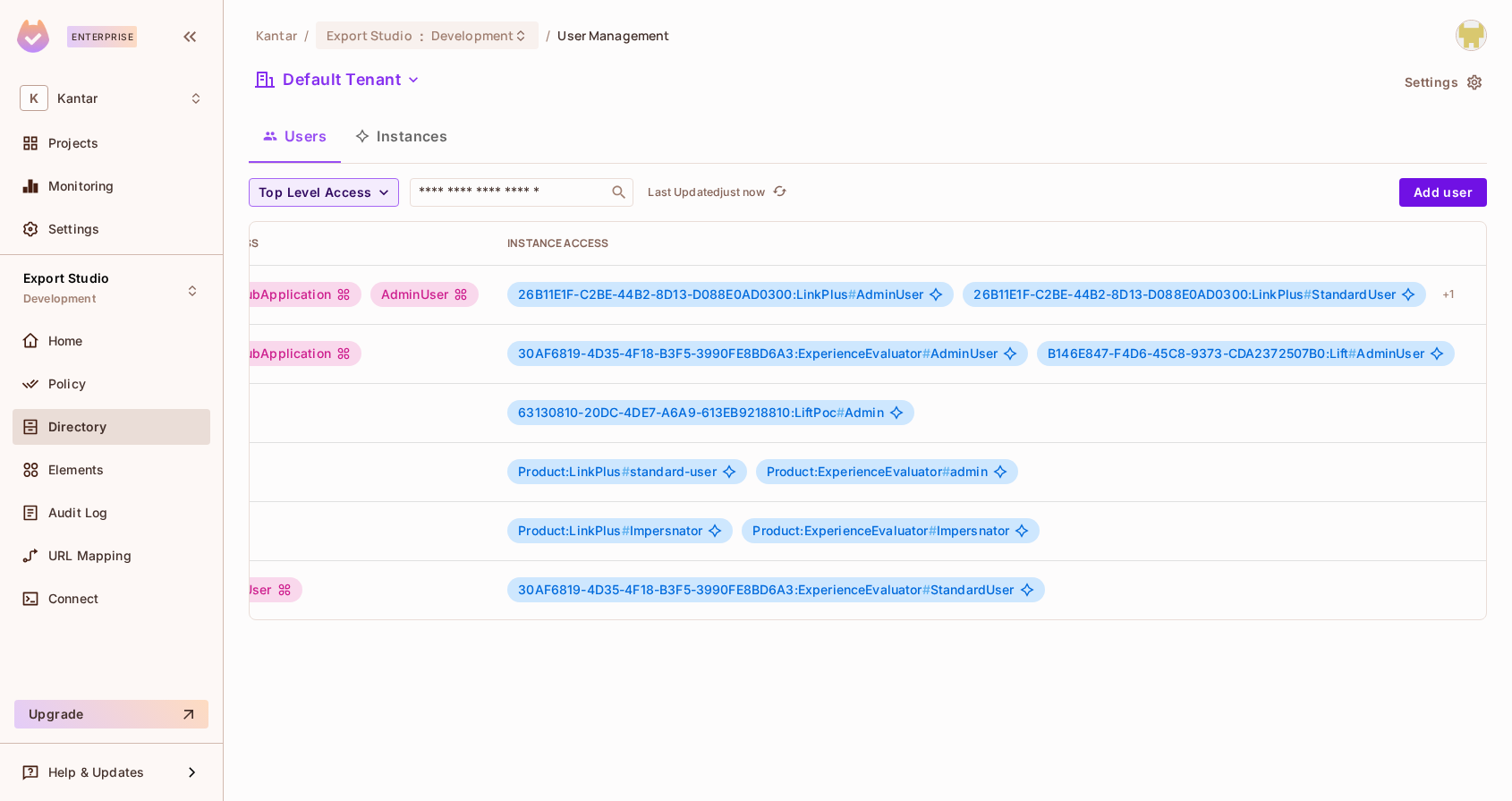 scroll, scrollTop: 0, scrollLeft: 0, axis: both 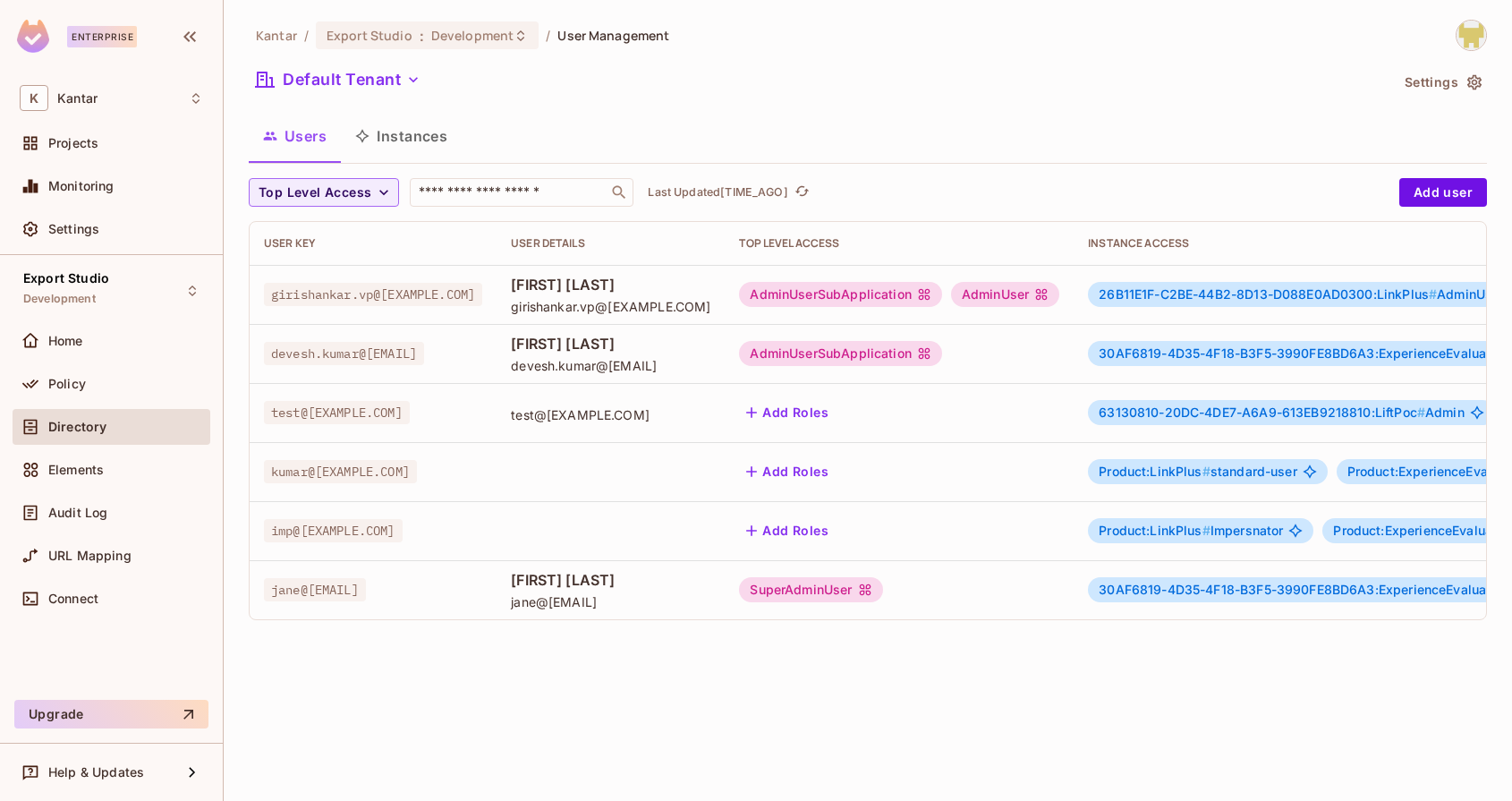 click on "Kantar / Export Studio : Development / User Management Default Tenant Settings Users Instances Top Level Access Last Updated 24 minutes ago Add user User Key User Details Top Level Access Instance Access girishankar.vp@[EMAIL] Girishankar V P girishankar.vp@[EMAIL] AdminUserSubApplication AdminUser 26B11E1F-C2BE-44B2-8D13-D088E0AD0300:LinkPlus # AdminUser 26B11E1F-C2BE-44B2-8D13-D088E0AD0300:LinkPlus # StandardUser + 1 devesh.kumar@[EMAIL] Devesh Kumar devesh.kumar@[EMAIL] AdminUserSubApplication 30AF6819-4D35-4F18-B3F5-3990FE8BD6A3:ExperienceEvaluator # AdminUser B146E847-F4D6-45C8-9373-CDA2372507B0:Lift # AdminUser test@[EMAIL] test@[EMAIL] Add Roles 63130810-20DC-4DE7-A6A9-613EB9218810:LiftPoc # Admin kumar@[EMAIL] Add Roles Product:LinkPlus # standard-user Product:ExperienceEvaluator # admin imp@[EMAIL] Add Roles Product:LinkPlus # Impersnator Product:ExperienceEvaluator # Impersnator jane@[EMAIL] Jane Doe jane@[EMAIL] SuperAdminUser # StandardUser" at bounding box center [868, 400] 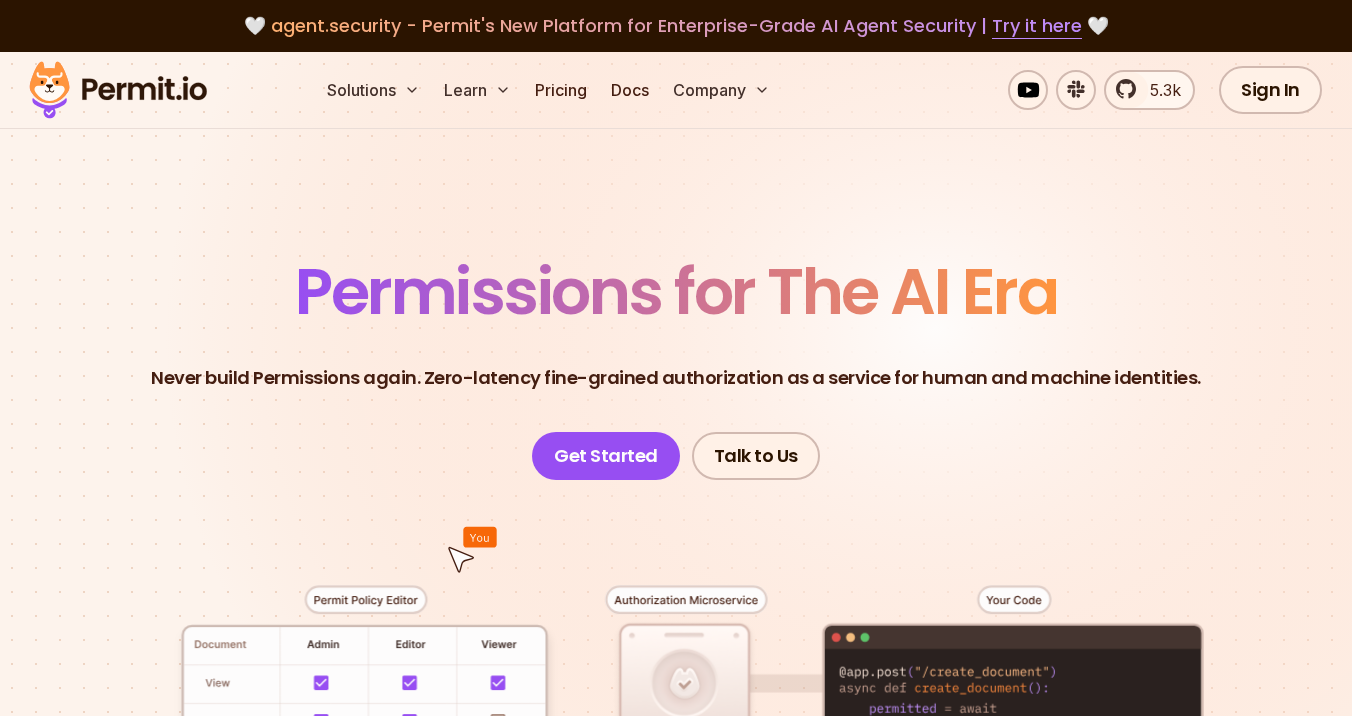 scroll, scrollTop: 0, scrollLeft: 0, axis: both 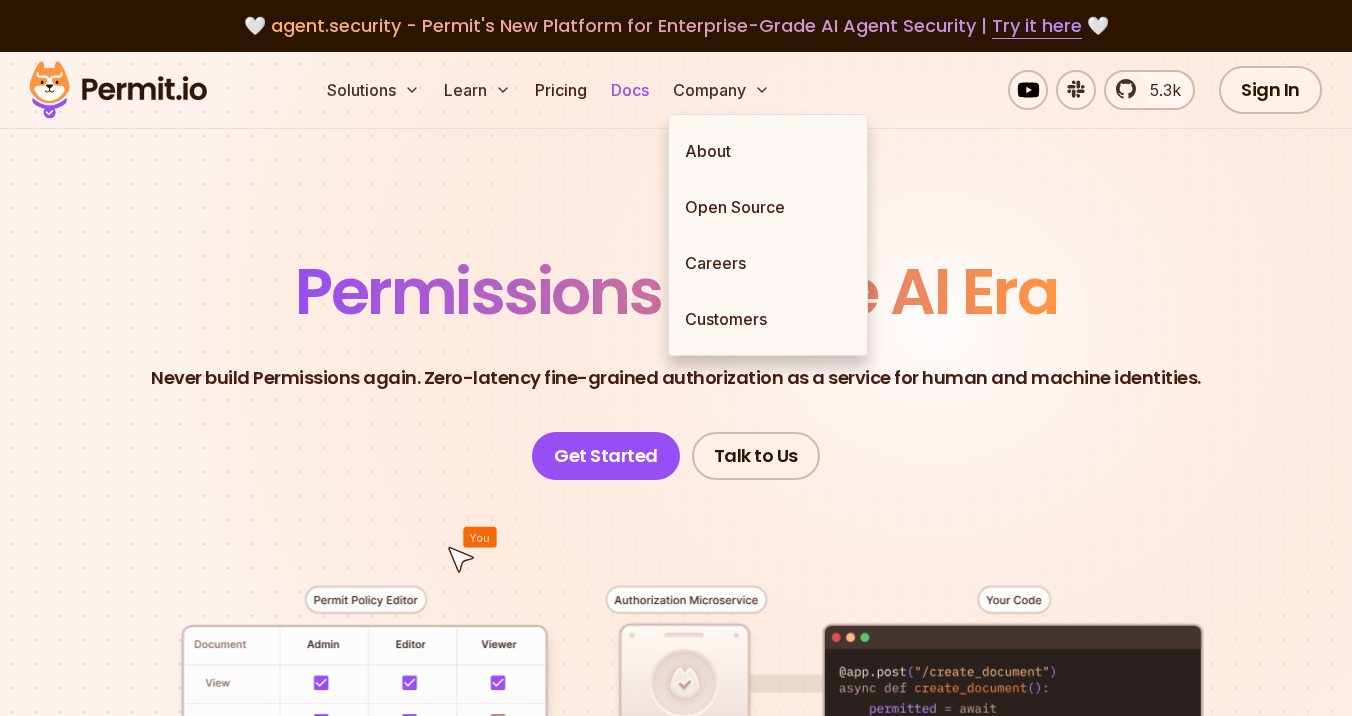 click on "Docs" at bounding box center [630, 90] 